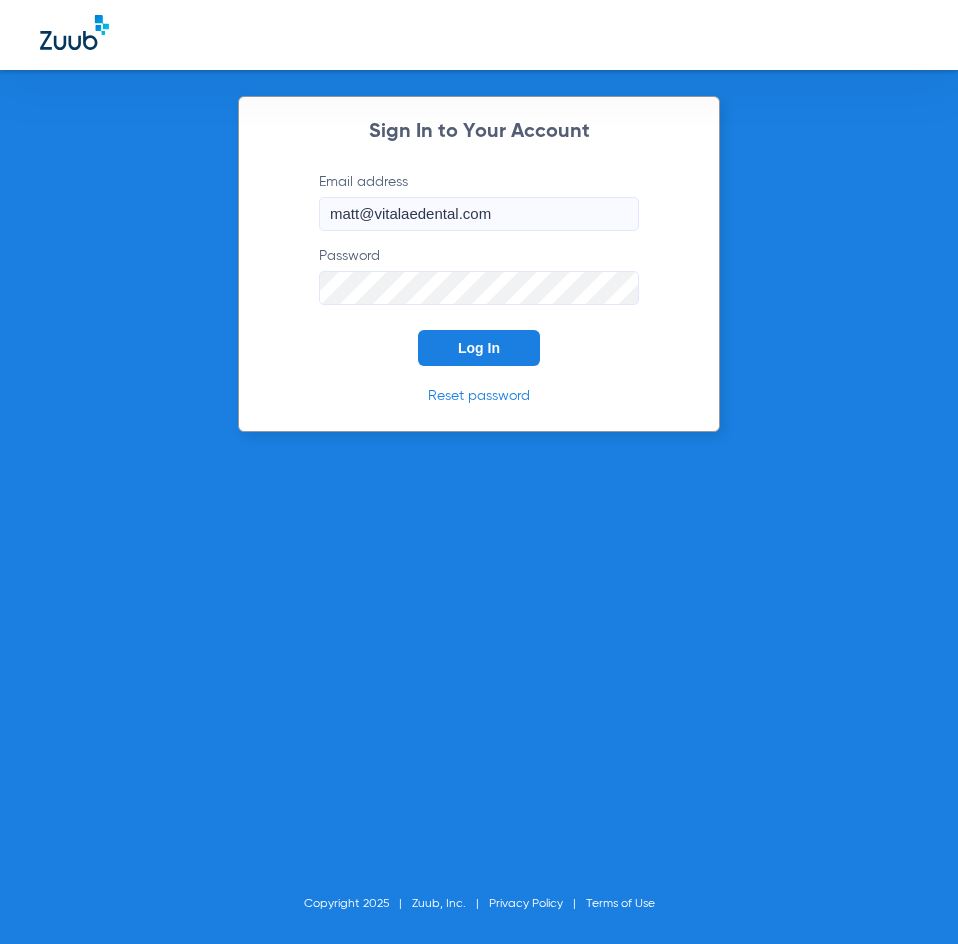 scroll, scrollTop: 0, scrollLeft: 0, axis: both 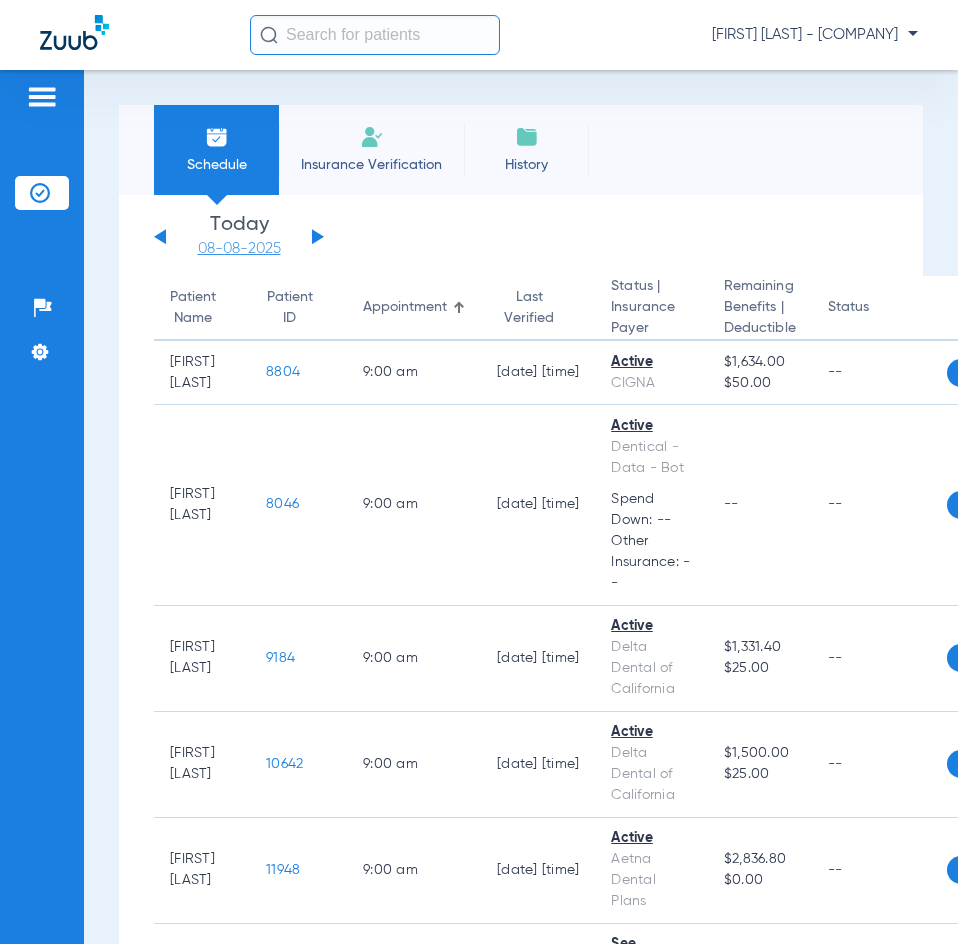 click on "08-08-2025" 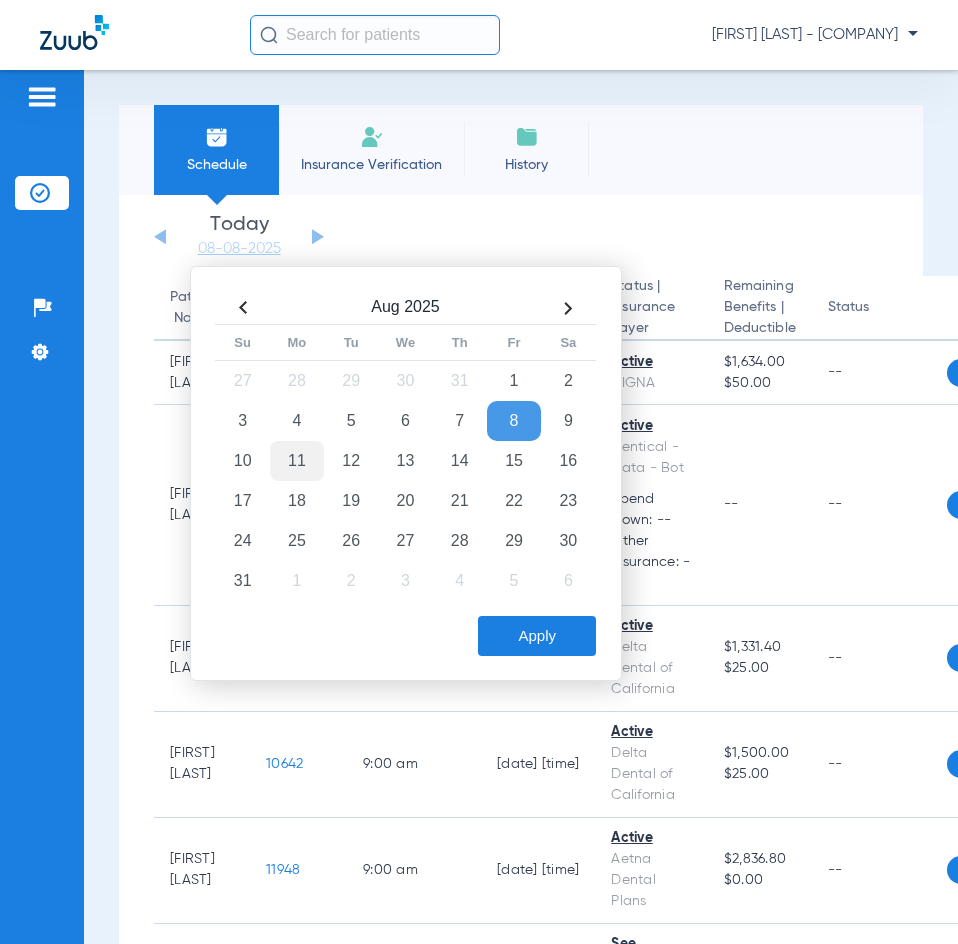 click on "11" 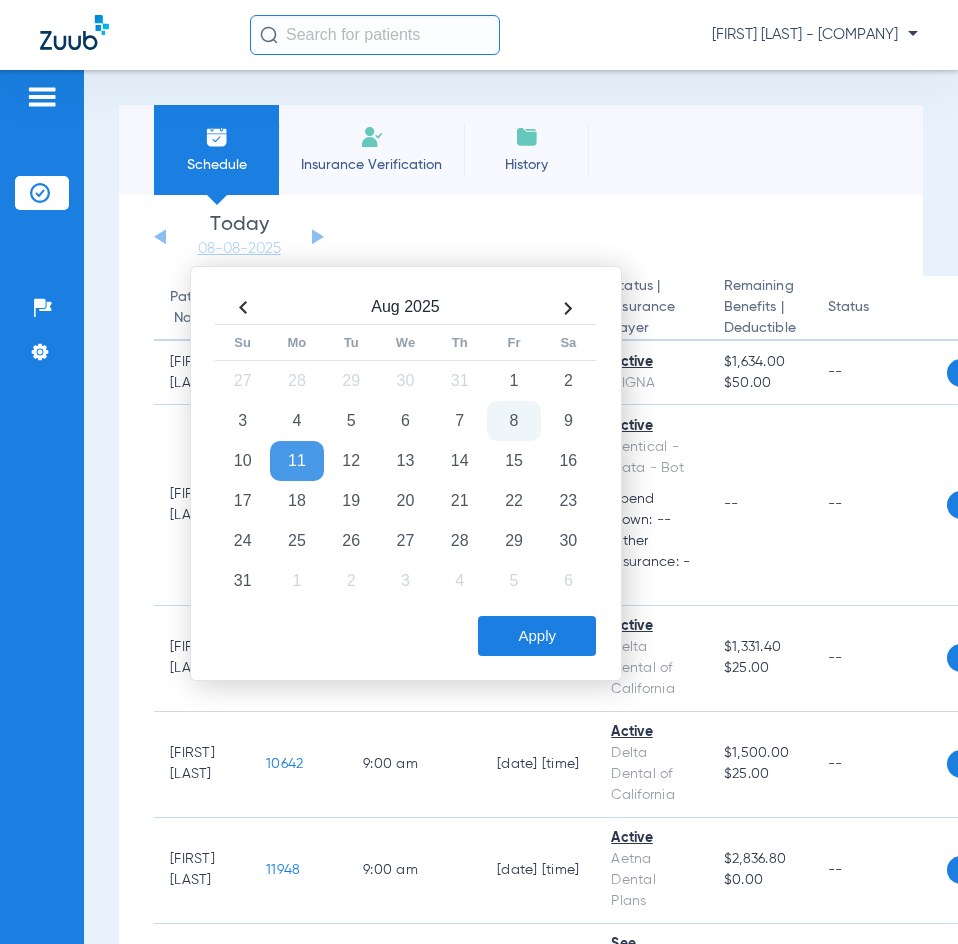 click on "Apply" 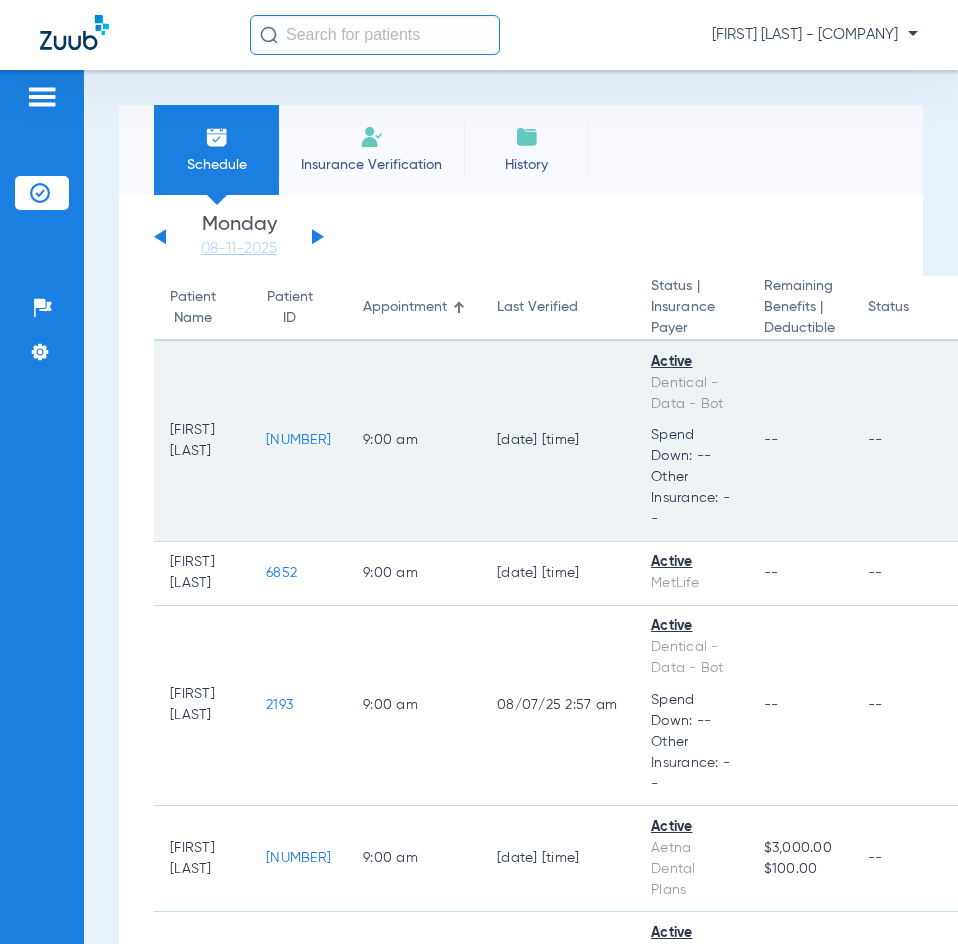 click on "[NUMBER]" 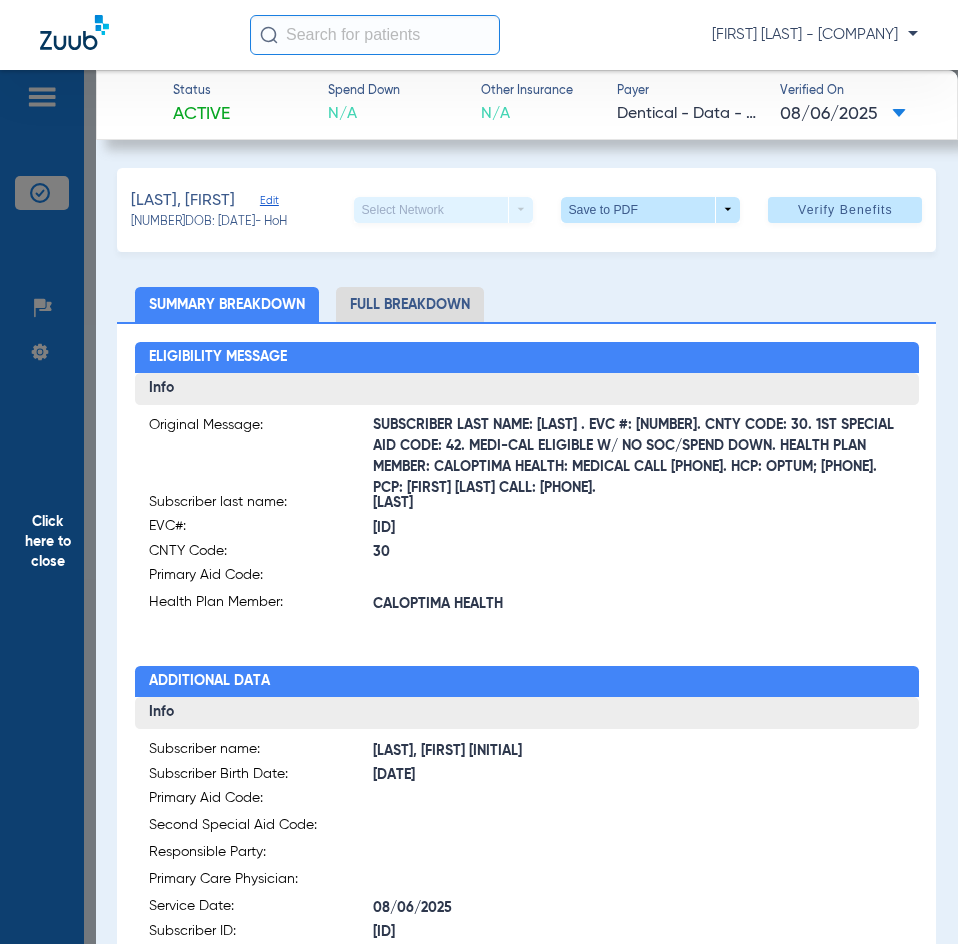 click on "Click here to close" 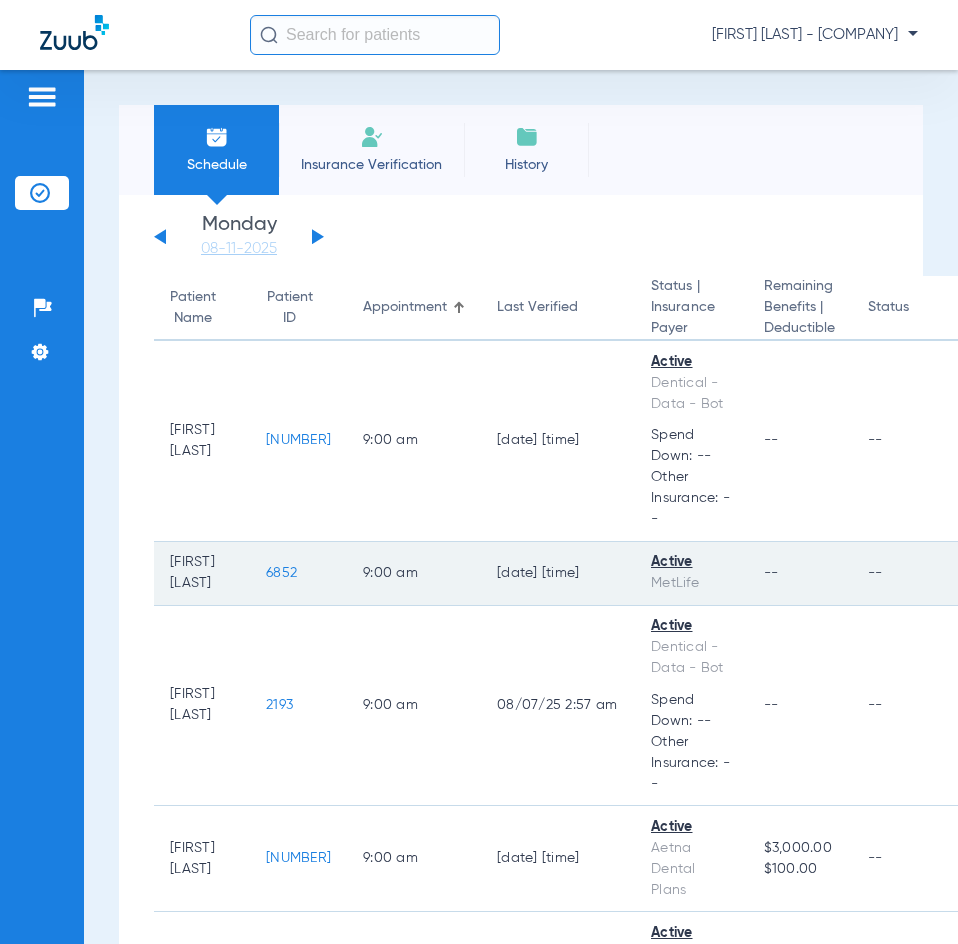 click on "6852" 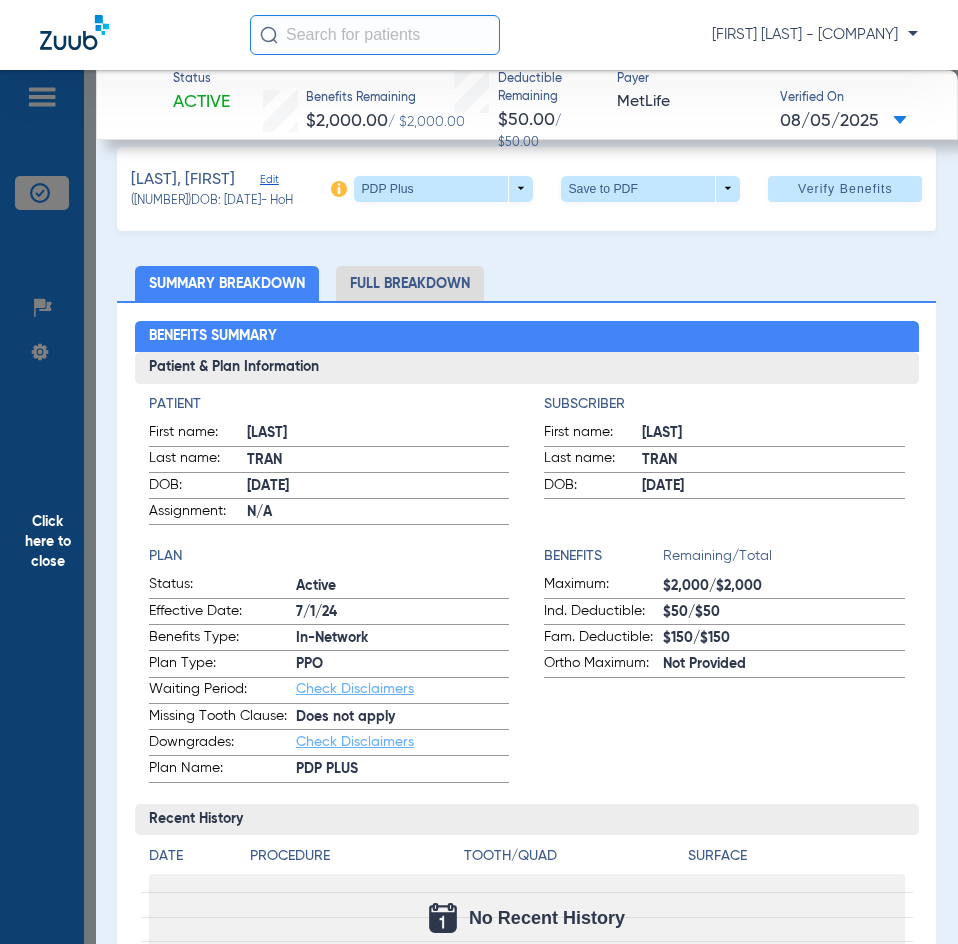 scroll, scrollTop: 0, scrollLeft: 0, axis: both 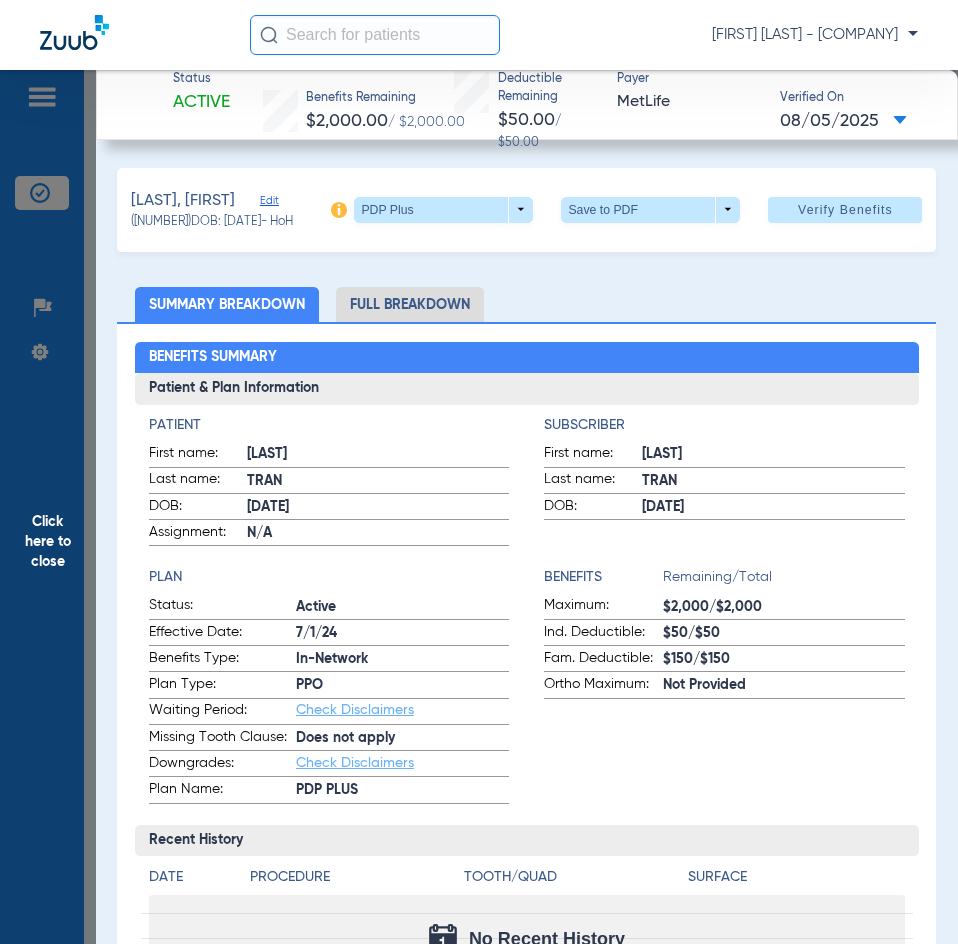 click on "Click here to close" 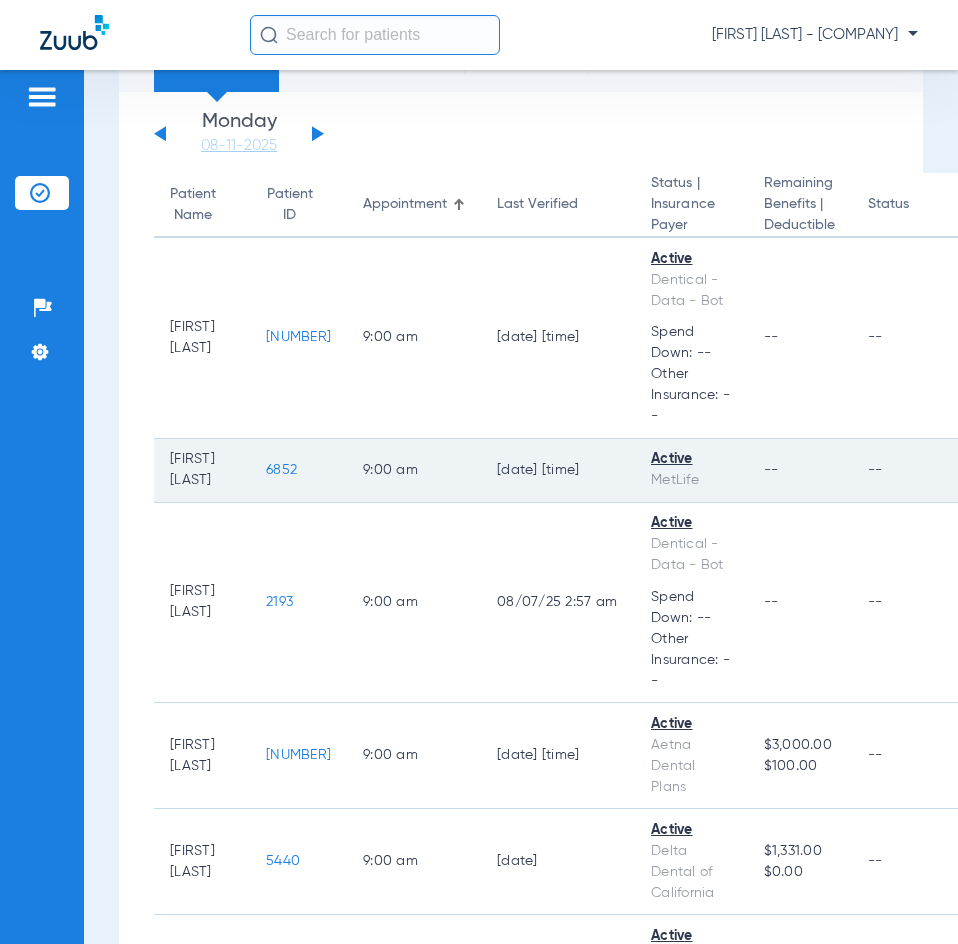 scroll, scrollTop: 200, scrollLeft: 0, axis: vertical 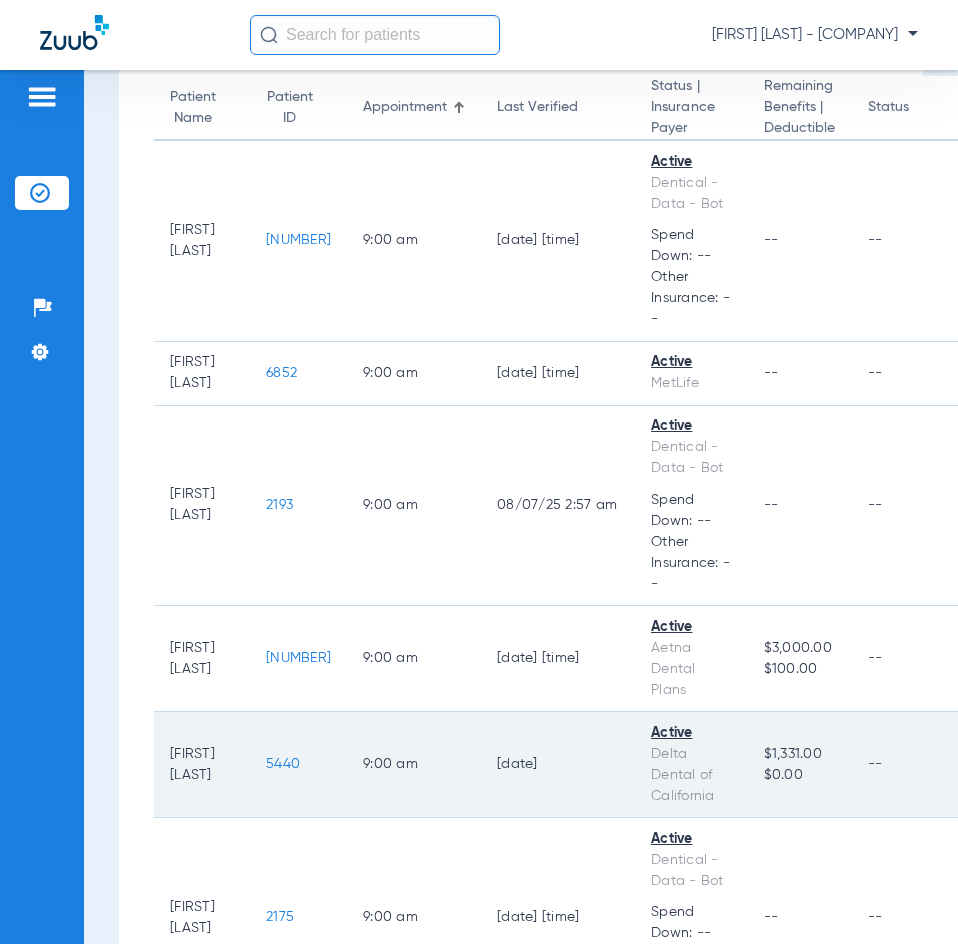 click on "5440" 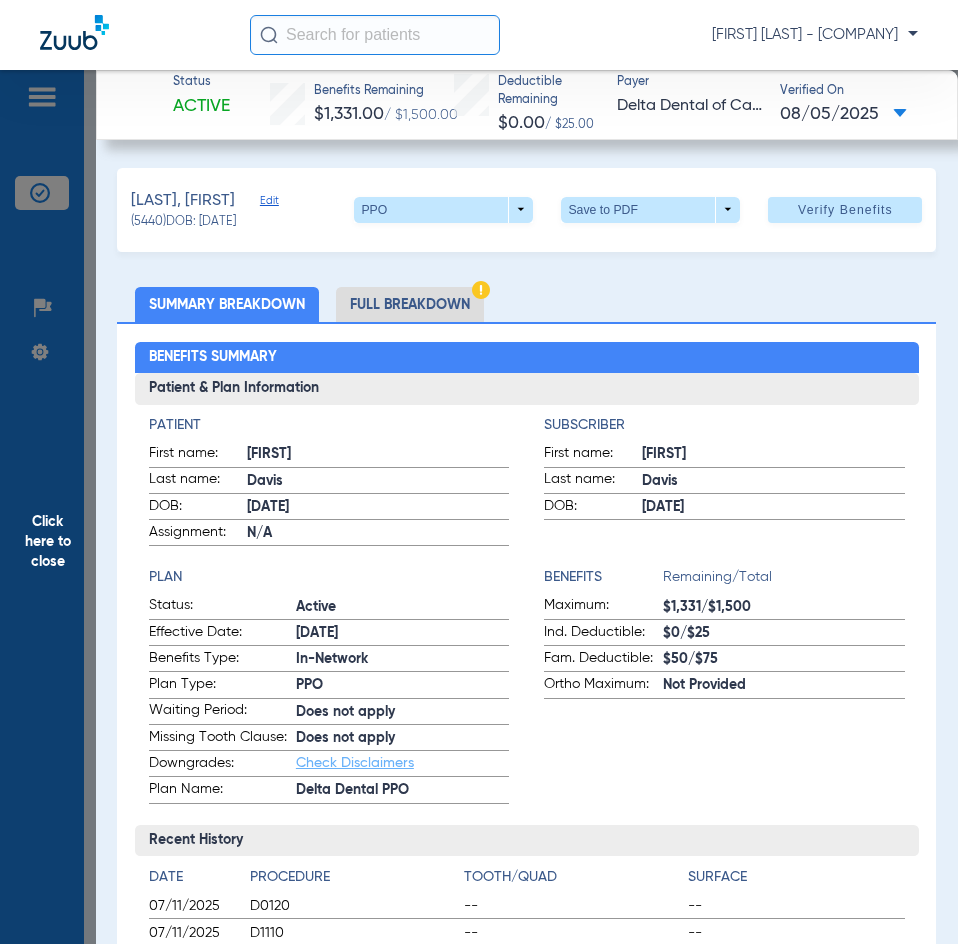 click on "Click here to close" 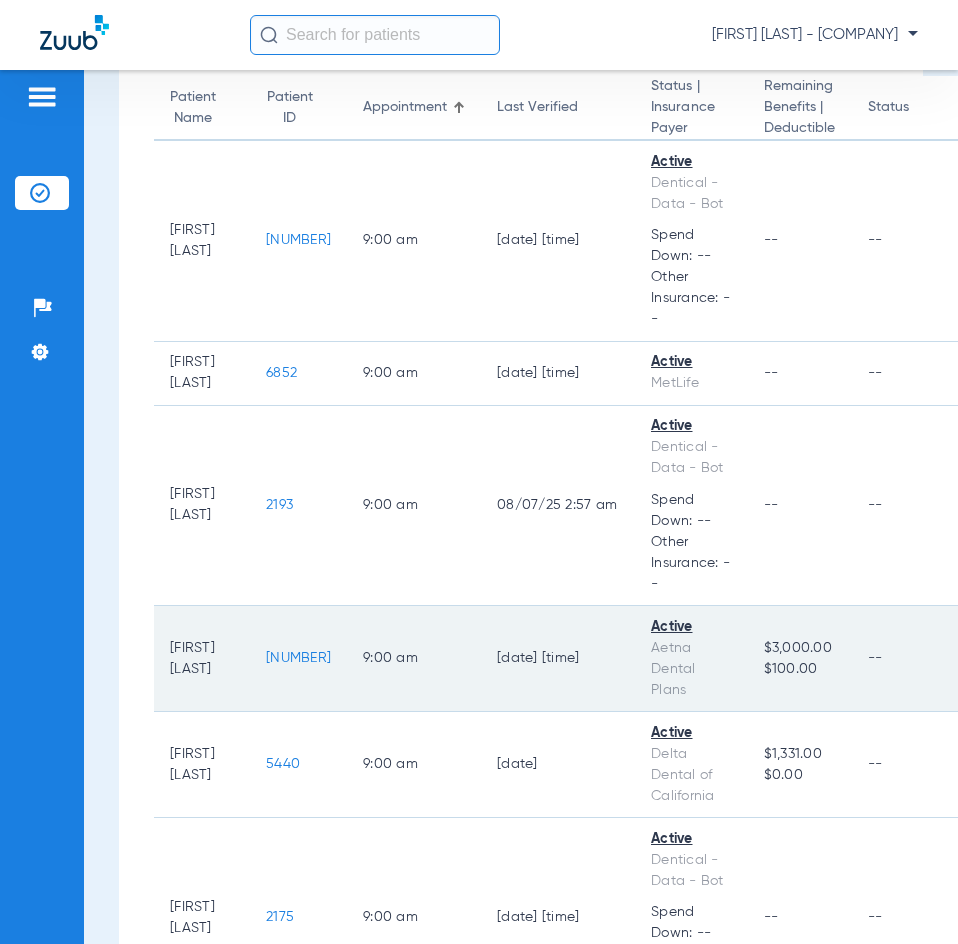 click on "[NUMBER]" 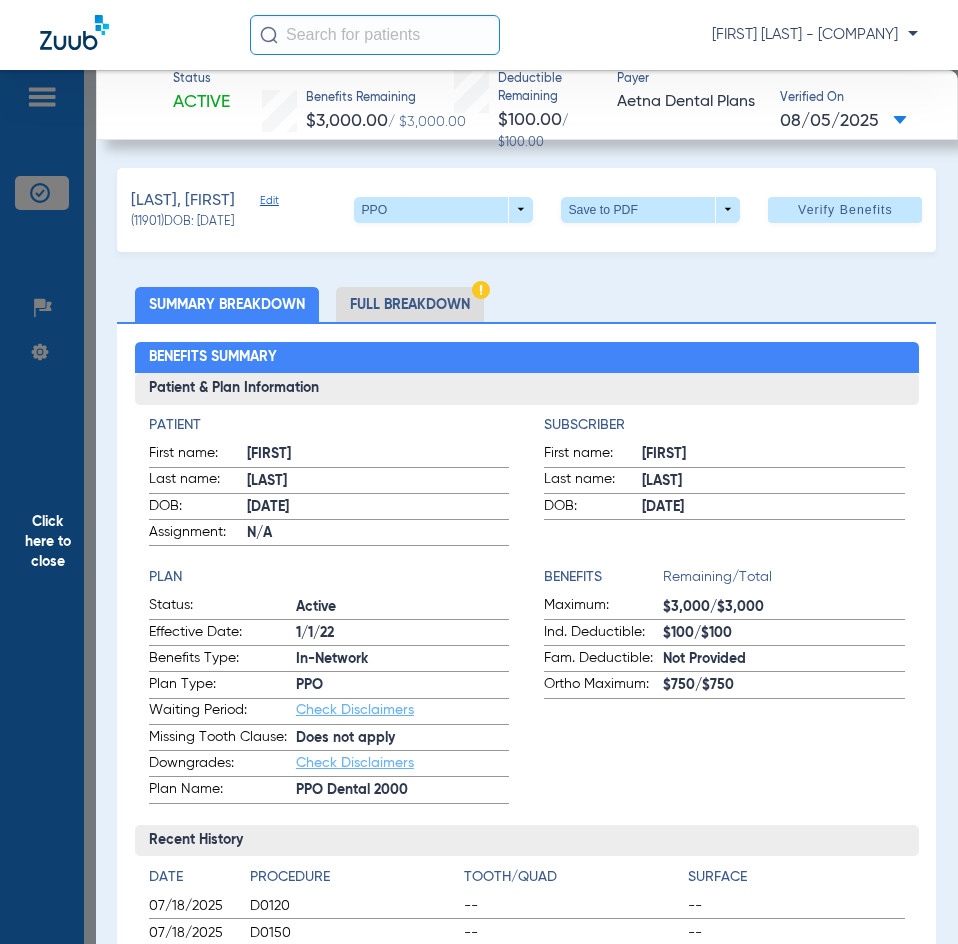 click on "Click here to close" 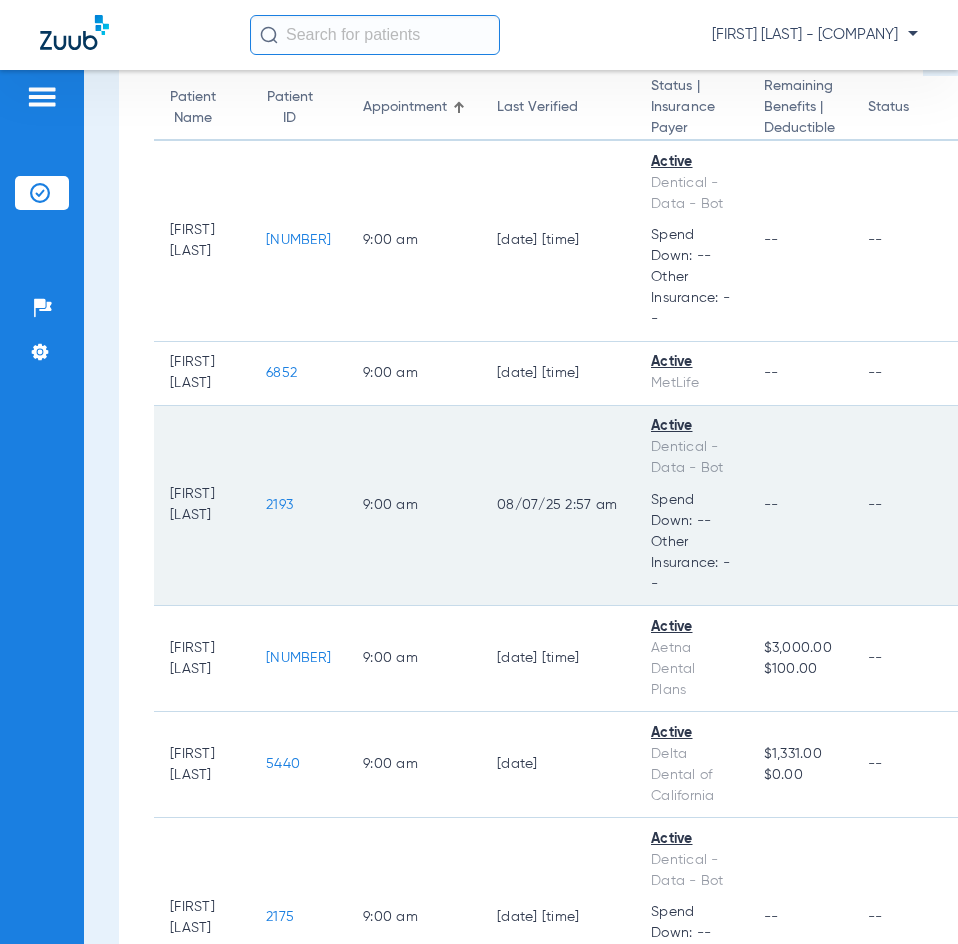 click on "2193" 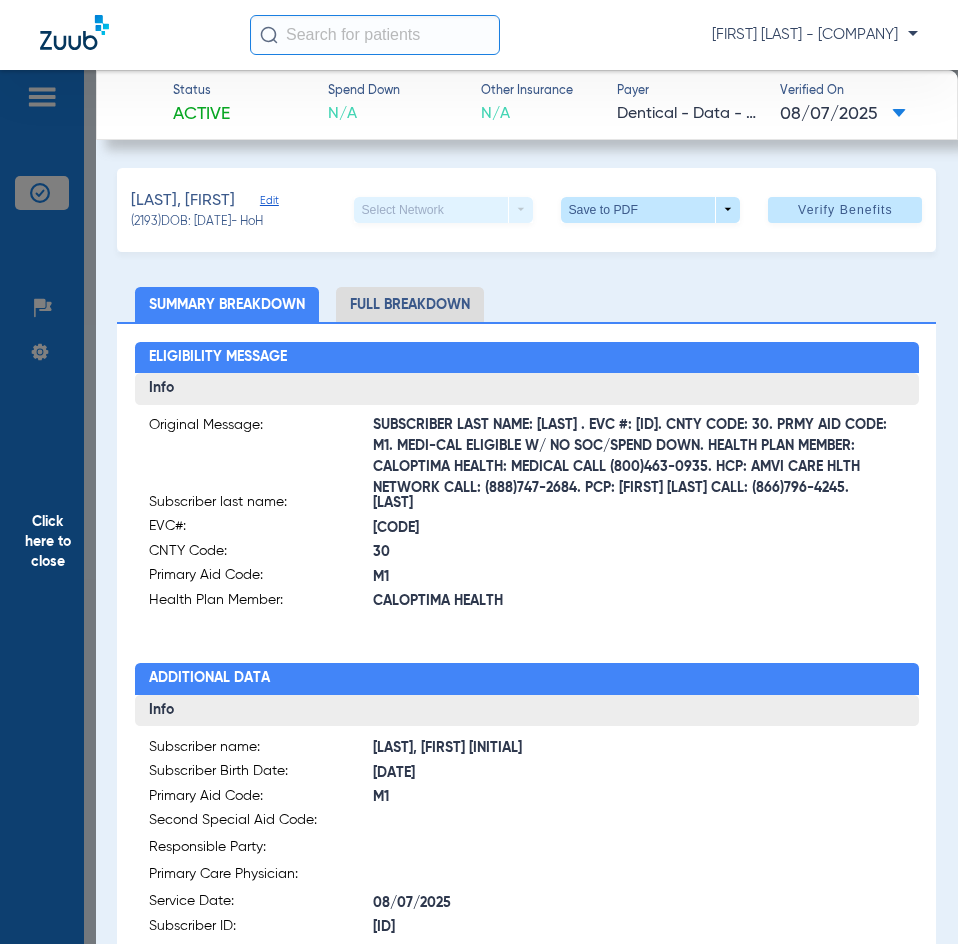 click on "Click here to close" 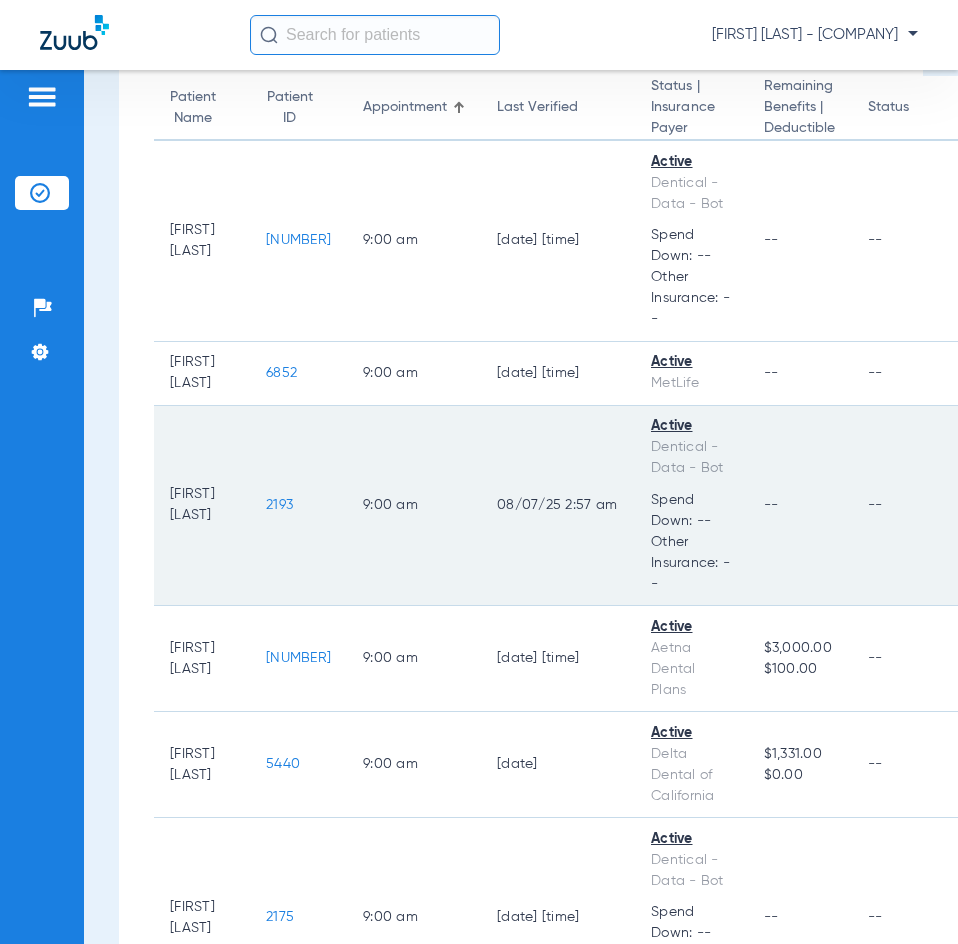 click on "2193" 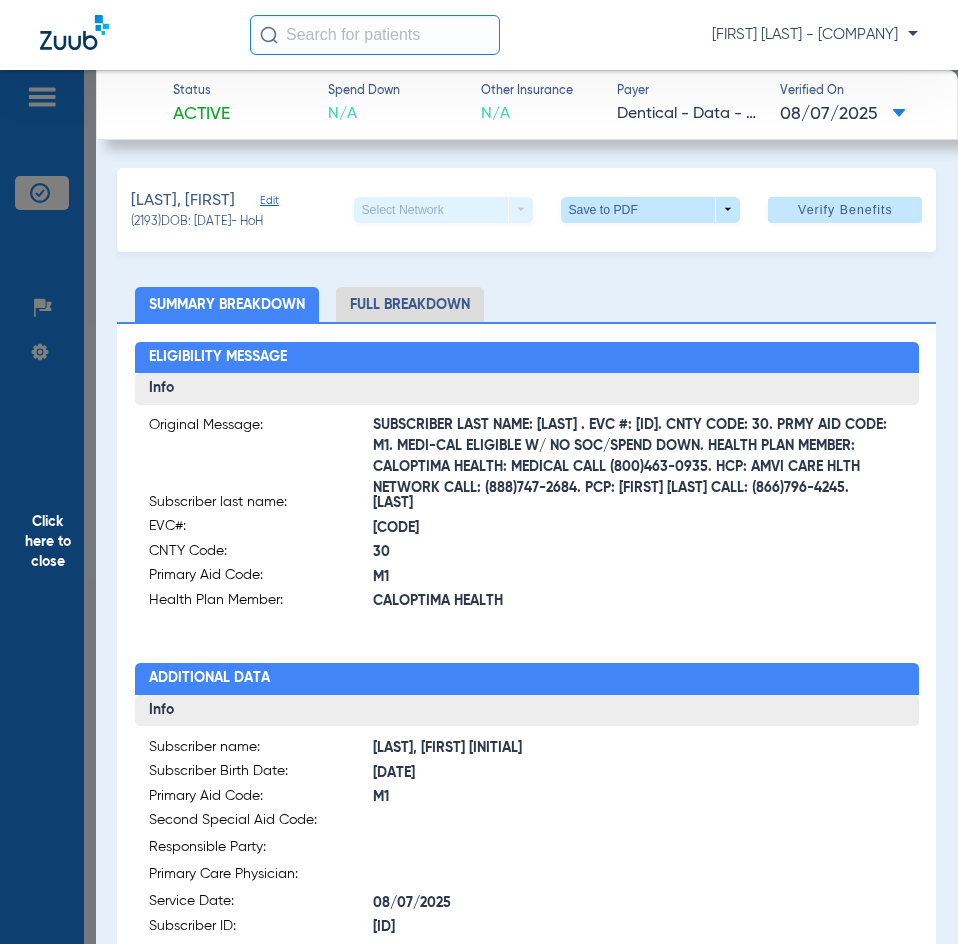 click on "Click here to close" 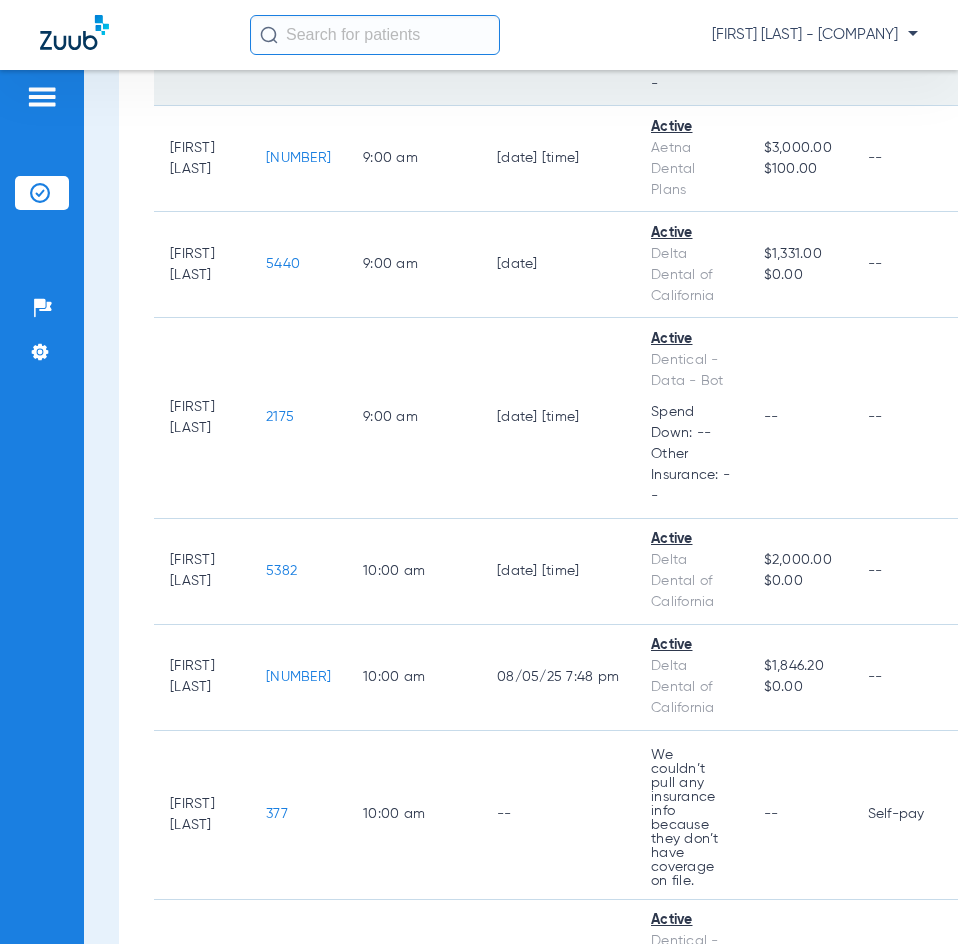 scroll, scrollTop: 800, scrollLeft: 0, axis: vertical 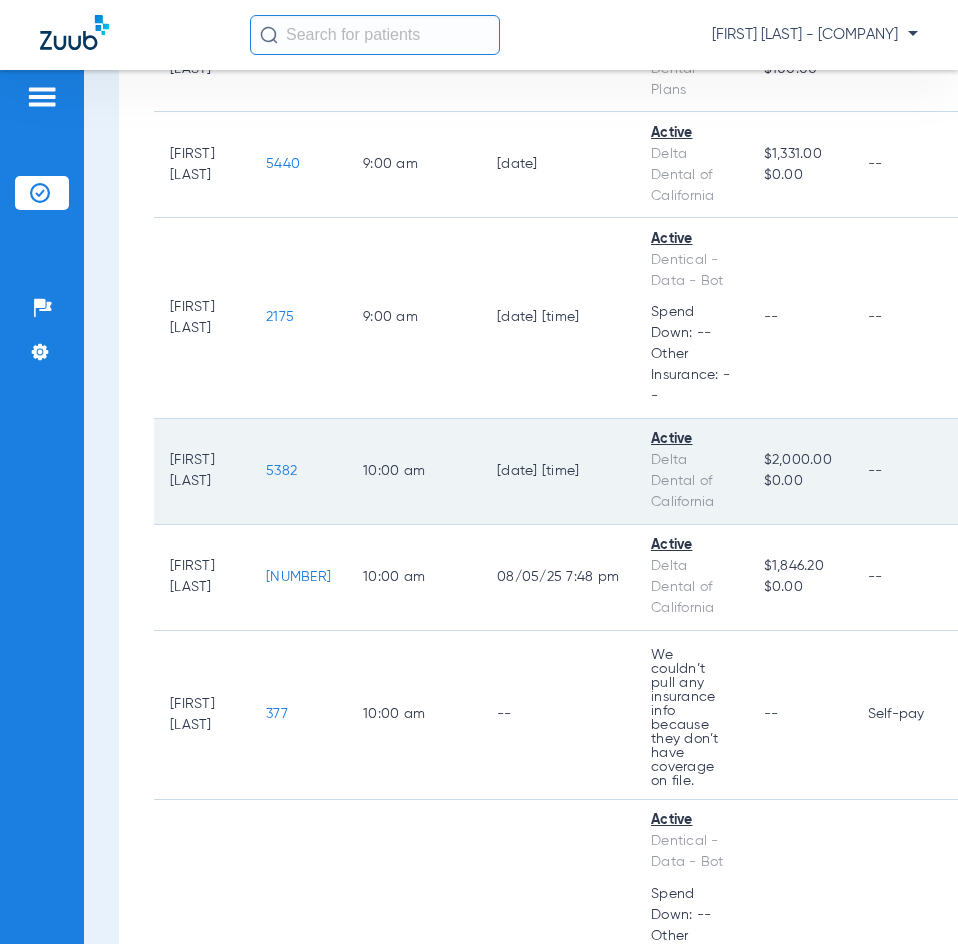 click on "5382" 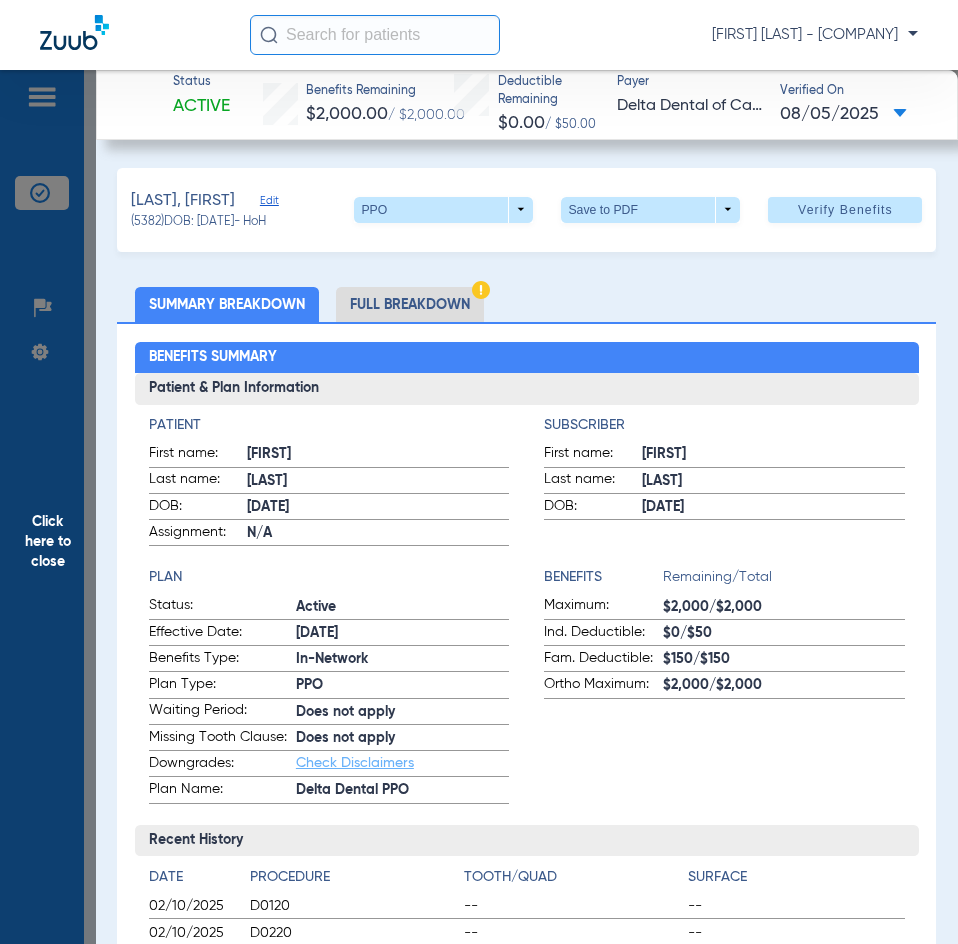 click on "Click here to close" 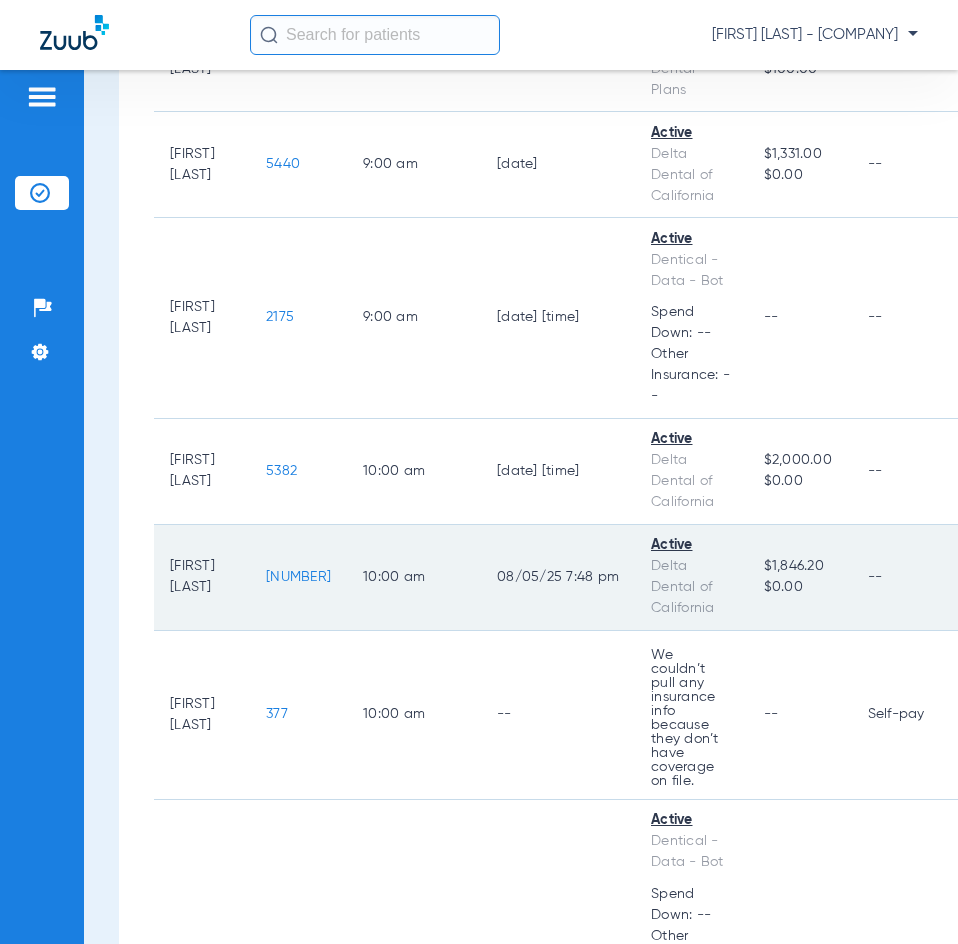 click on "[NUMBER]" 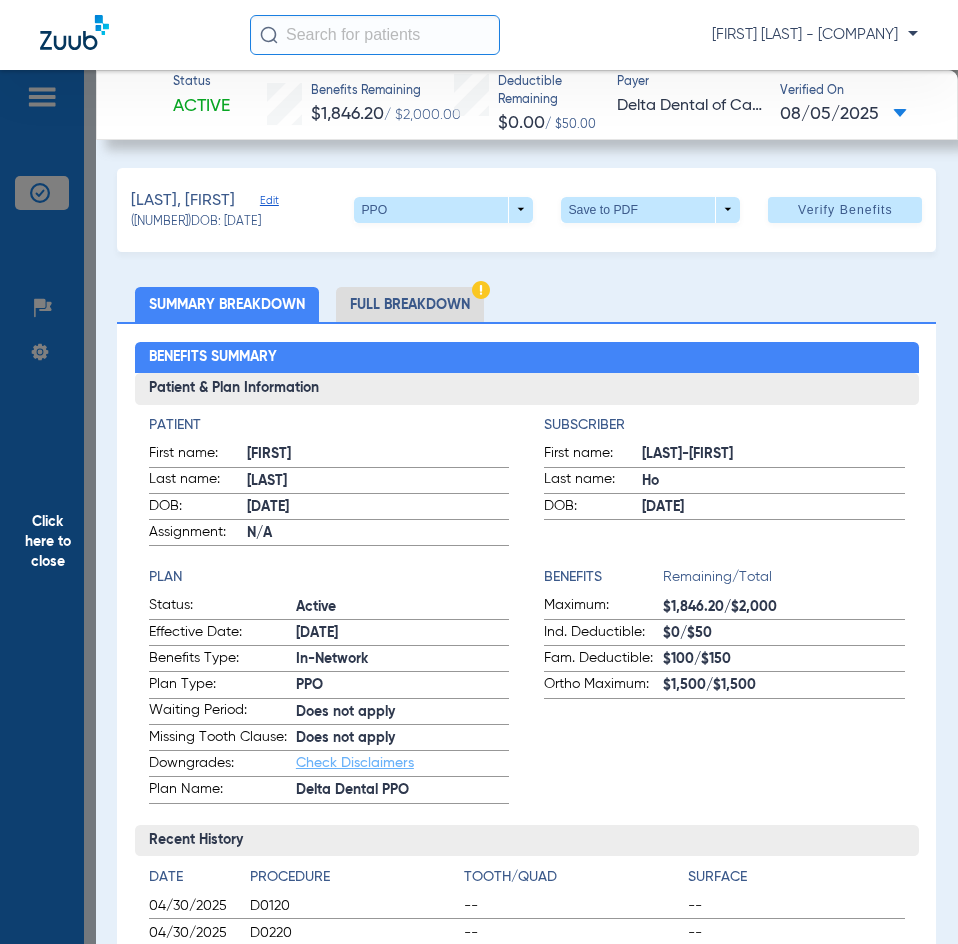 click on "Click here to close" 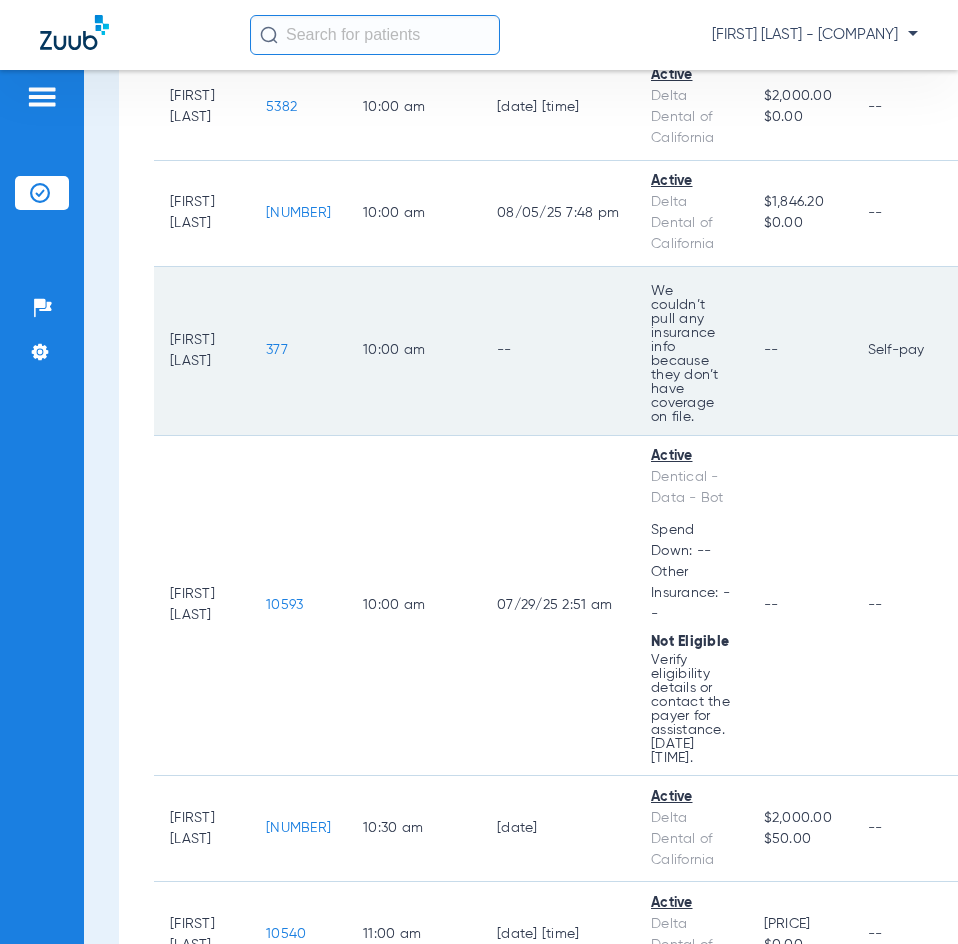 scroll, scrollTop: 1200, scrollLeft: 0, axis: vertical 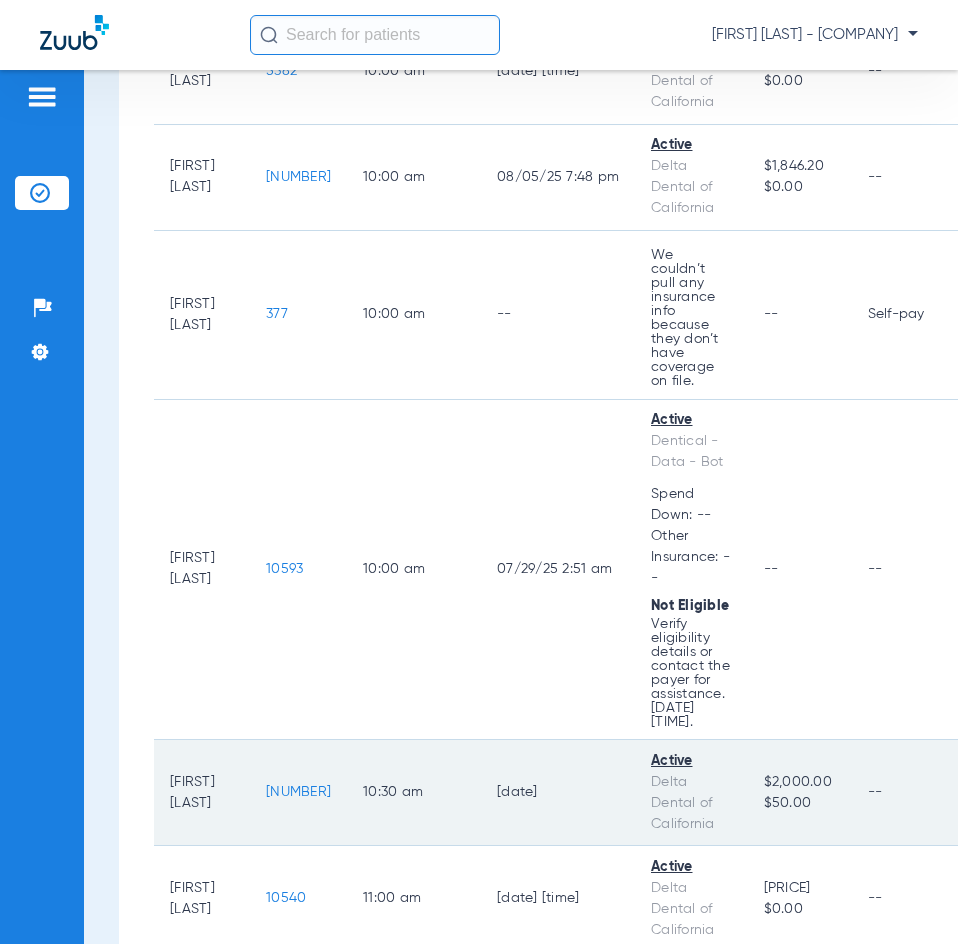 click on "[NUMBER]" 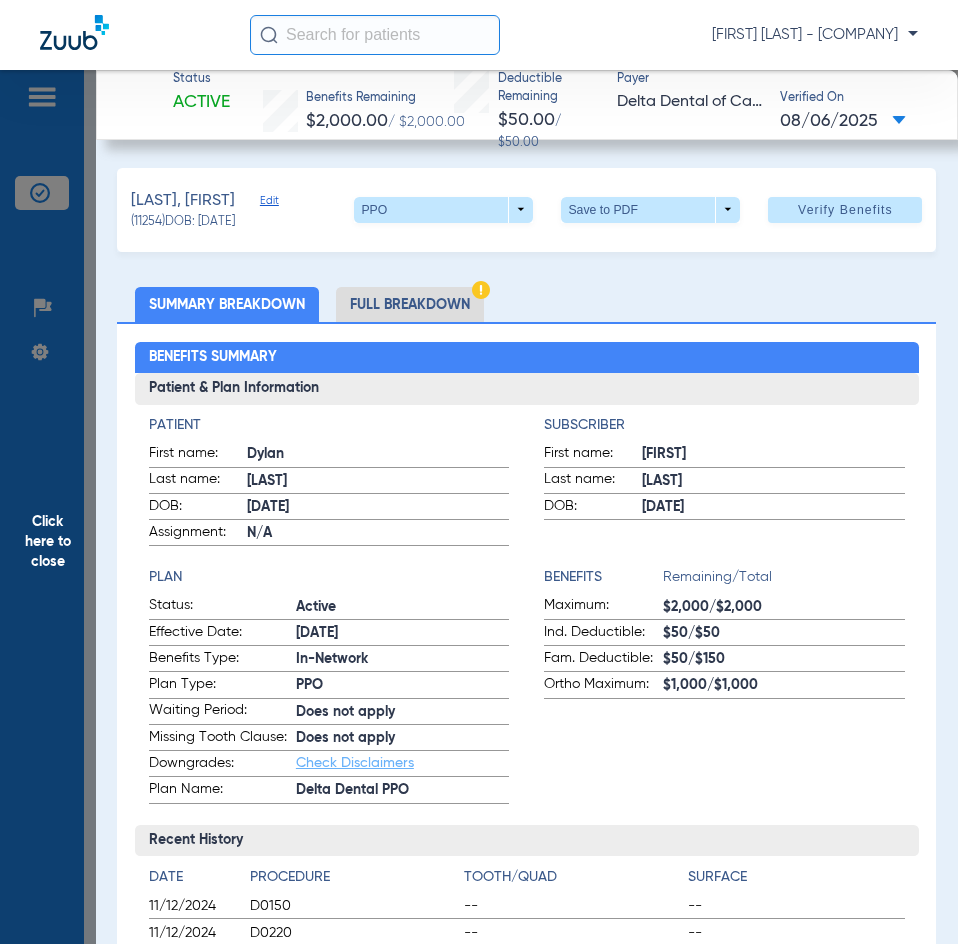 click on "Click here to close" 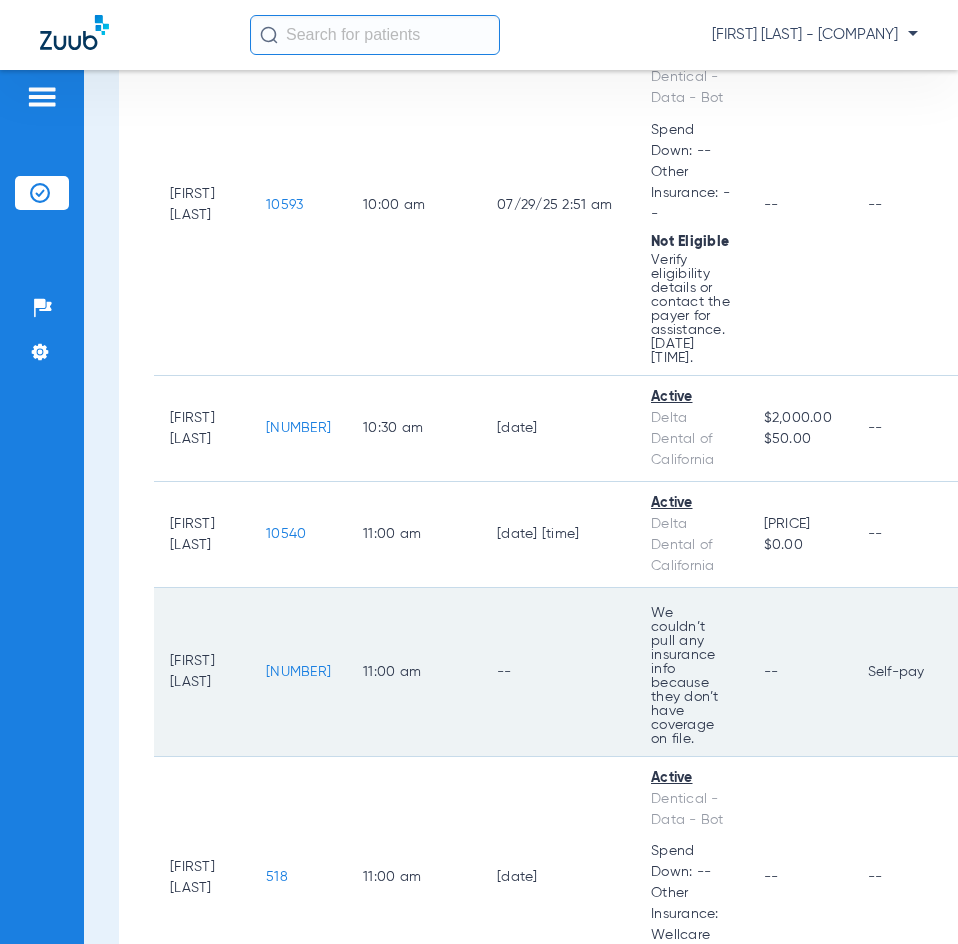 scroll, scrollTop: 1600, scrollLeft: 0, axis: vertical 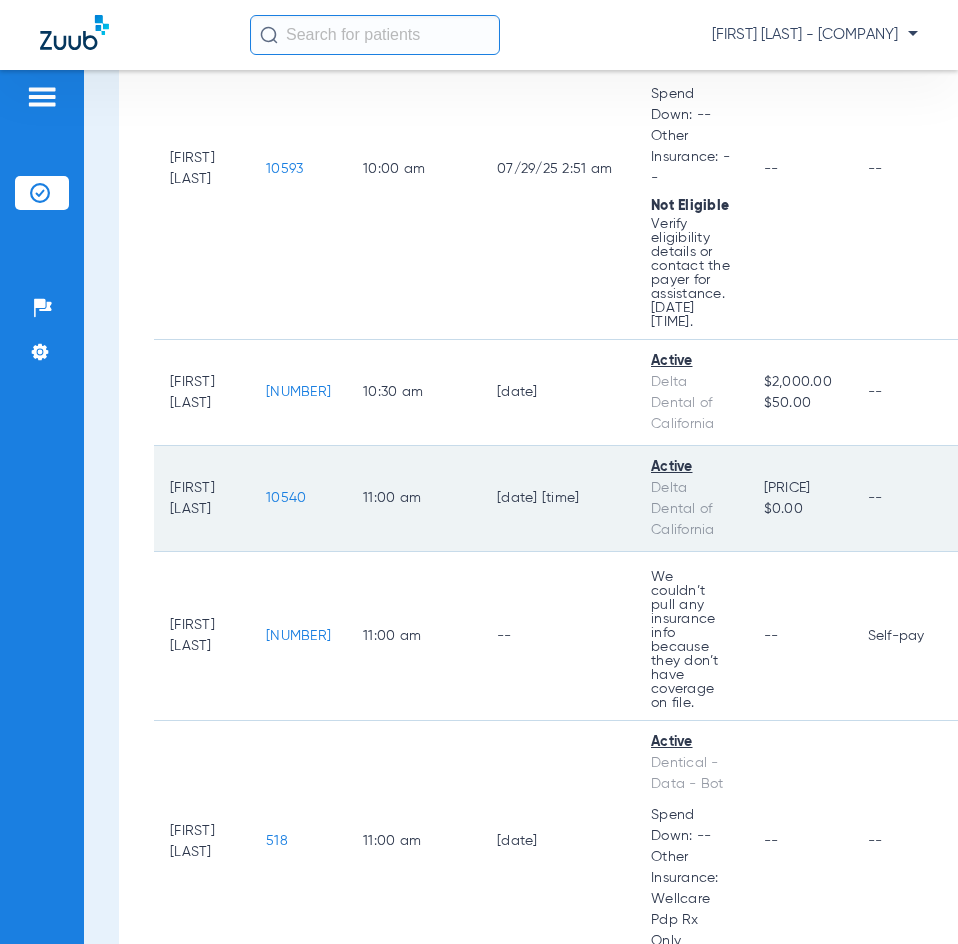 click on "10540" 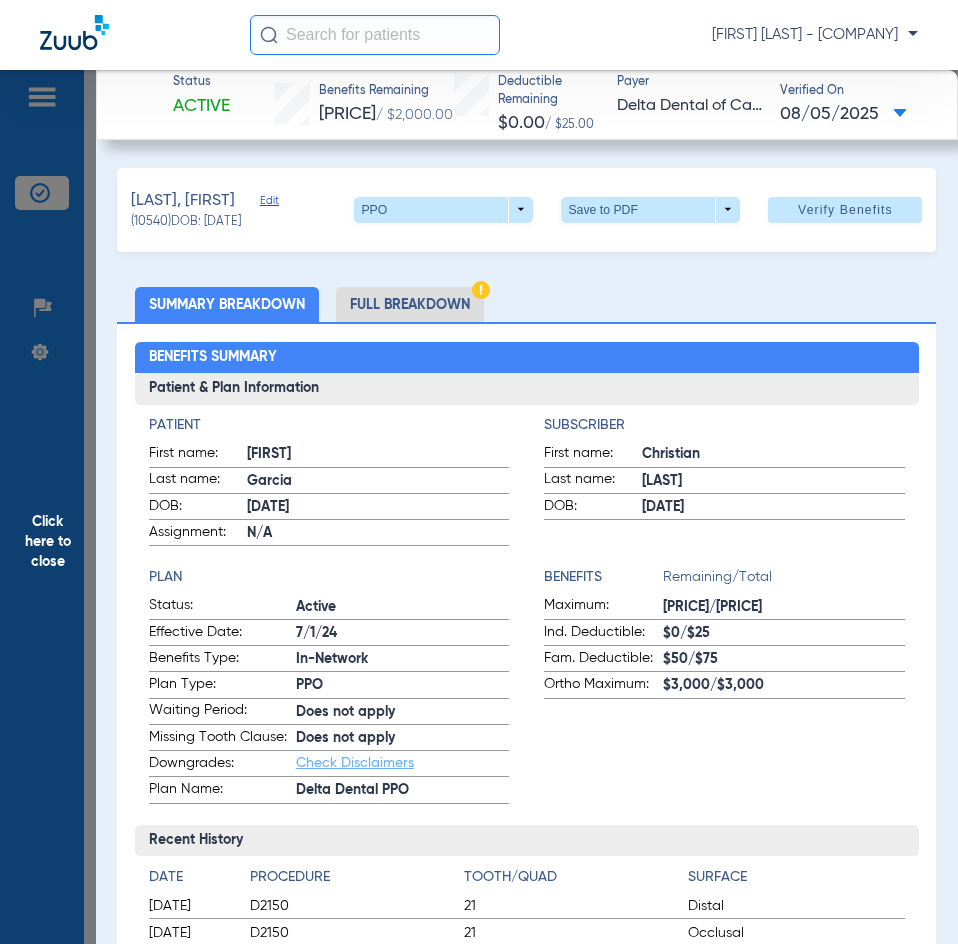 click on "Click here to close" 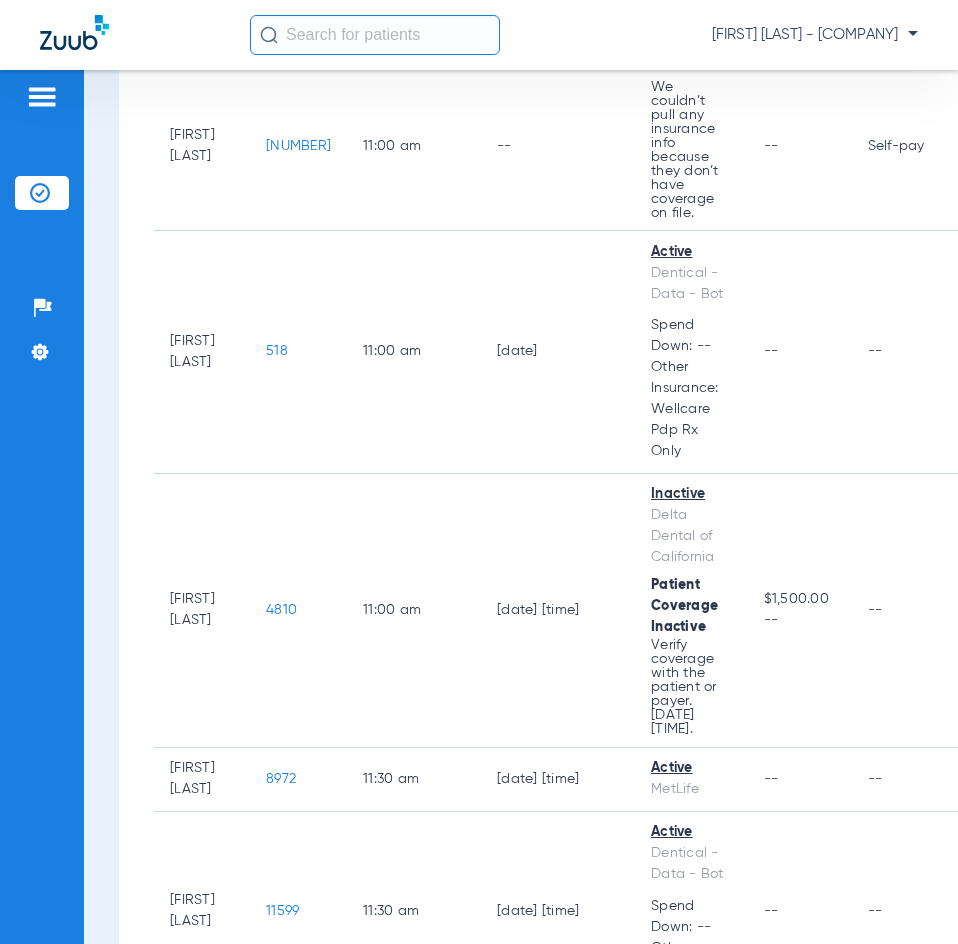 scroll, scrollTop: 2100, scrollLeft: 0, axis: vertical 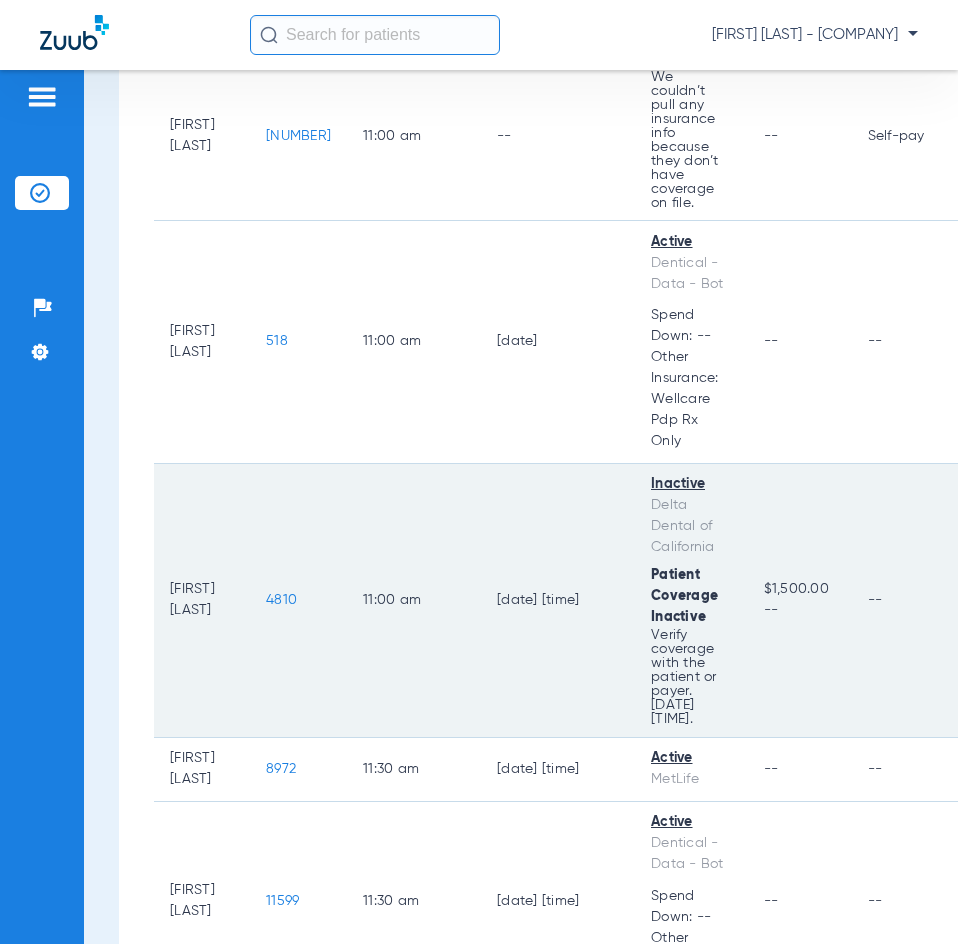 click on "4810" 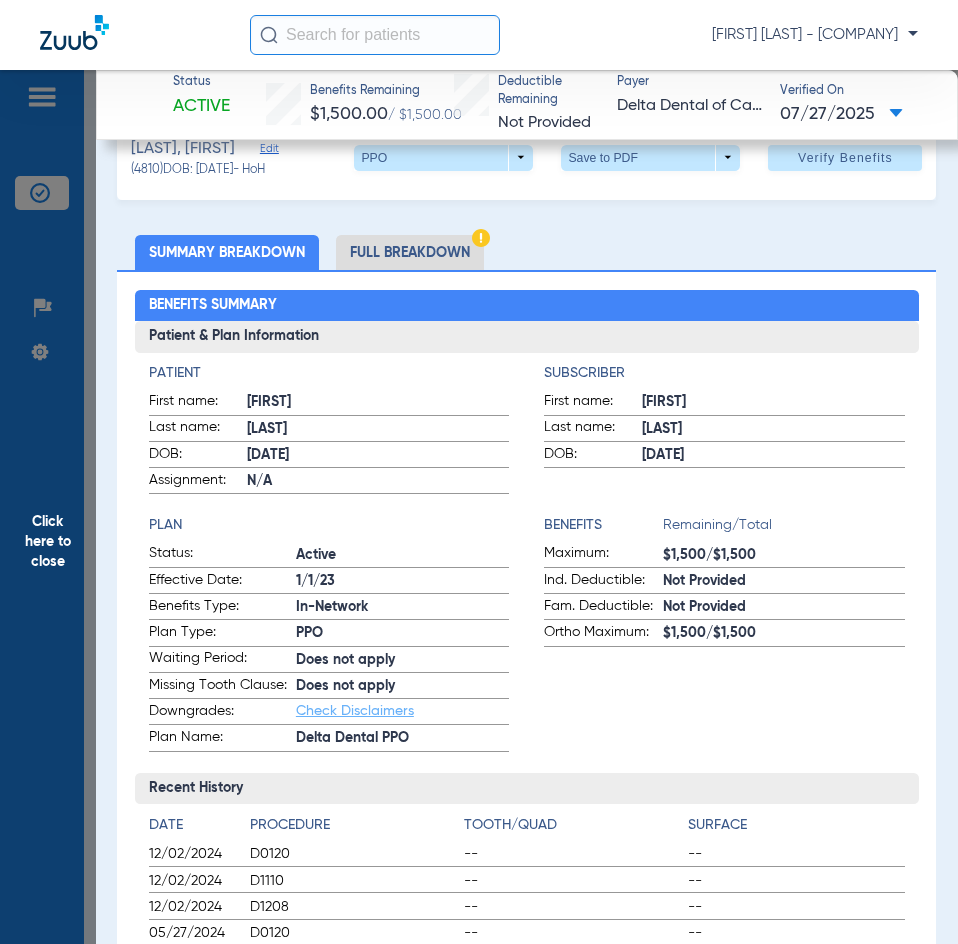 scroll, scrollTop: 0, scrollLeft: 0, axis: both 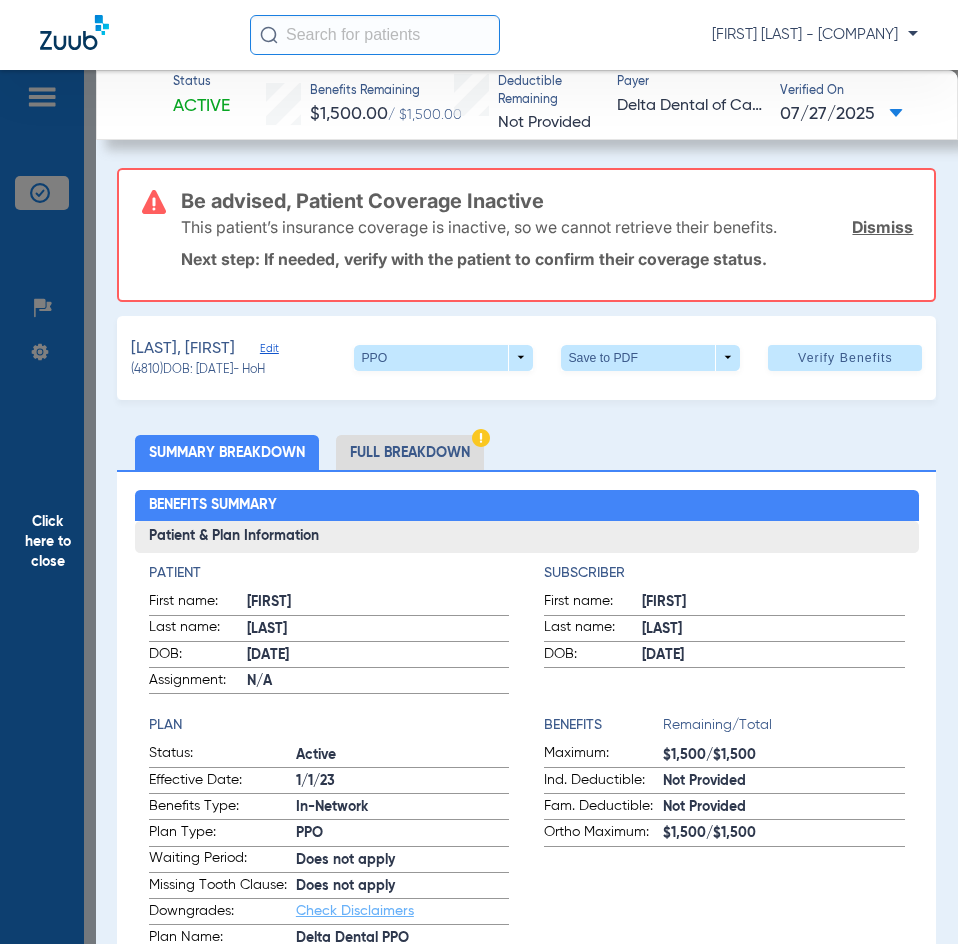 click on "Dismiss" 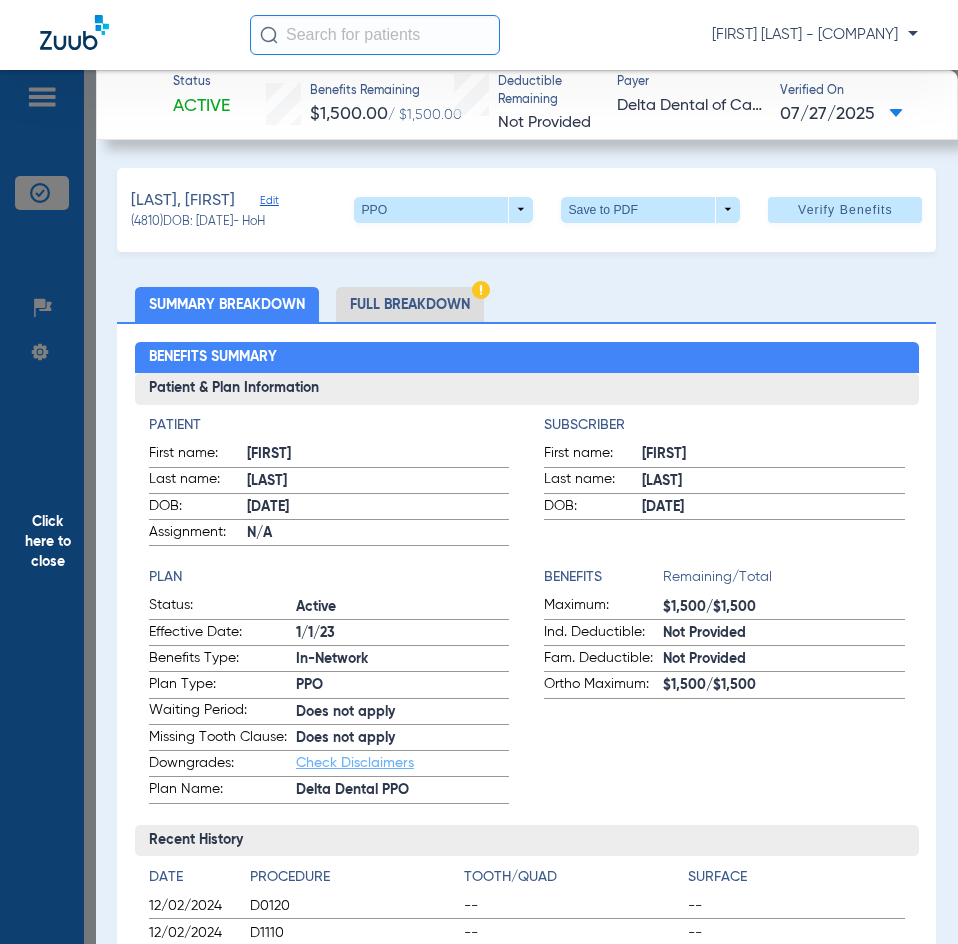 click on "Click here to close" 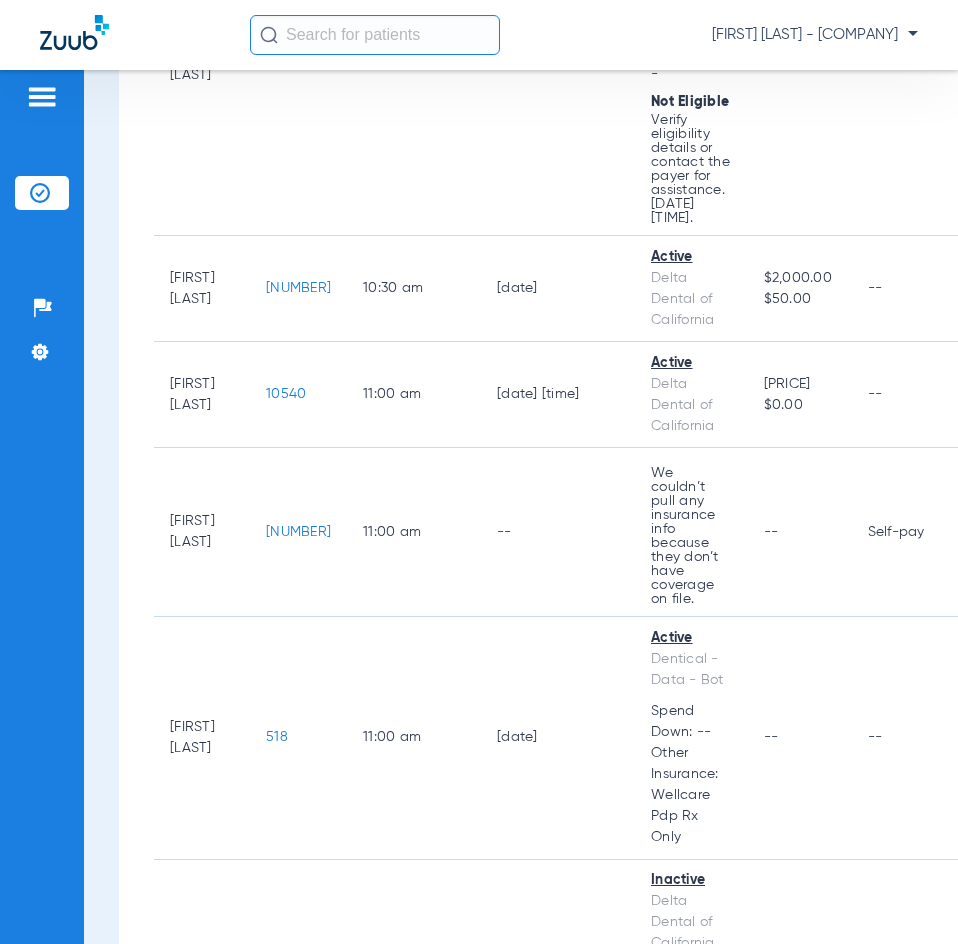 scroll, scrollTop: 1710, scrollLeft: 0, axis: vertical 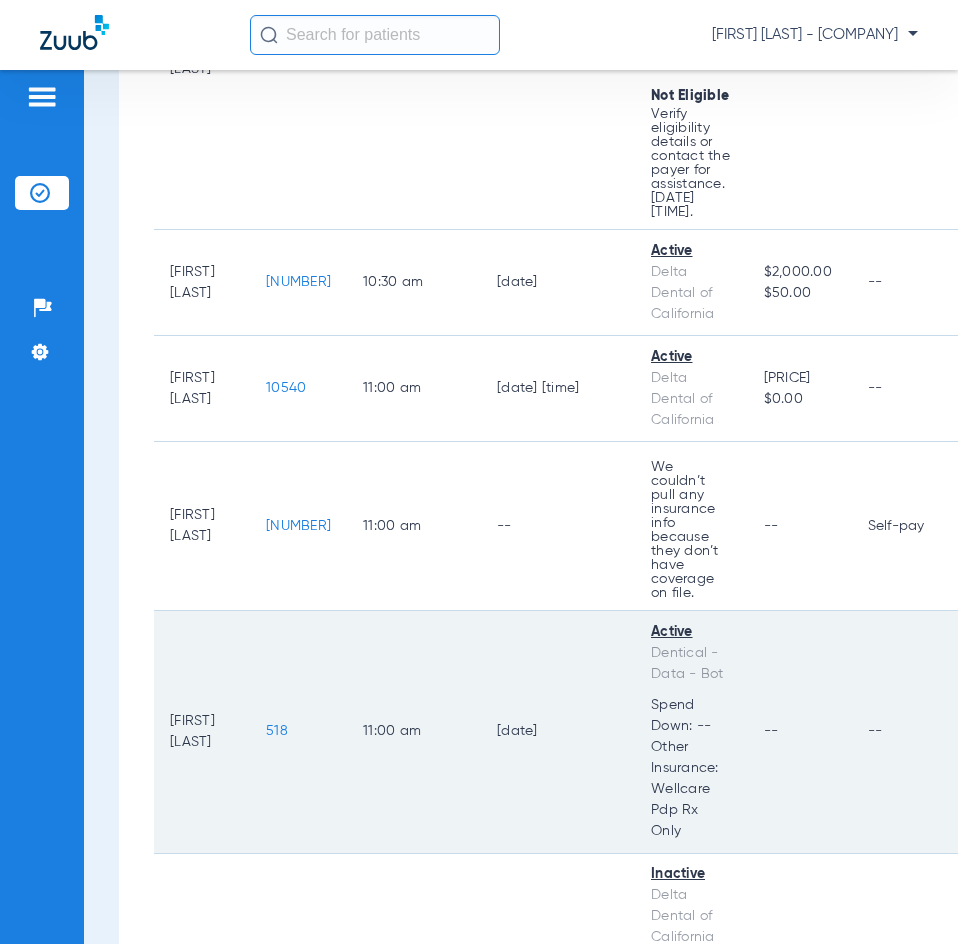 click on "518" 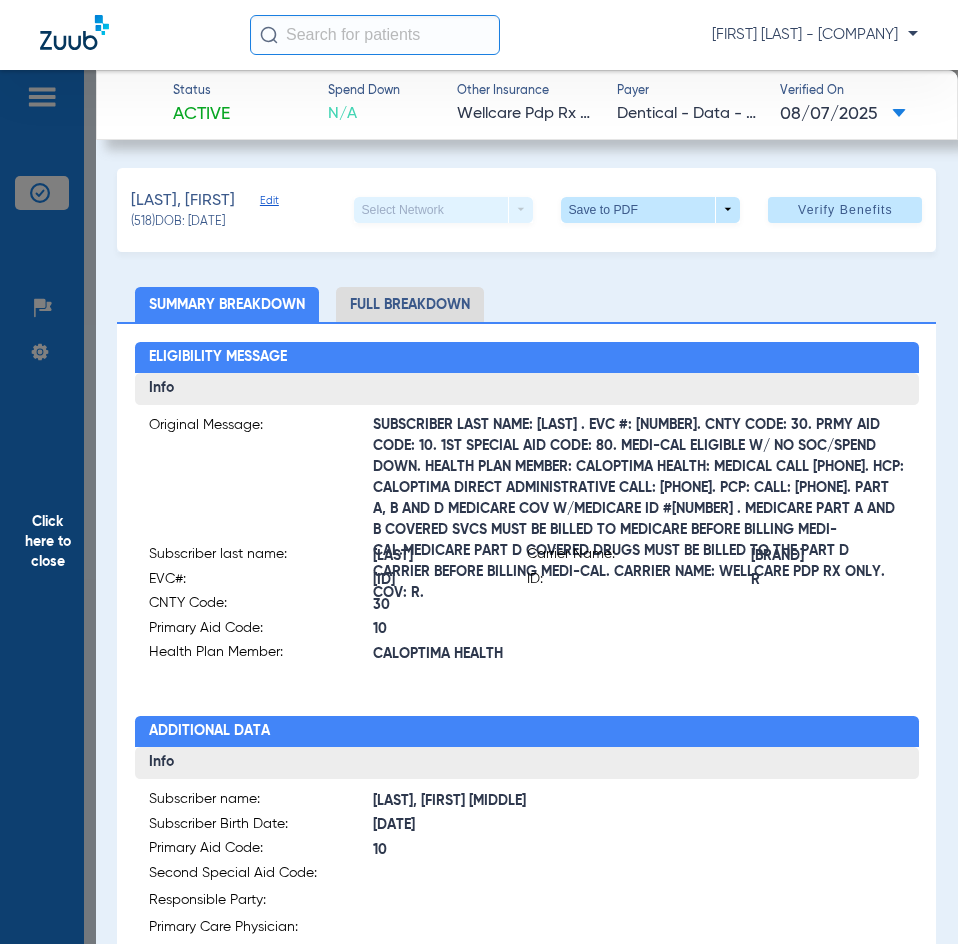 click on "Click here to close" 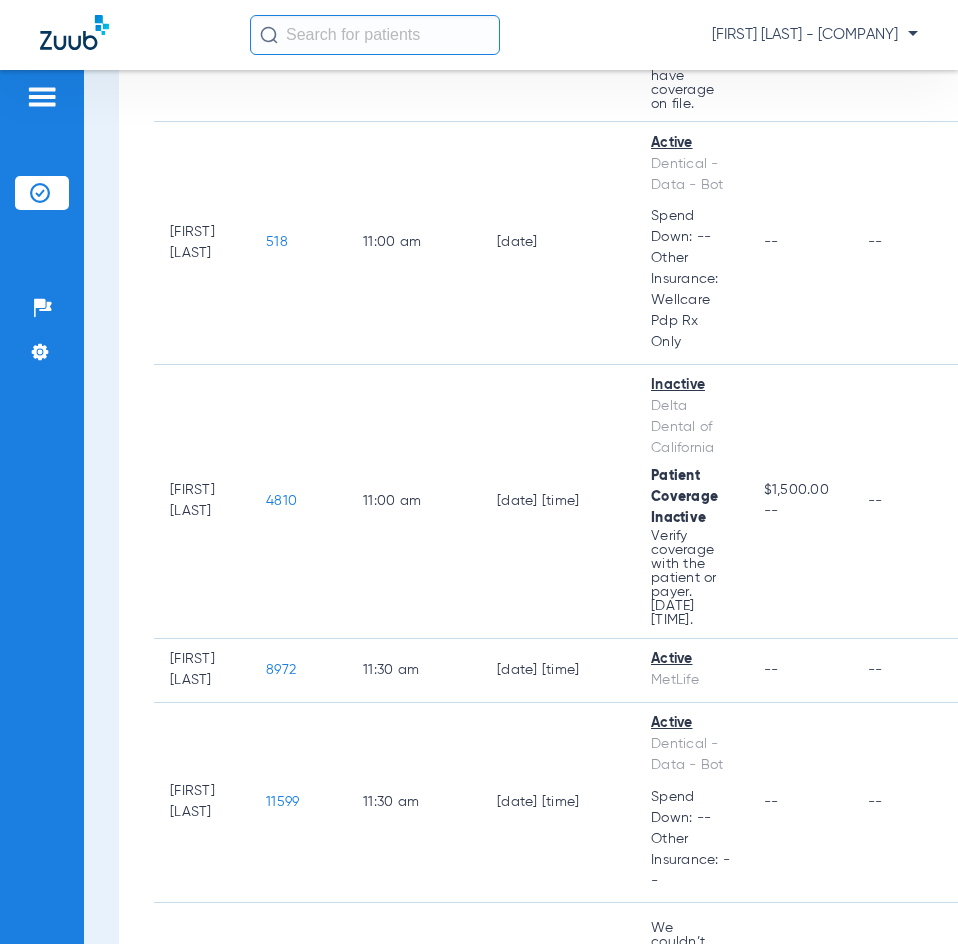 scroll, scrollTop: 2210, scrollLeft: 0, axis: vertical 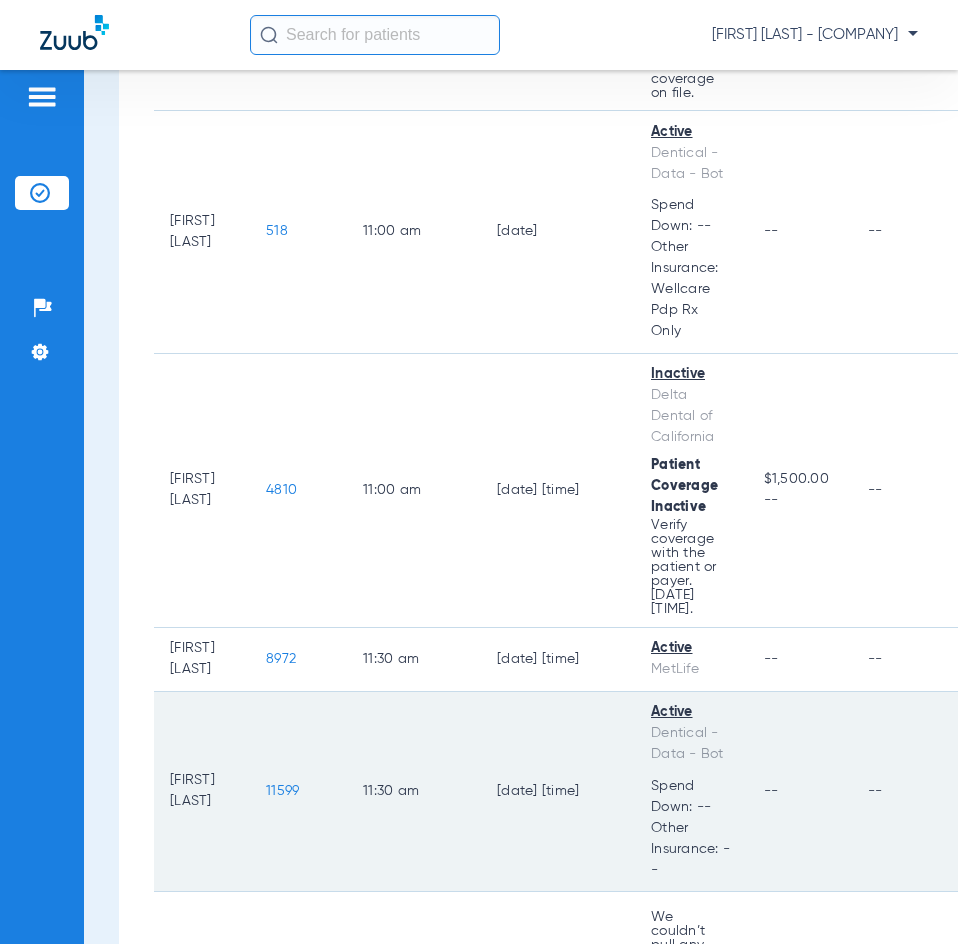 click on "11599" 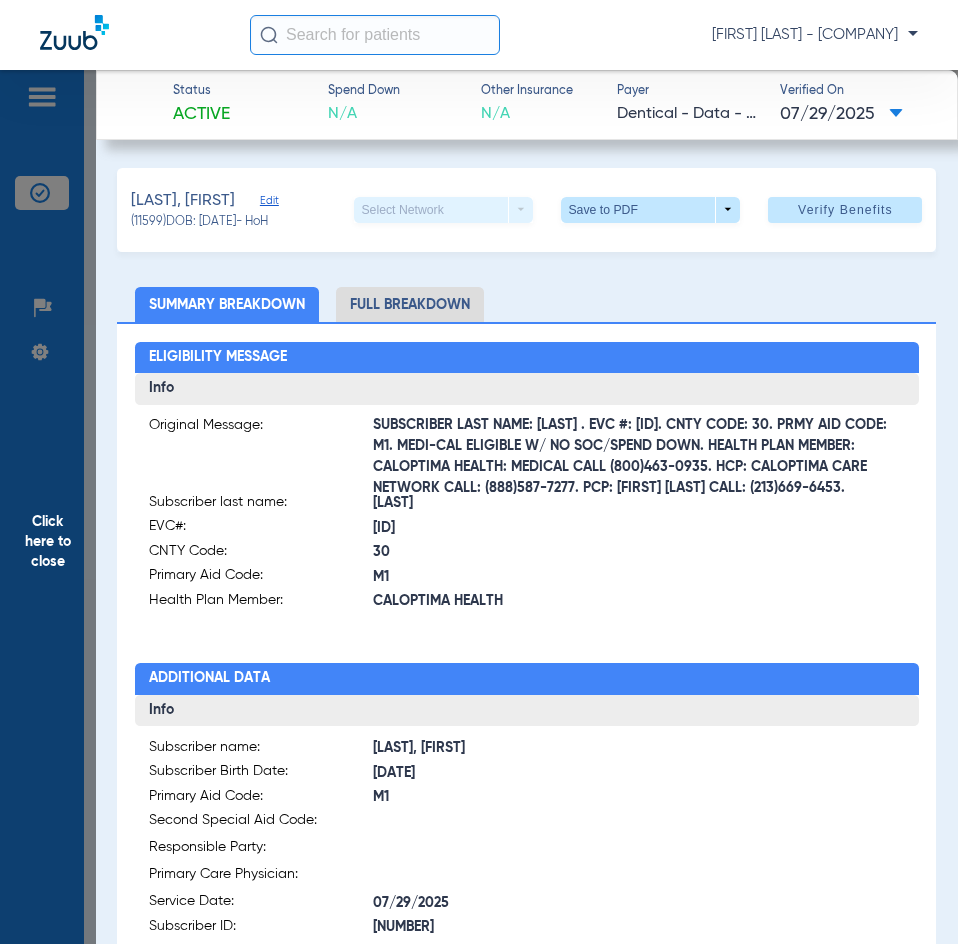 click on "Click here to close" 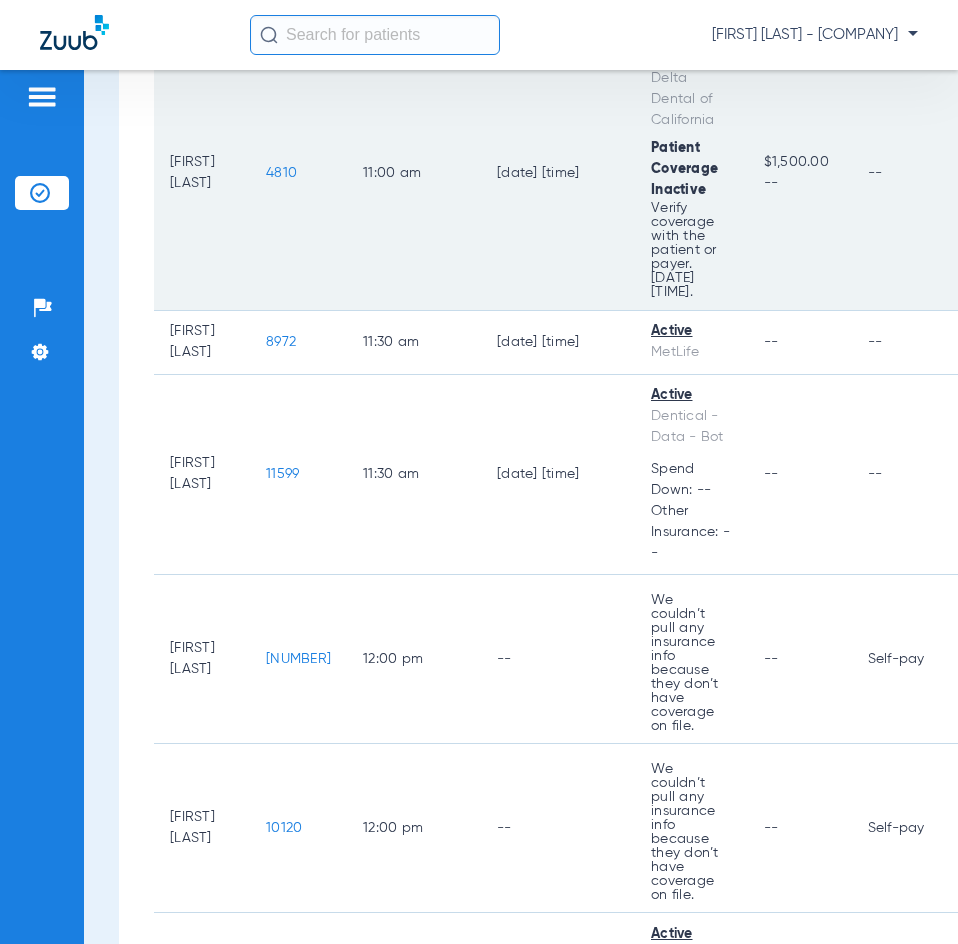 scroll, scrollTop: 2810, scrollLeft: 0, axis: vertical 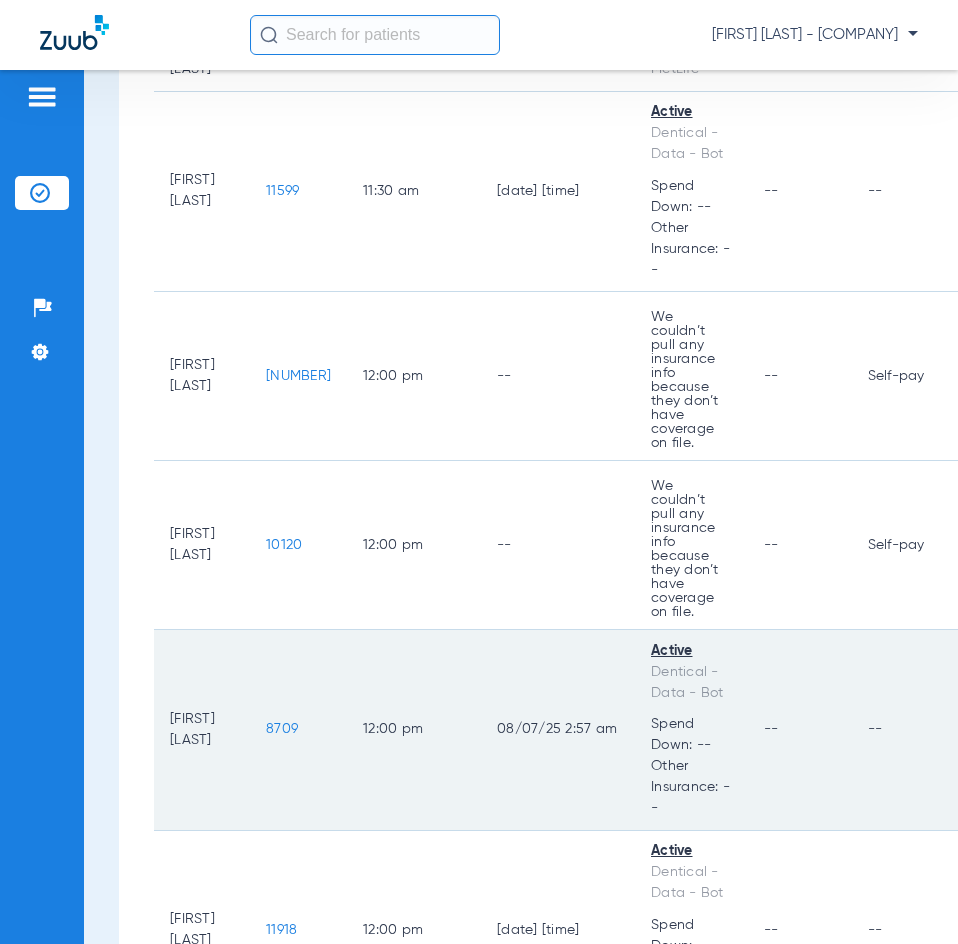 click on "8709" 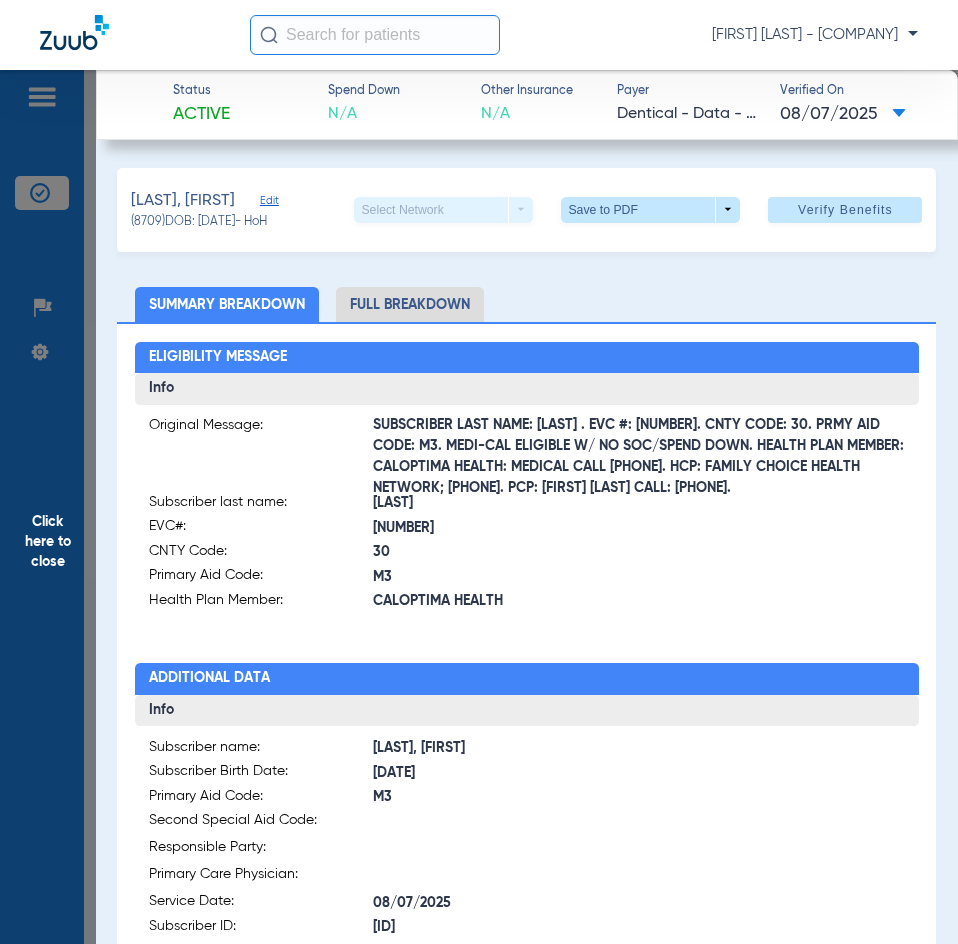 click on "Click here to close" 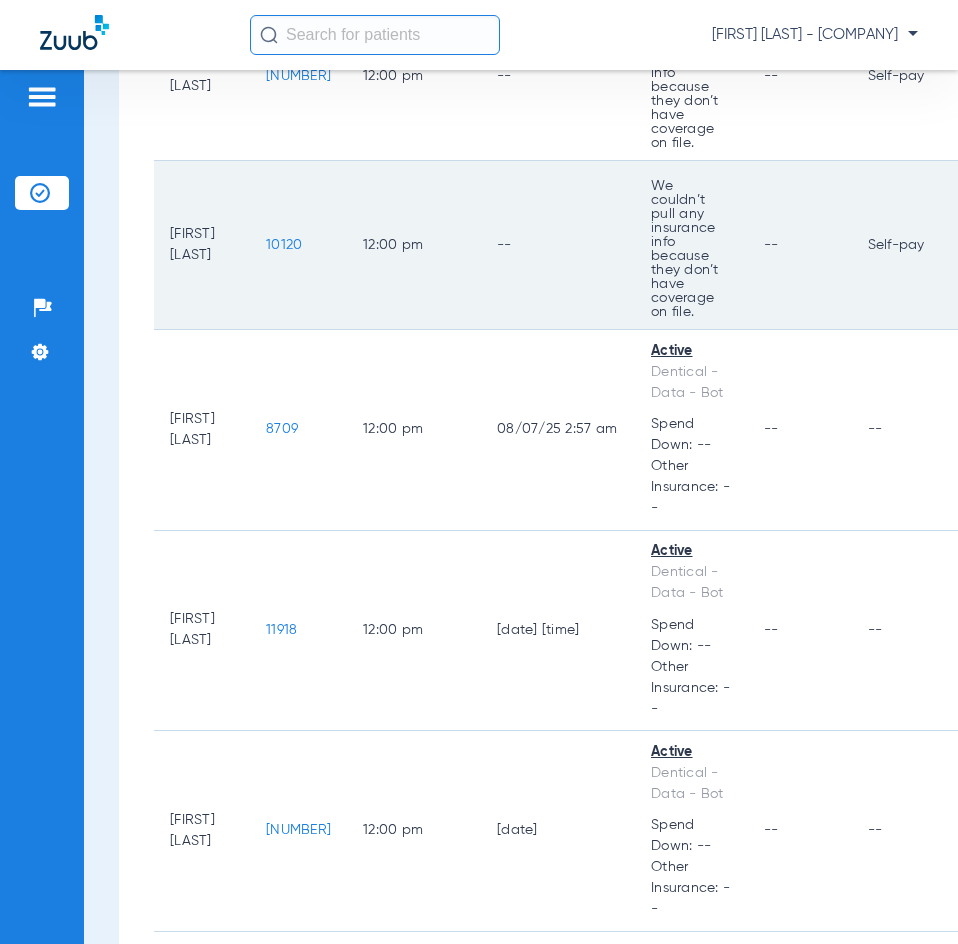 scroll, scrollTop: 3210, scrollLeft: 0, axis: vertical 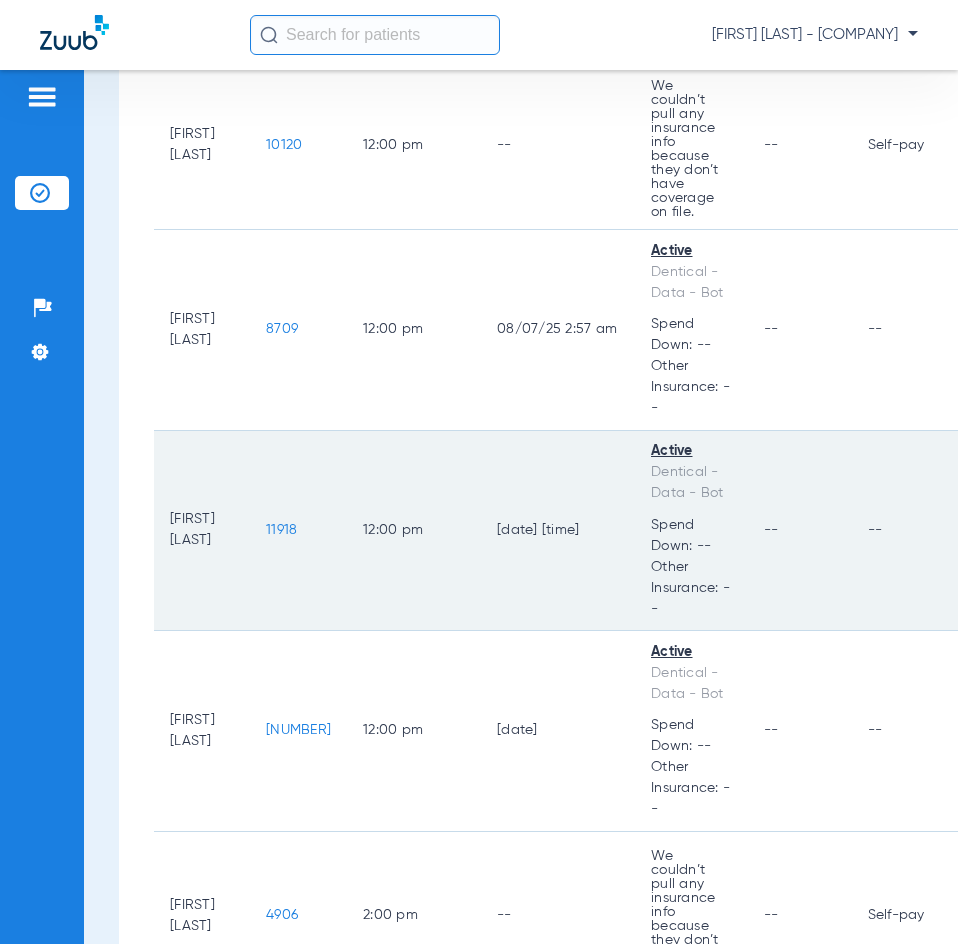 click on "11918" 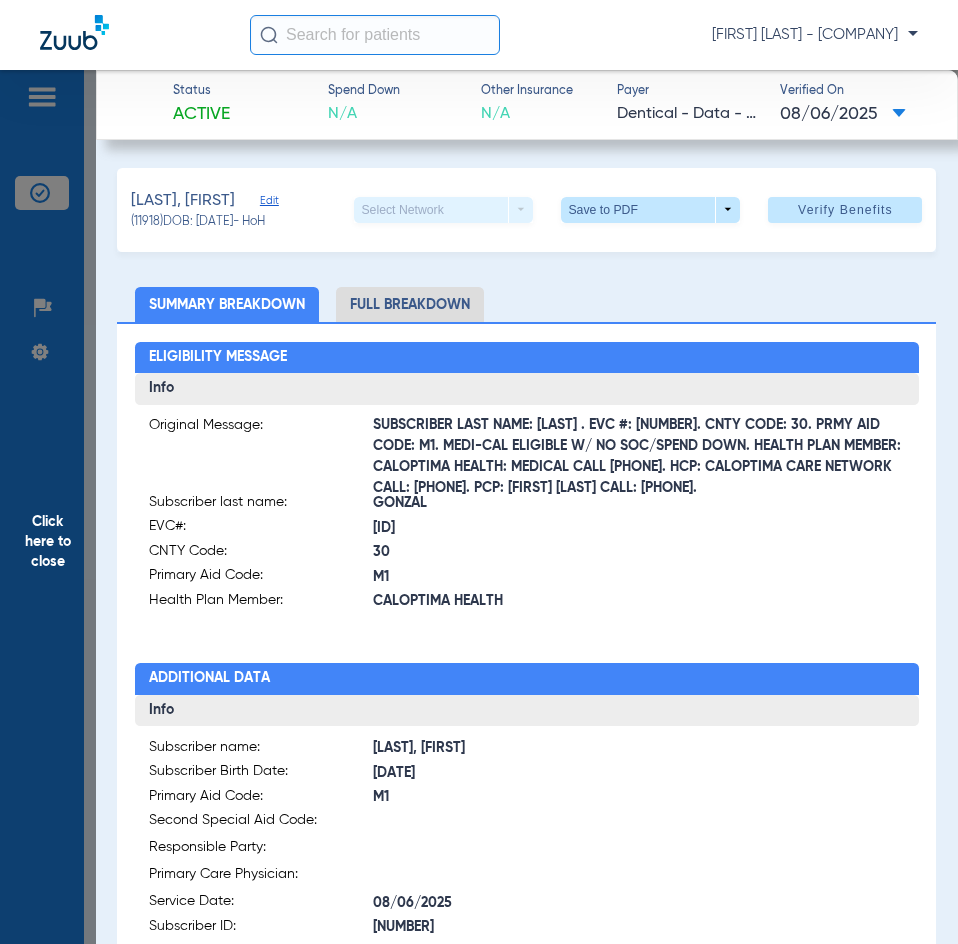 click on "Click here to close" 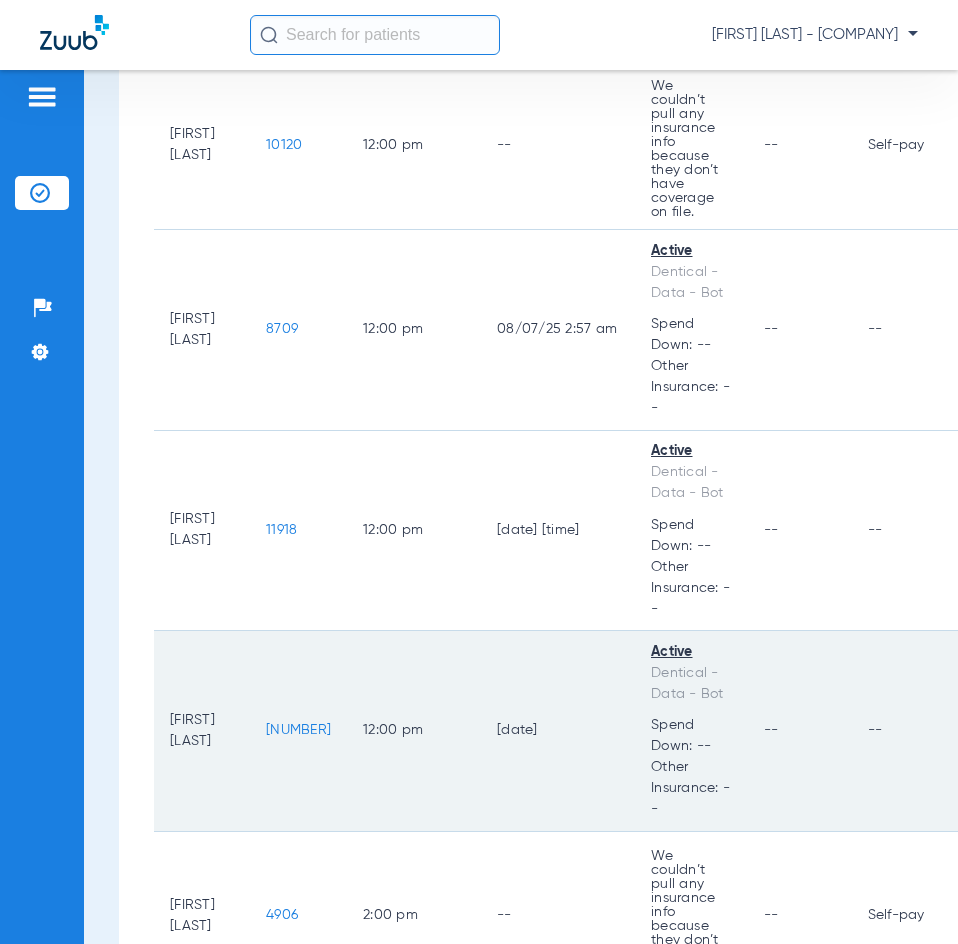 click on "[NUMBER]" 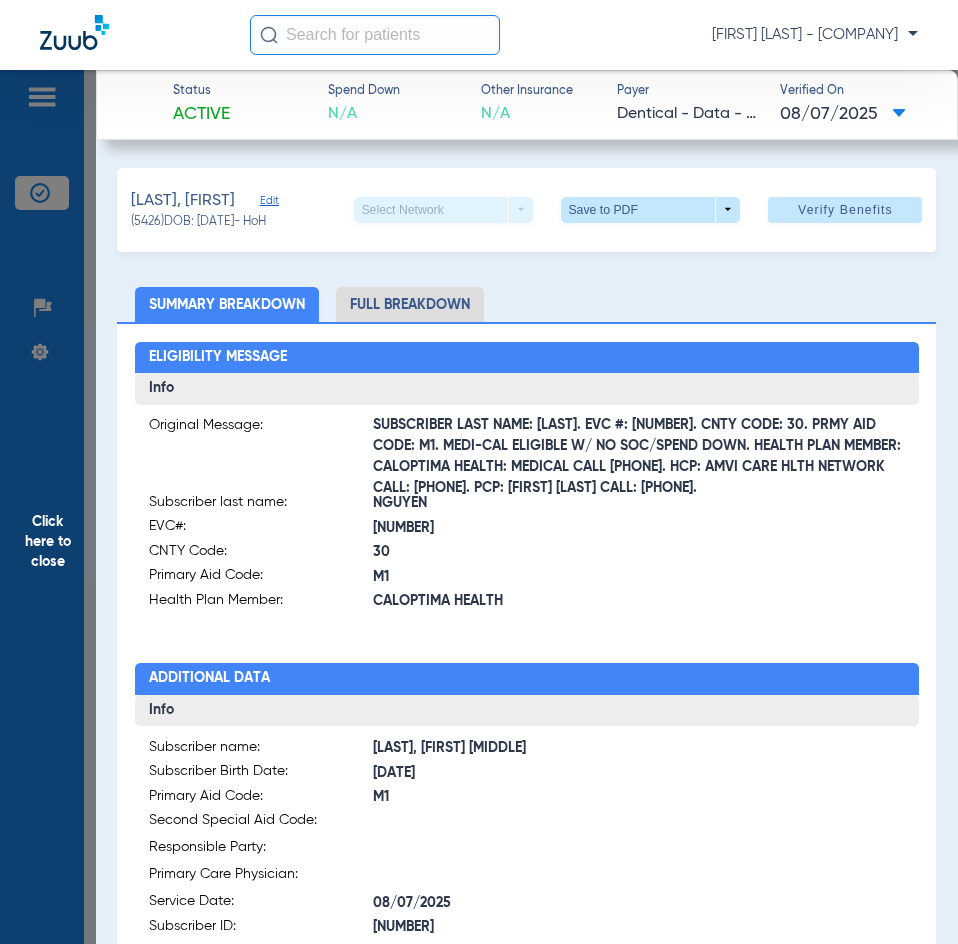 click on "Click here to close" 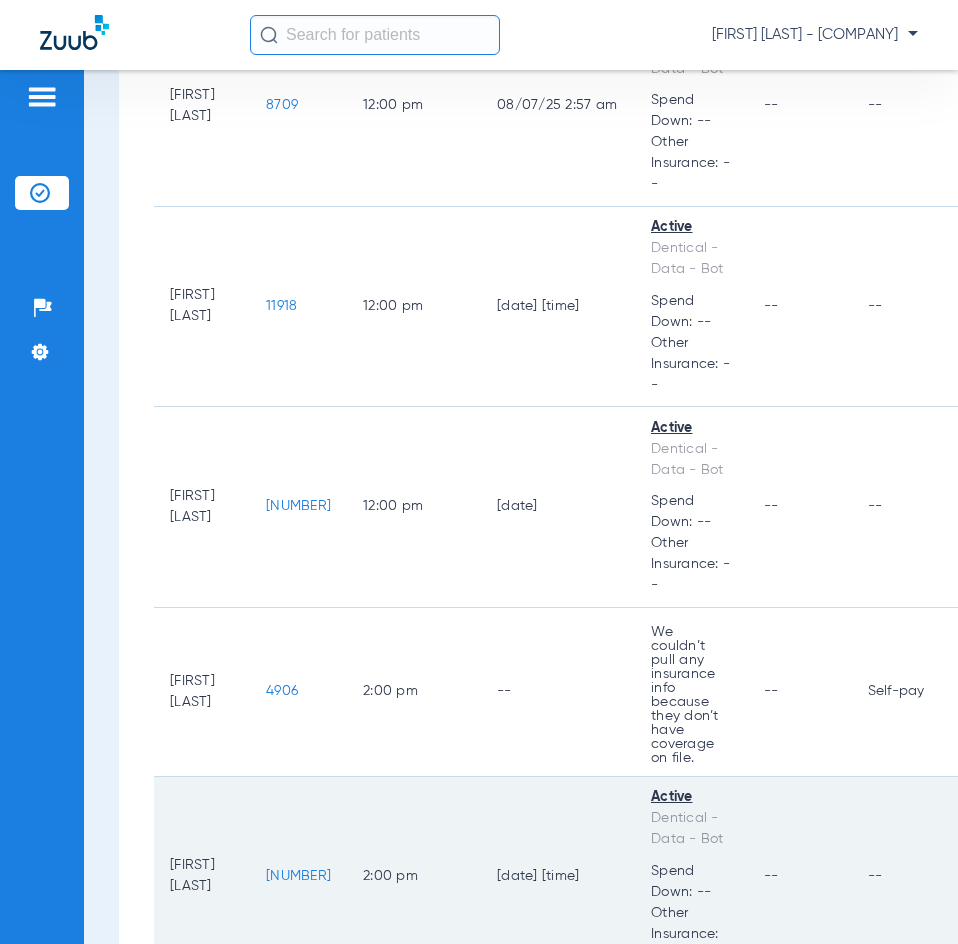 scroll, scrollTop: 3610, scrollLeft: 0, axis: vertical 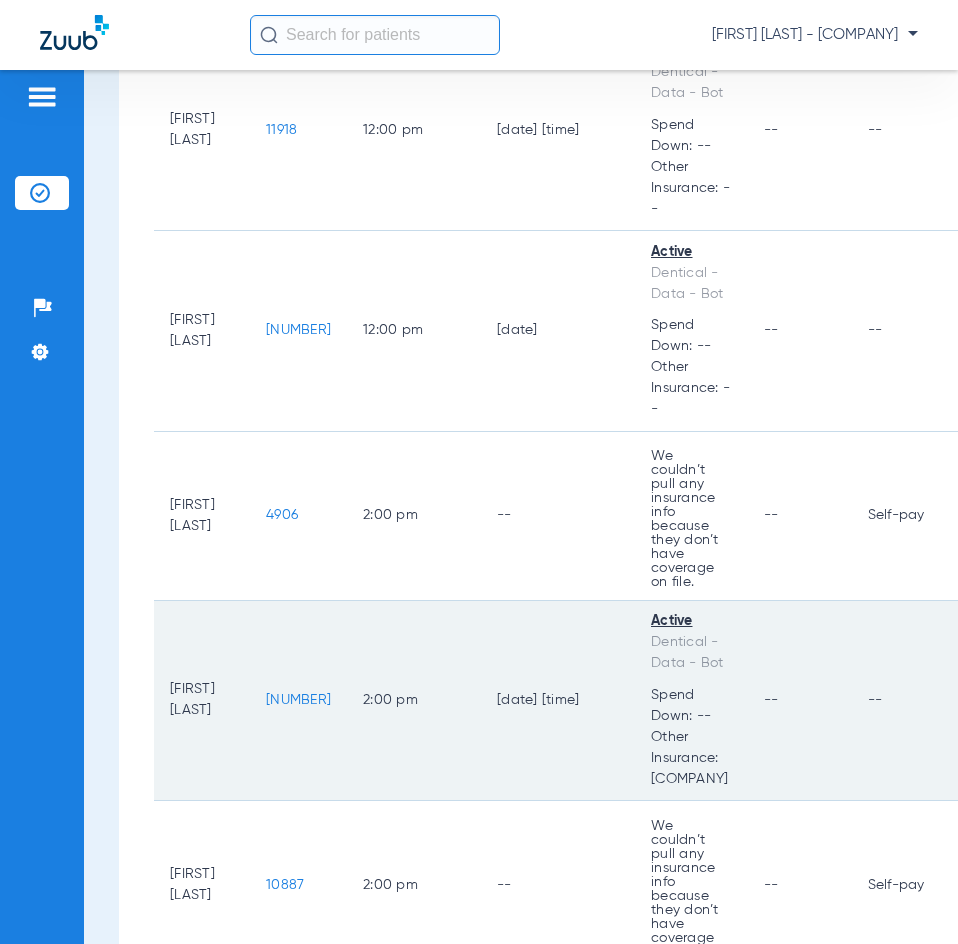 click on "[NUMBER]" 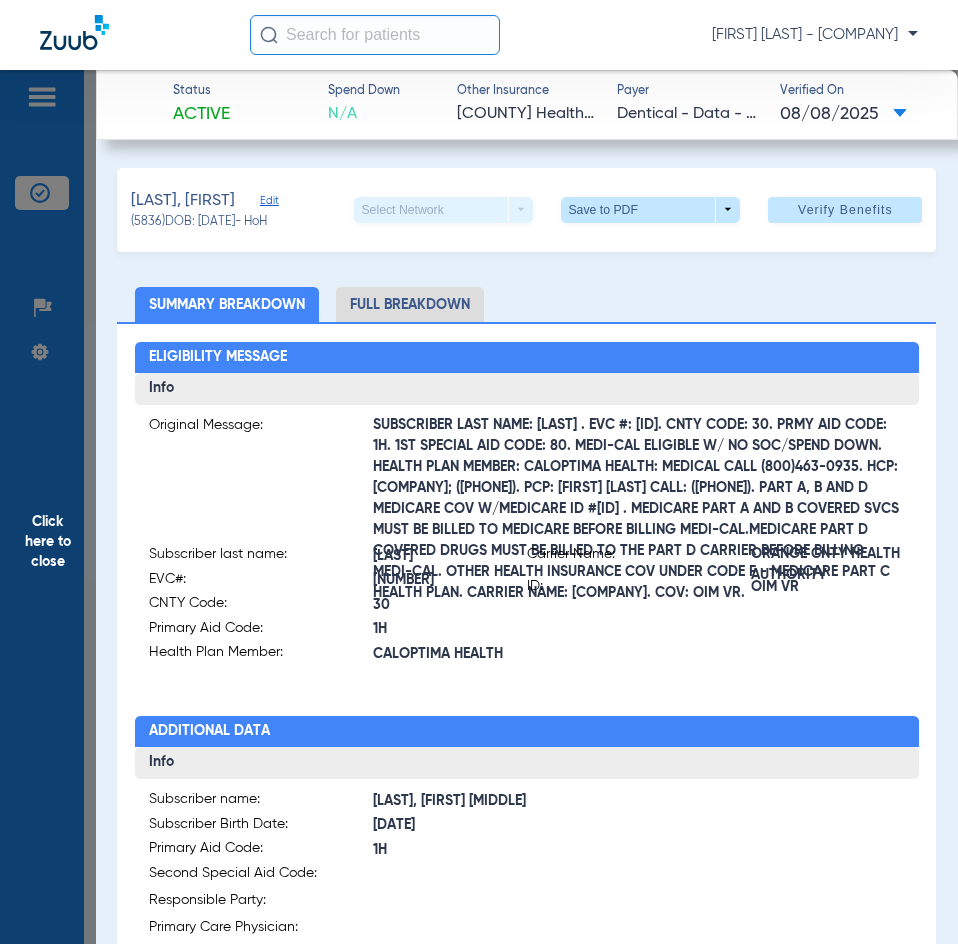 click on "Click here to close" 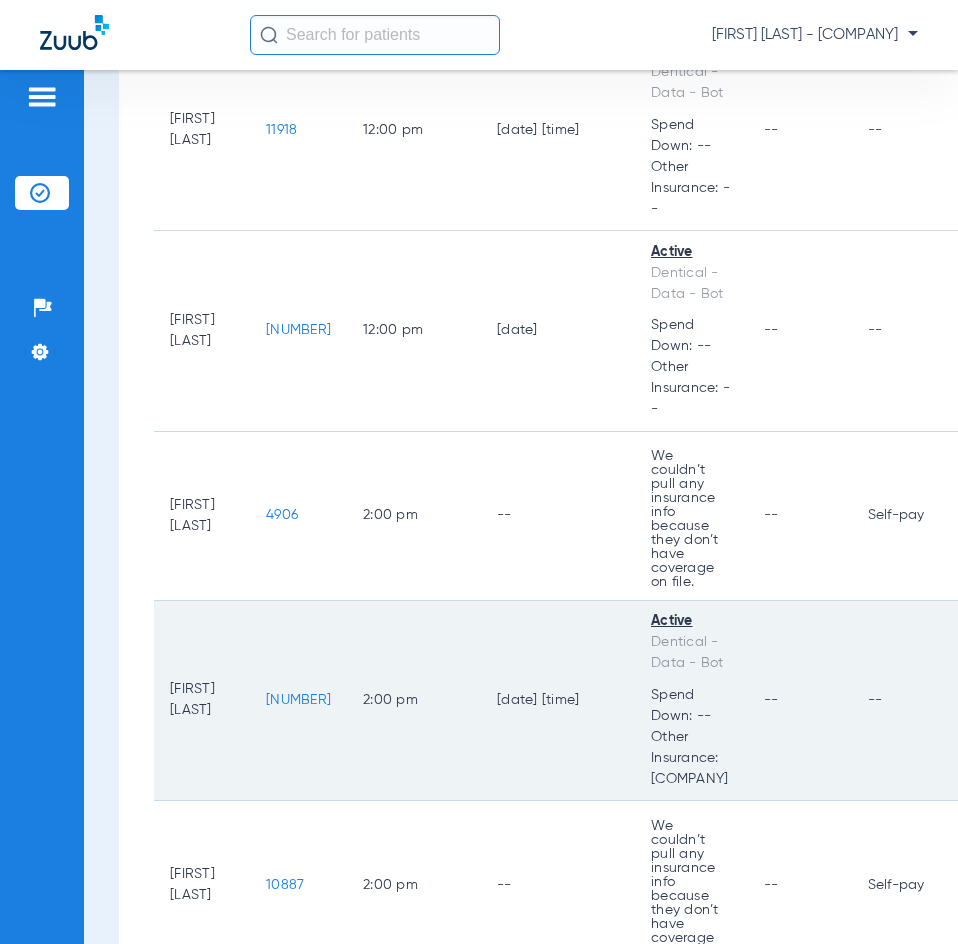 scroll, scrollTop: 3910, scrollLeft: 0, axis: vertical 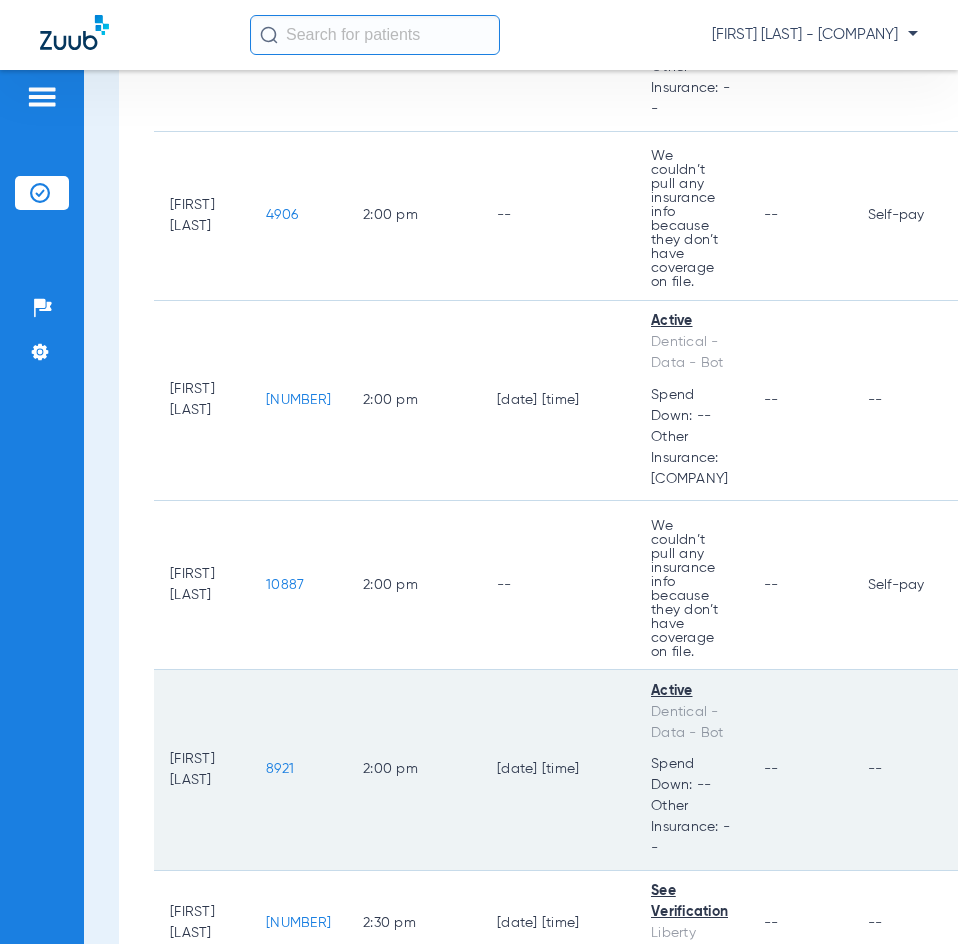 click on "8921" 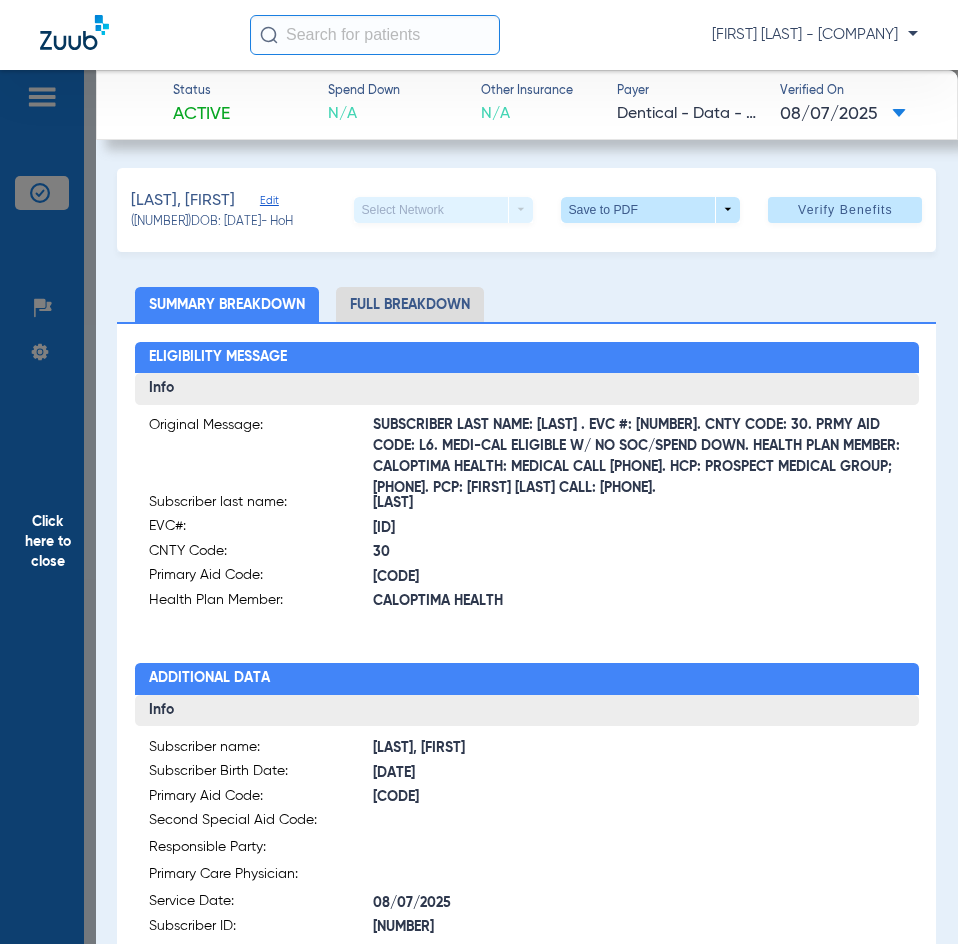 click on "Click here to close" 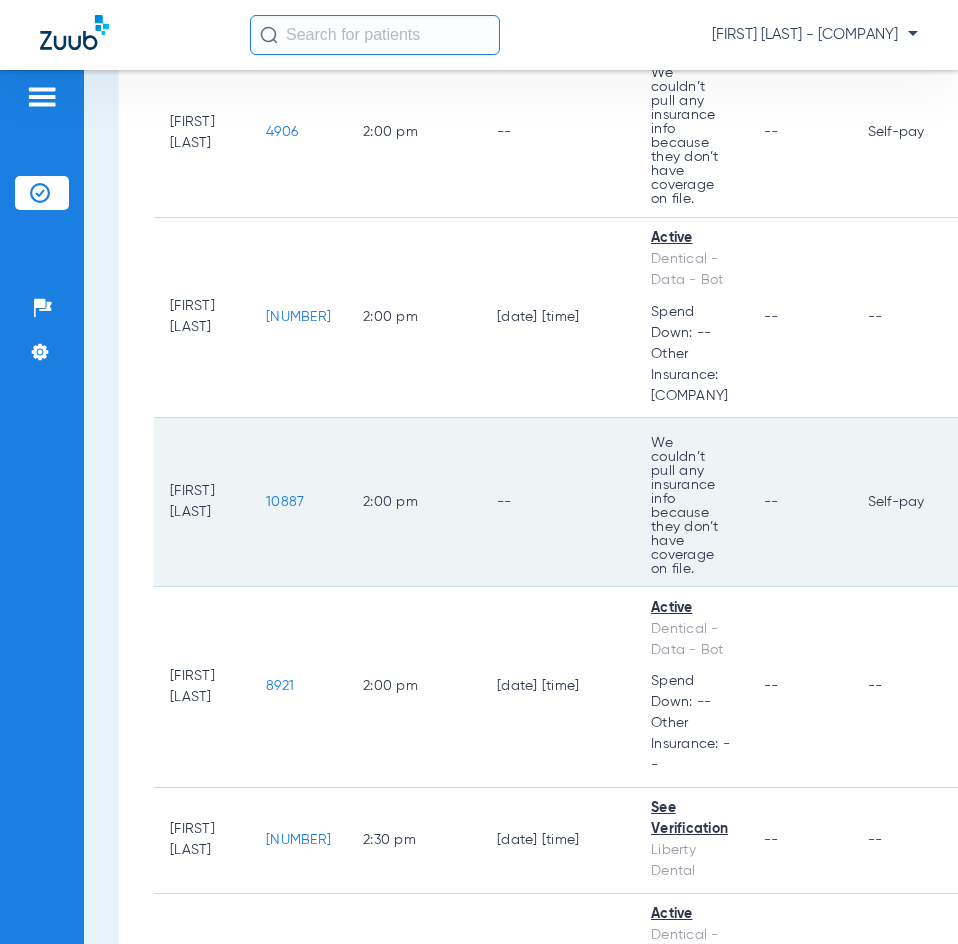 scroll, scrollTop: 4110, scrollLeft: 0, axis: vertical 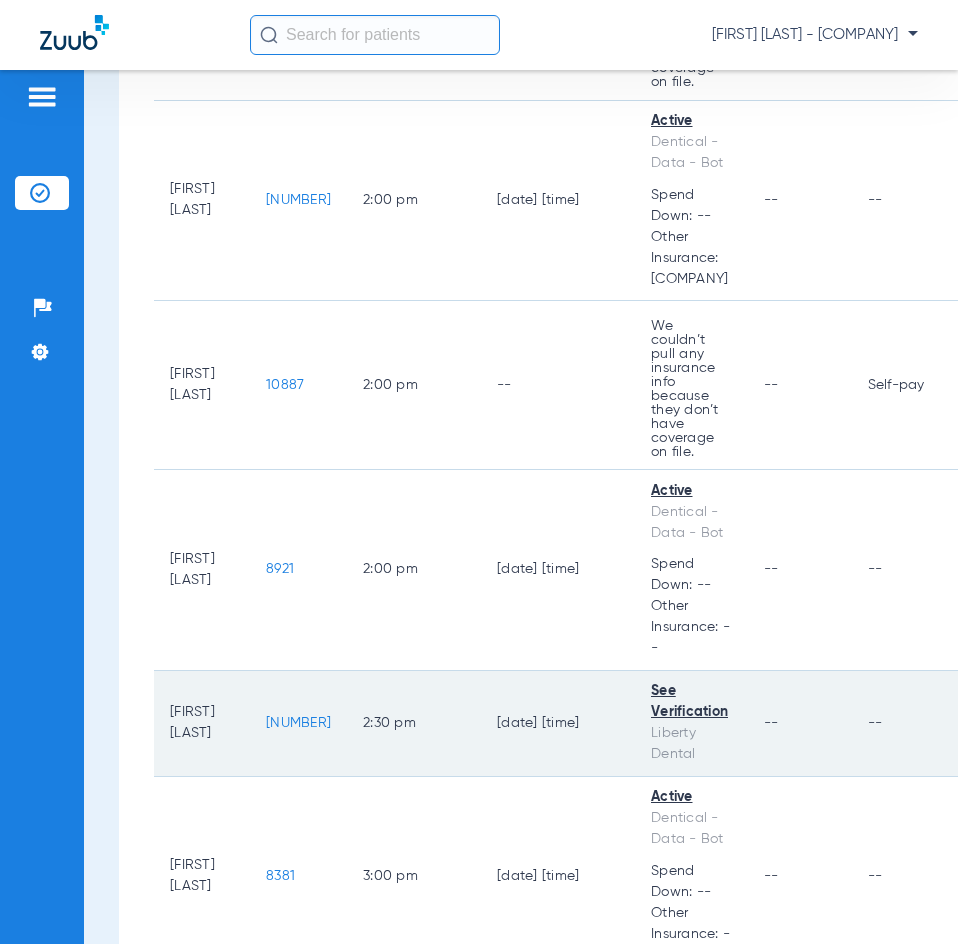 click on "See Verification" 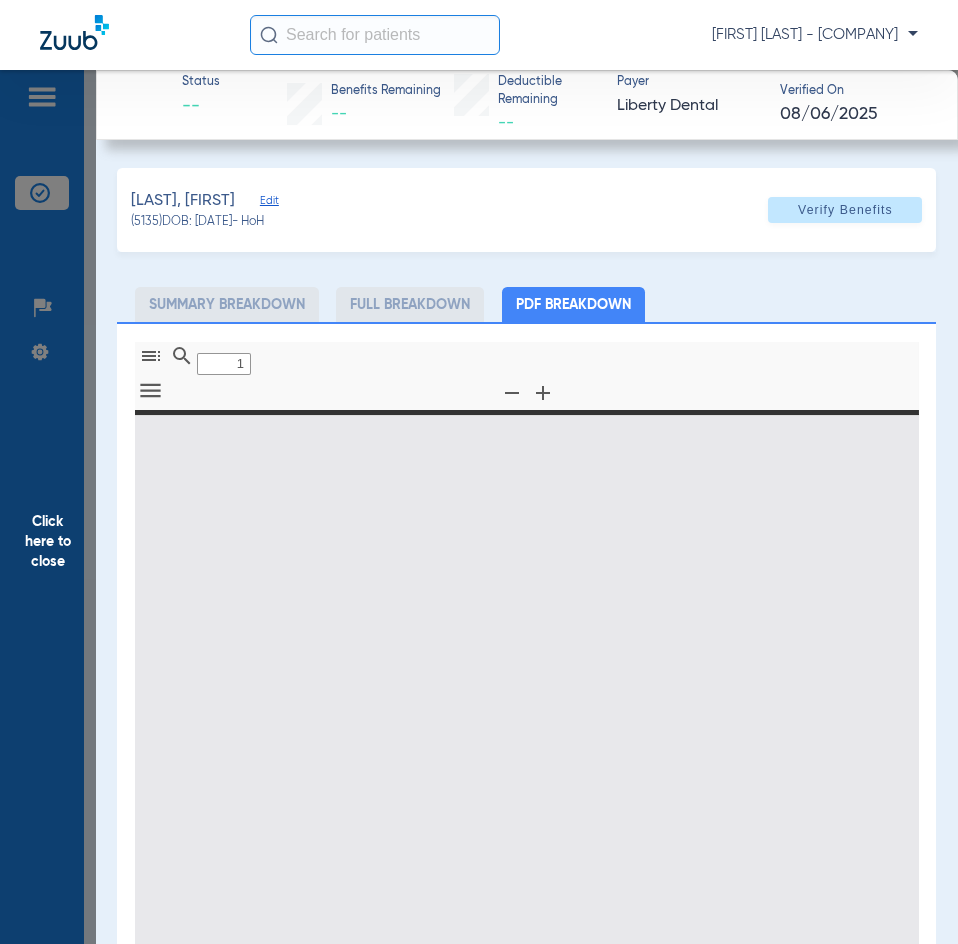 type on "0" 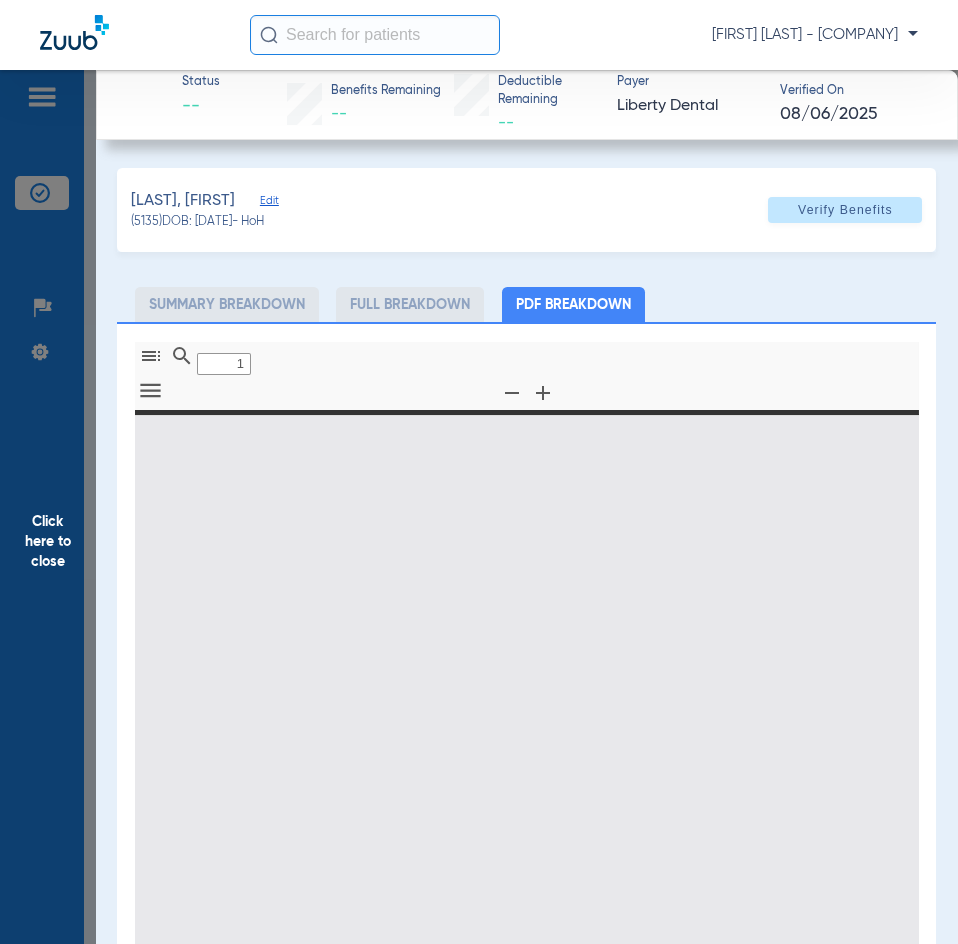 select on "page-width" 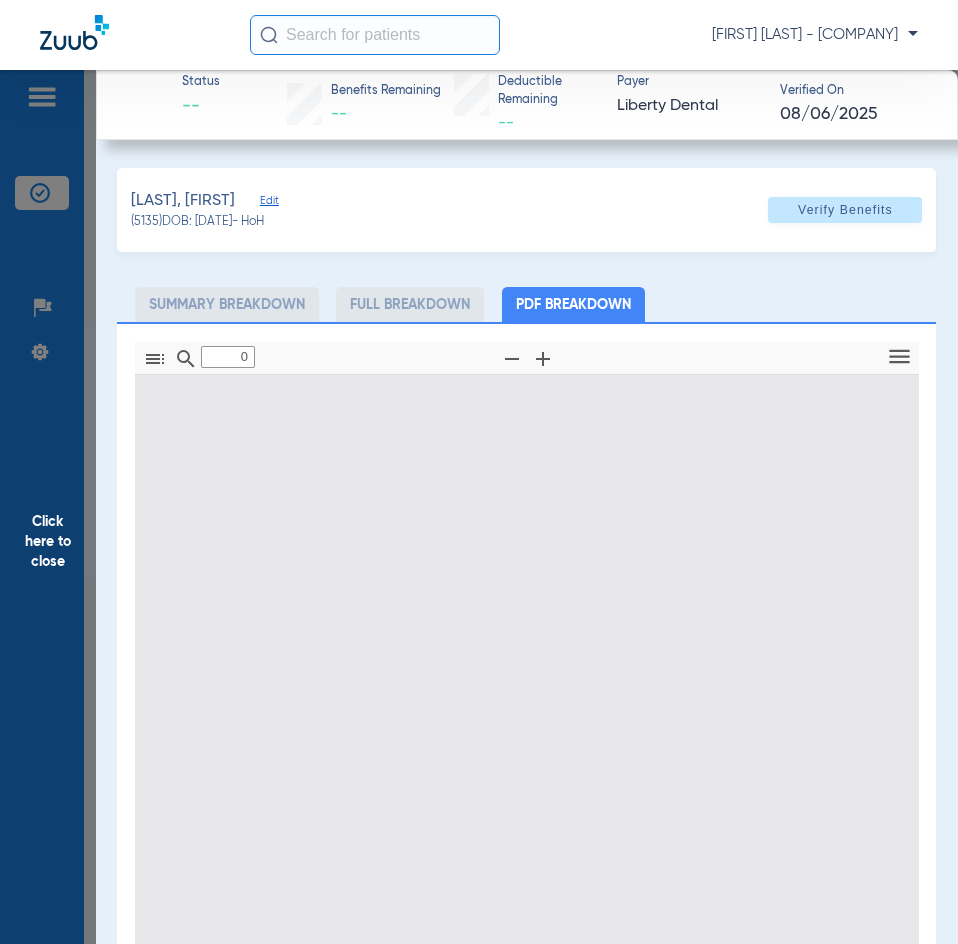 type on "1" 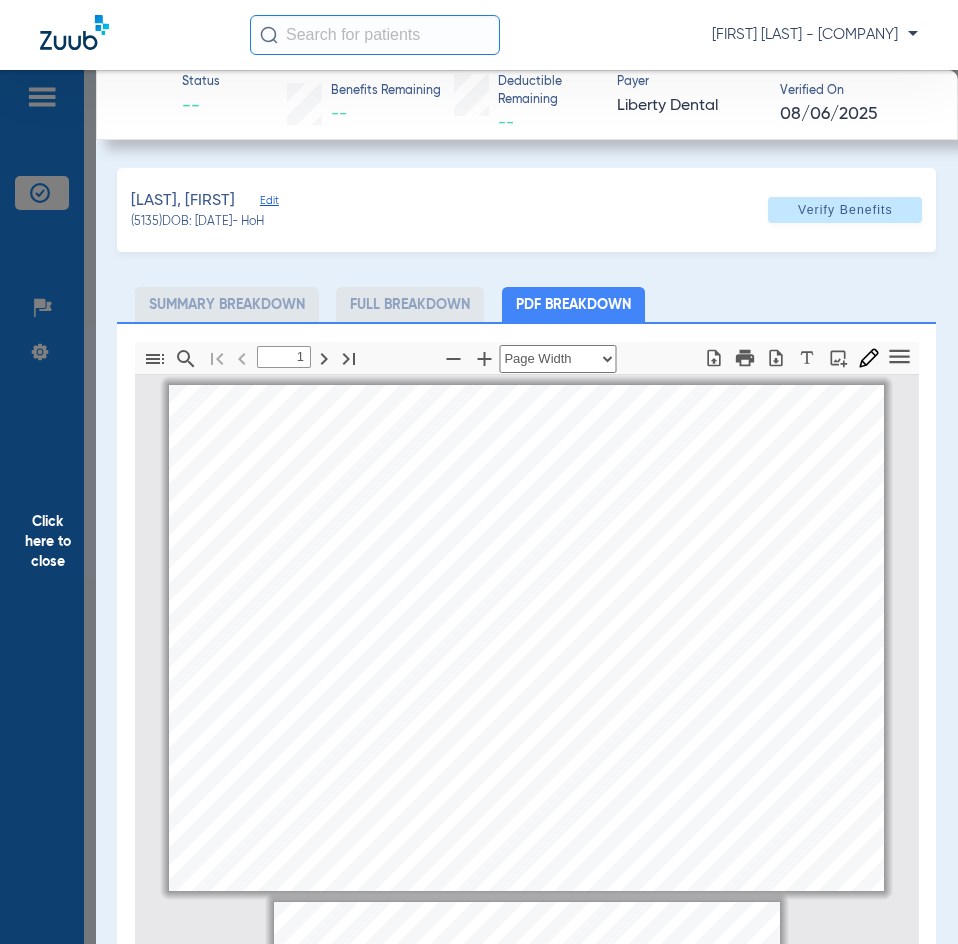 click on "Click here to close" 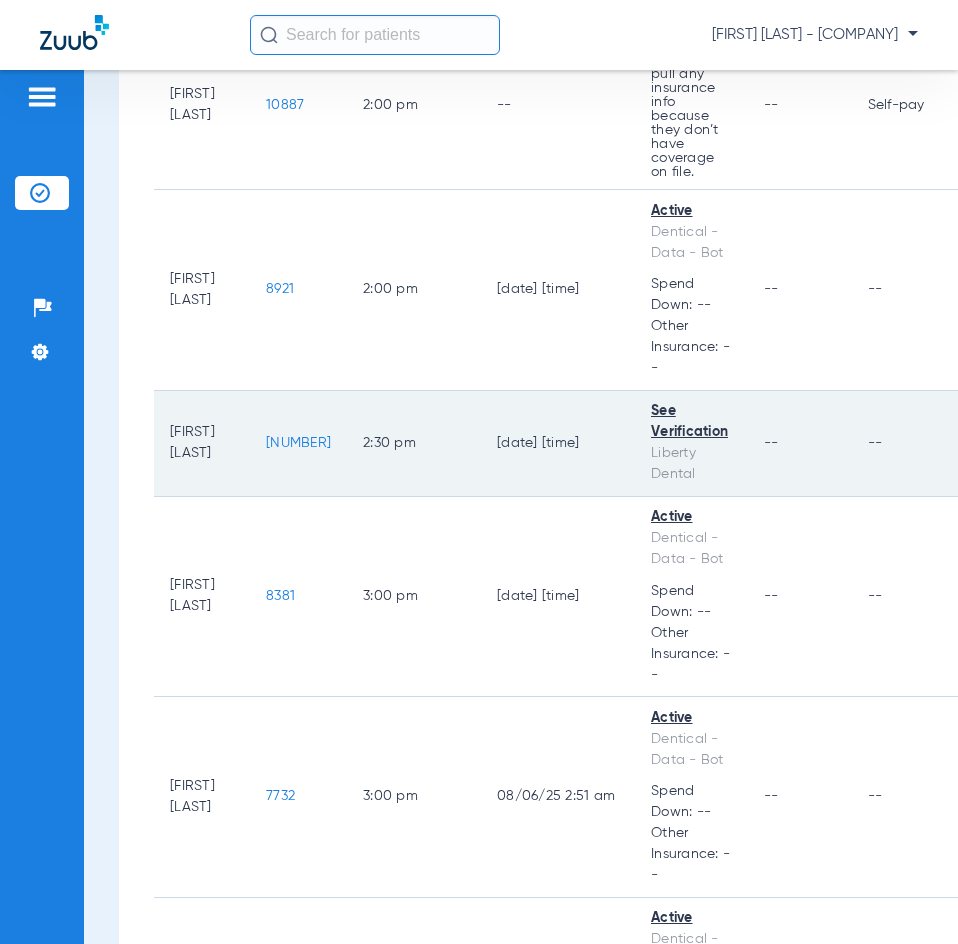 scroll, scrollTop: 4610, scrollLeft: 0, axis: vertical 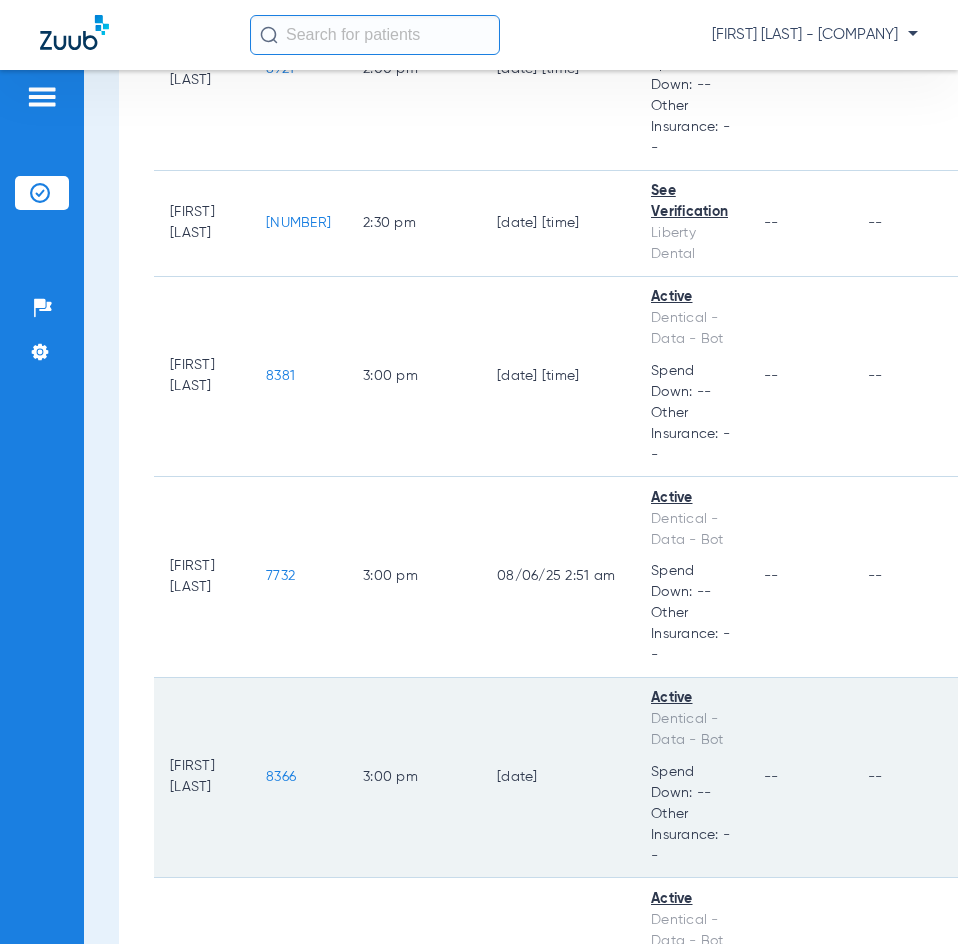 click on "8366" 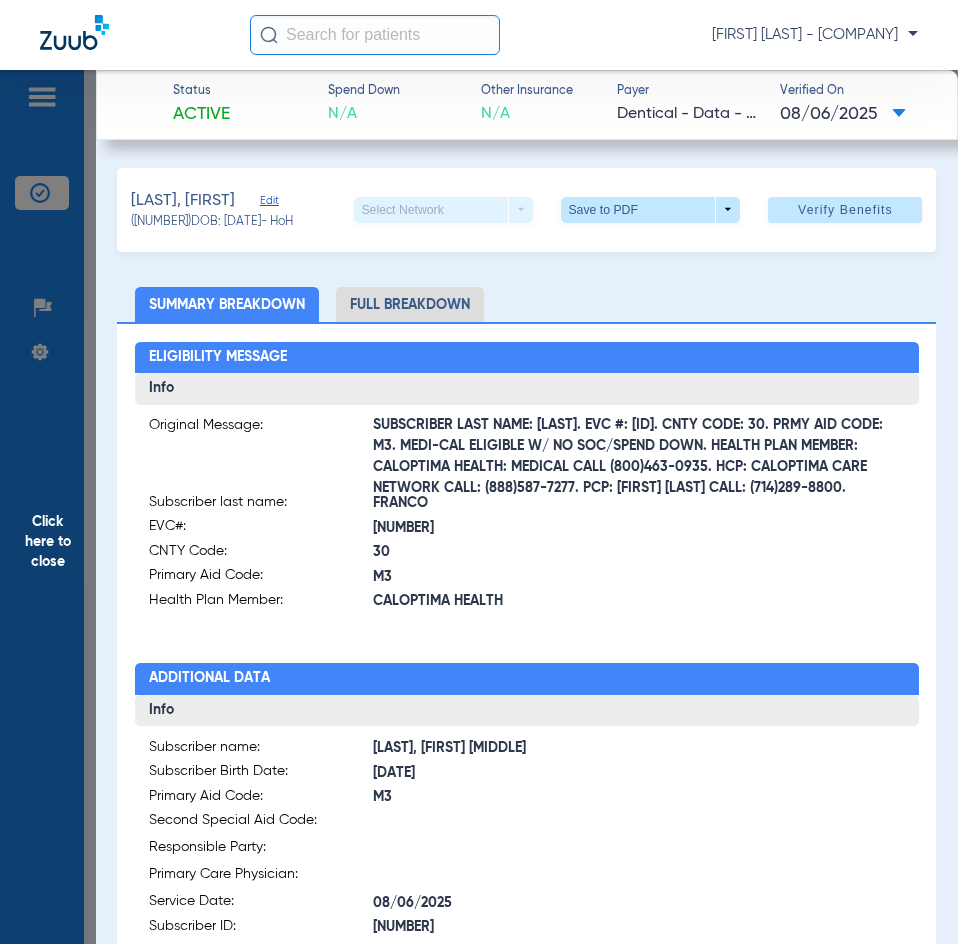 click on "Click here to close" 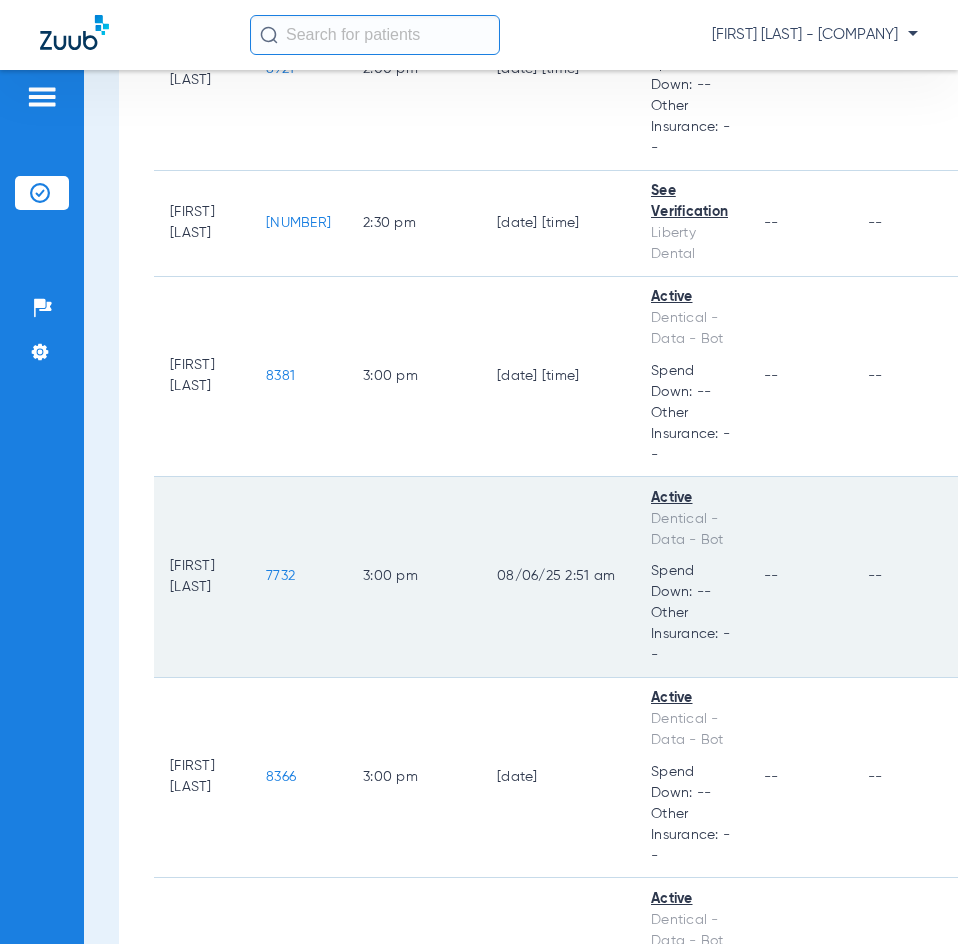 click on "7732" 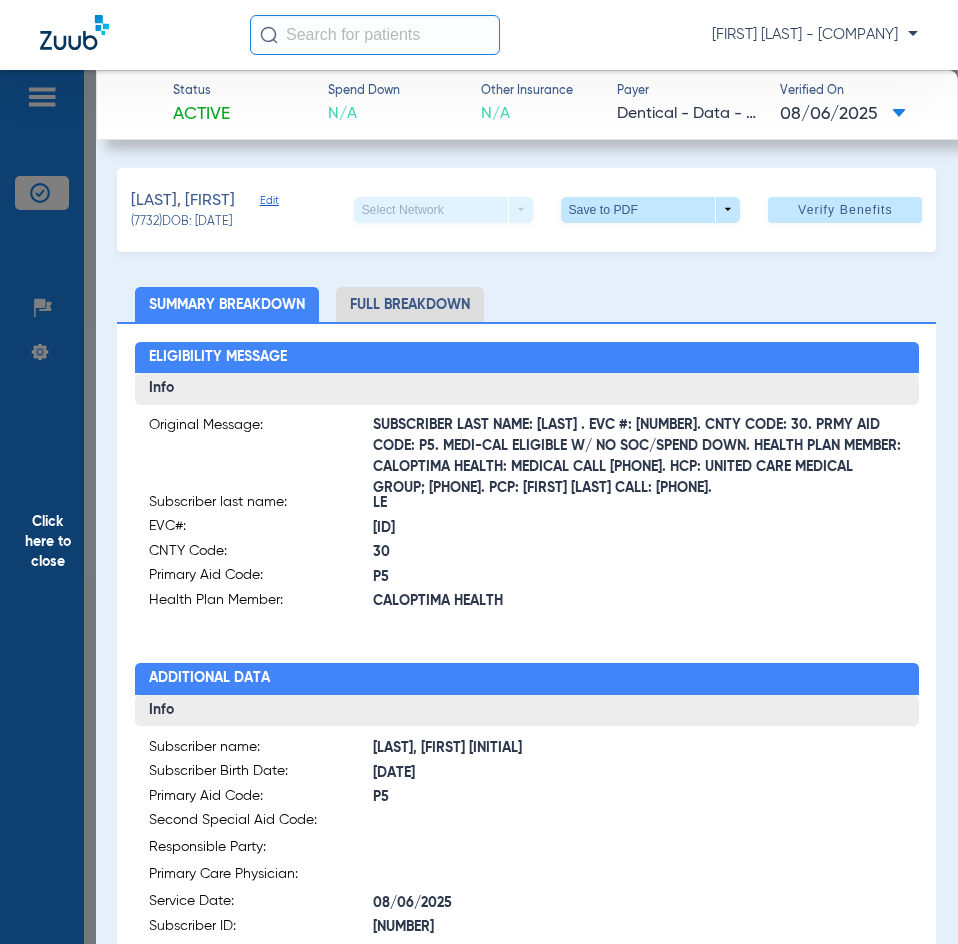 click on "Click here to close" 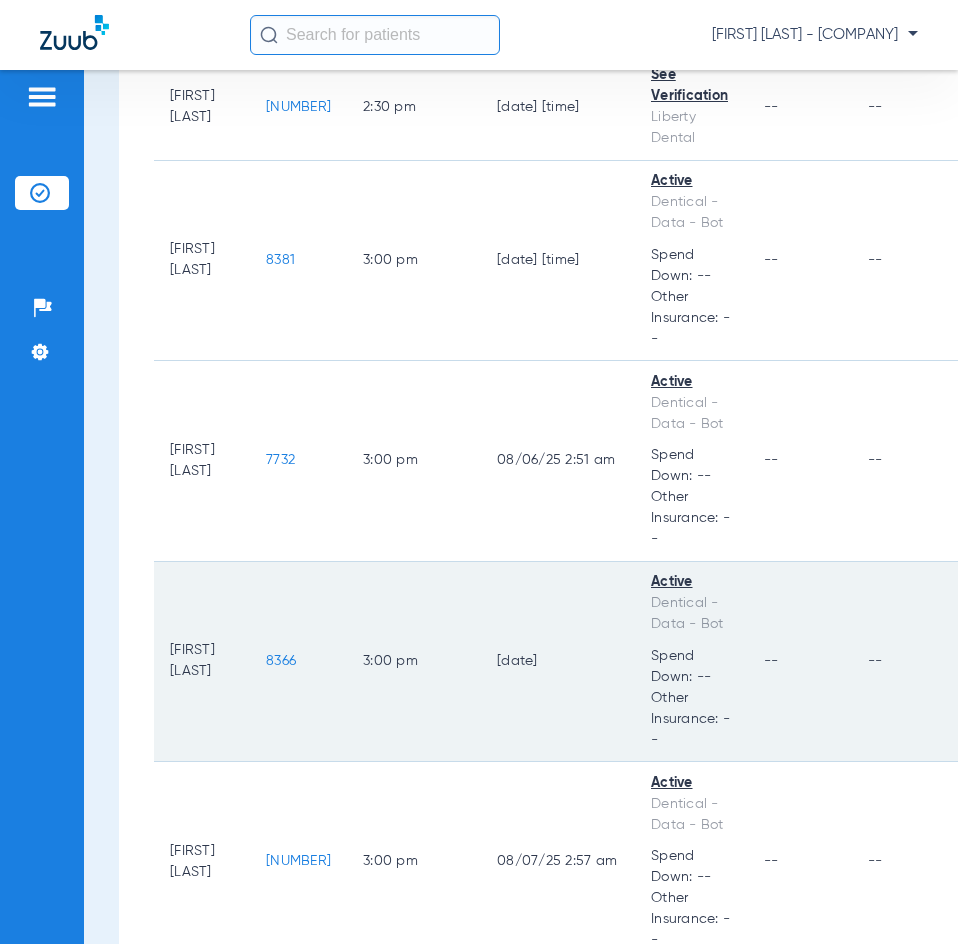 scroll, scrollTop: 4910, scrollLeft: 0, axis: vertical 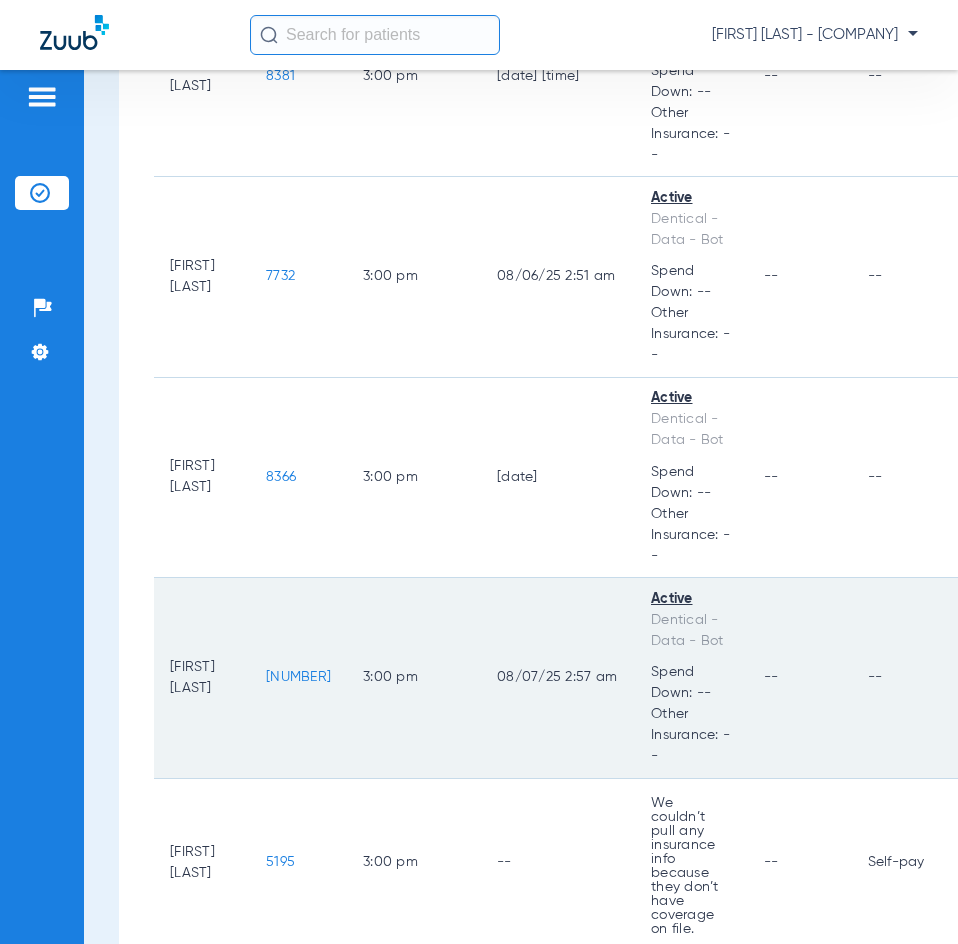 click on "[NUMBER]" 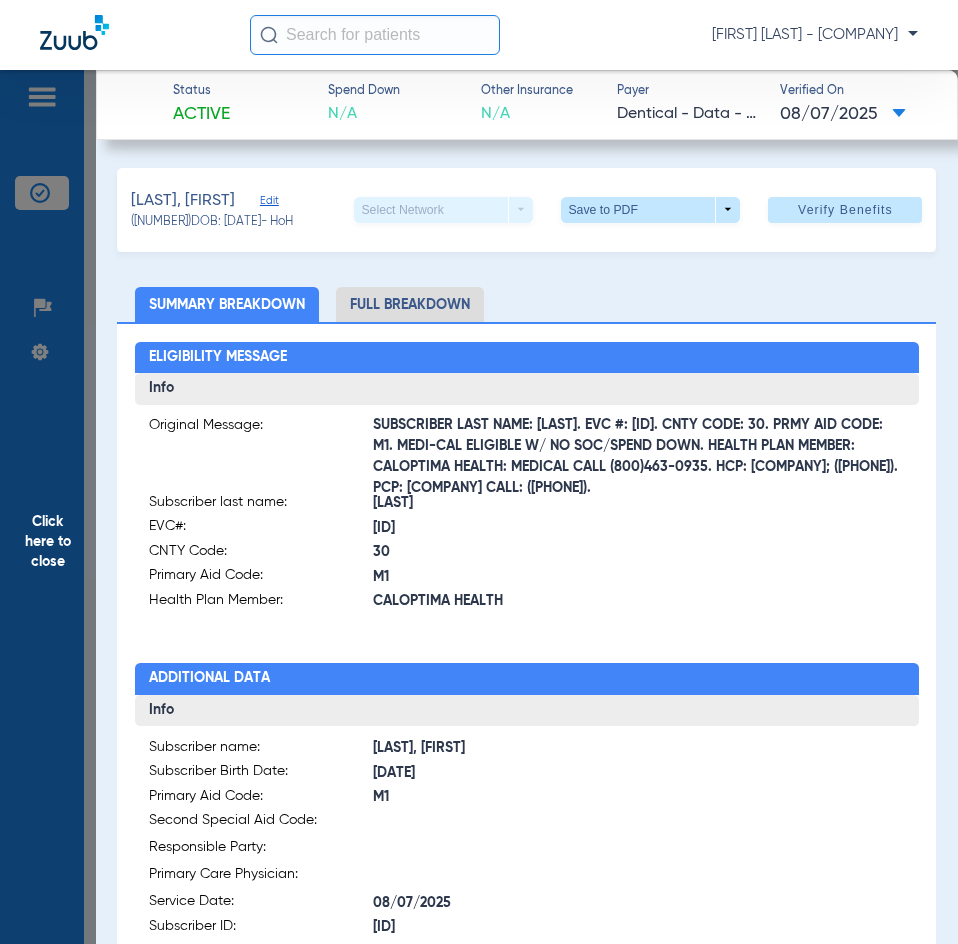 click on "Click here to close" 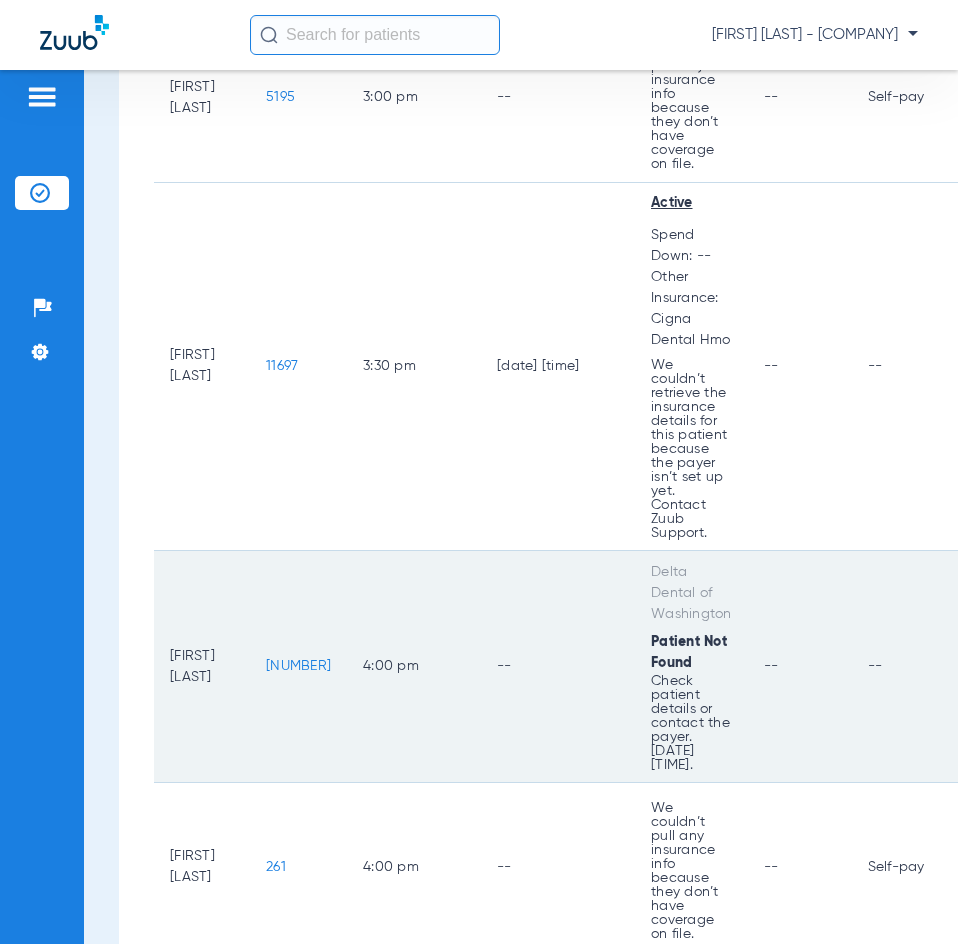 scroll, scrollTop: 5710, scrollLeft: 0, axis: vertical 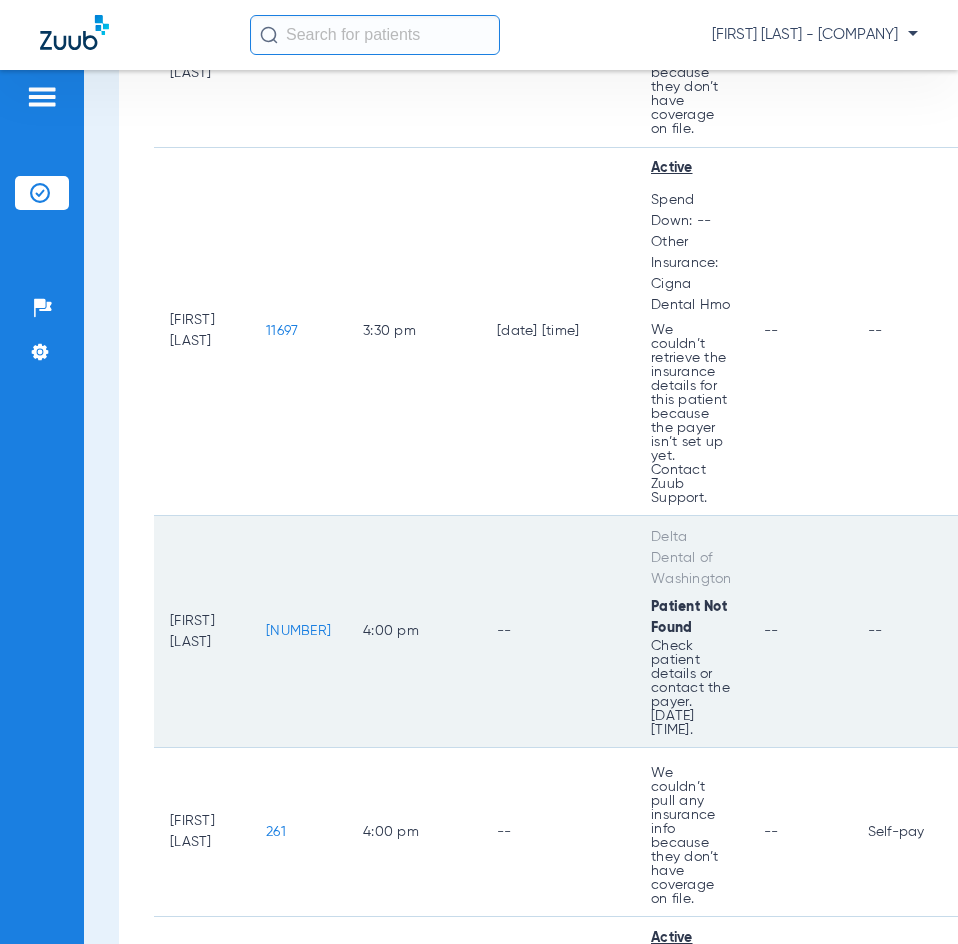 click on "[NUMBER]" 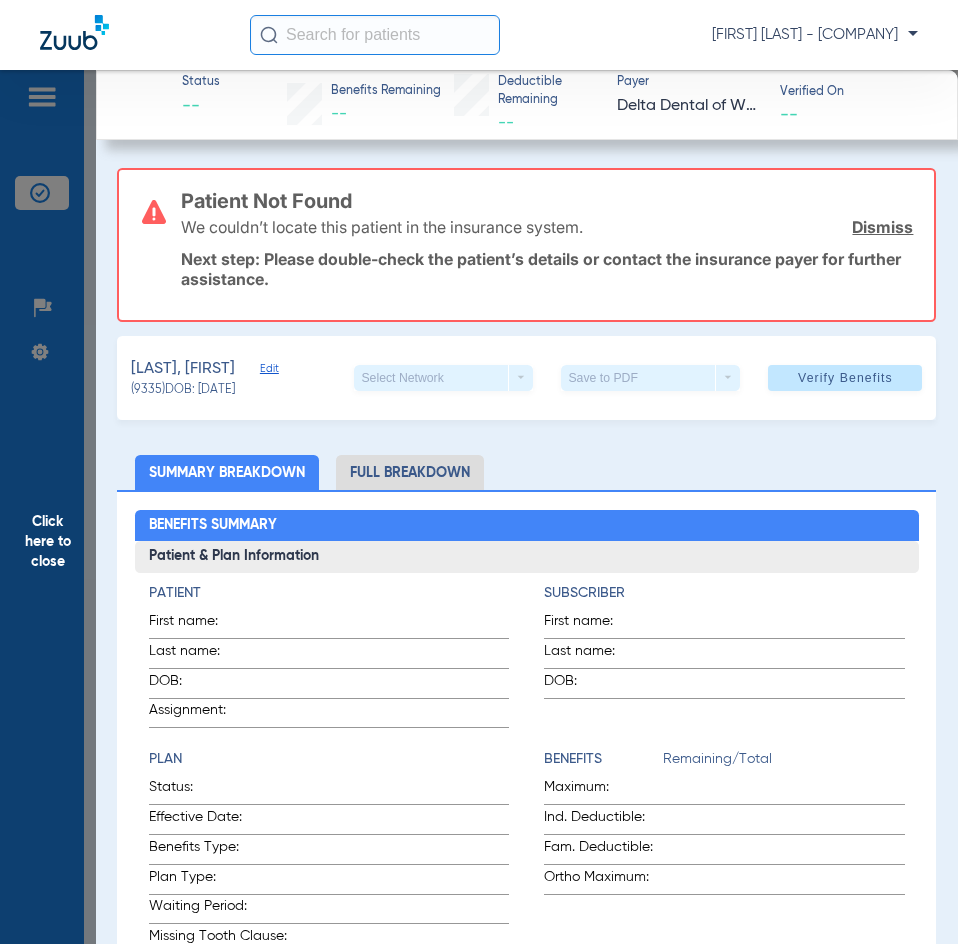 click on "Click here to close" 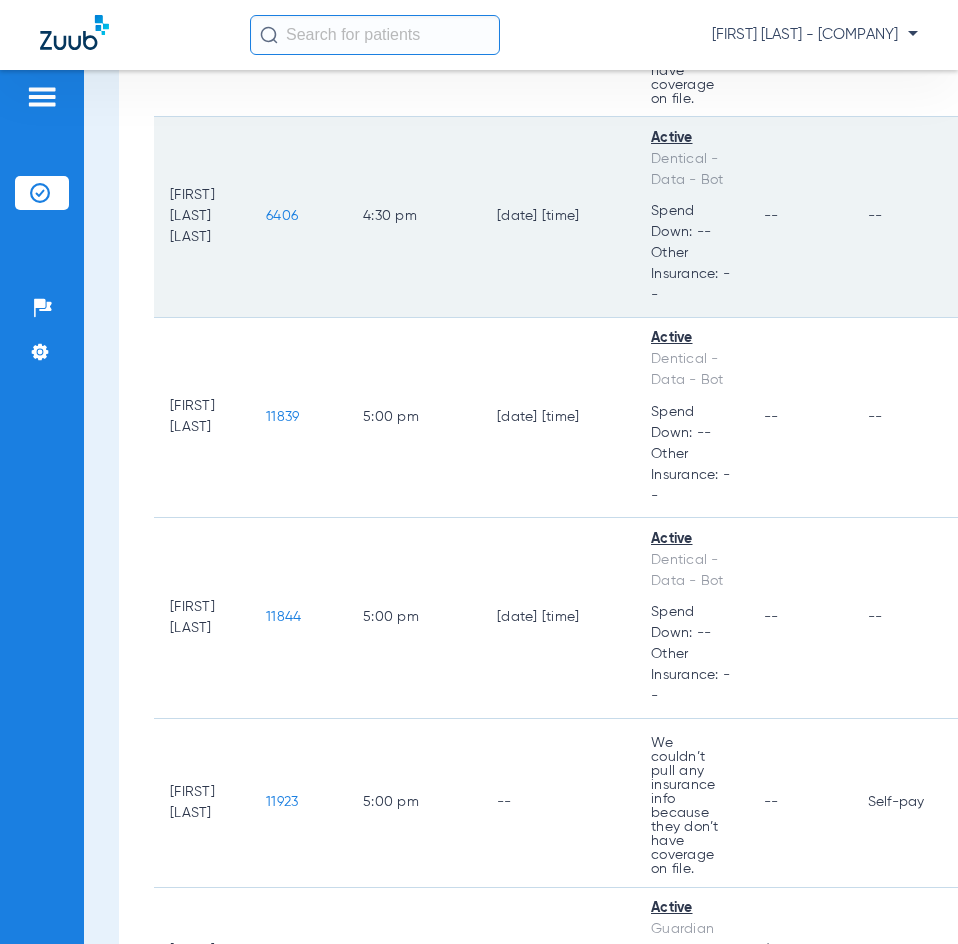 scroll, scrollTop: 6610, scrollLeft: 0, axis: vertical 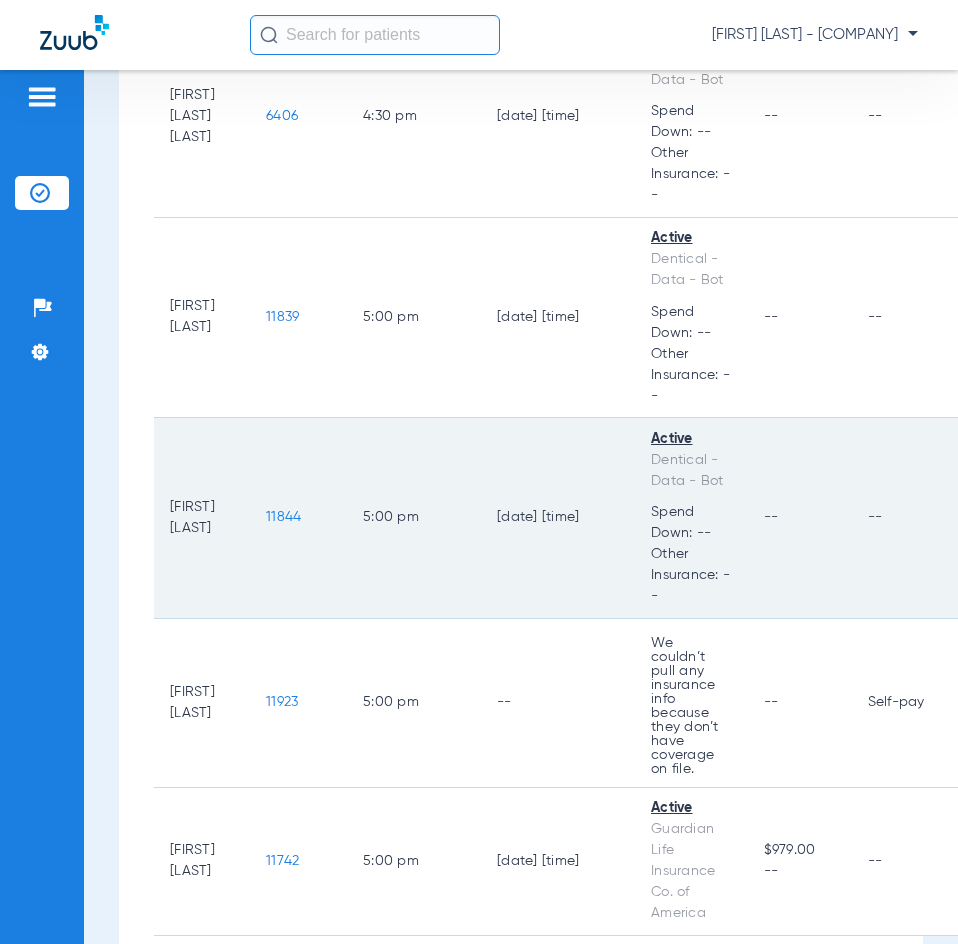 click on "11844" 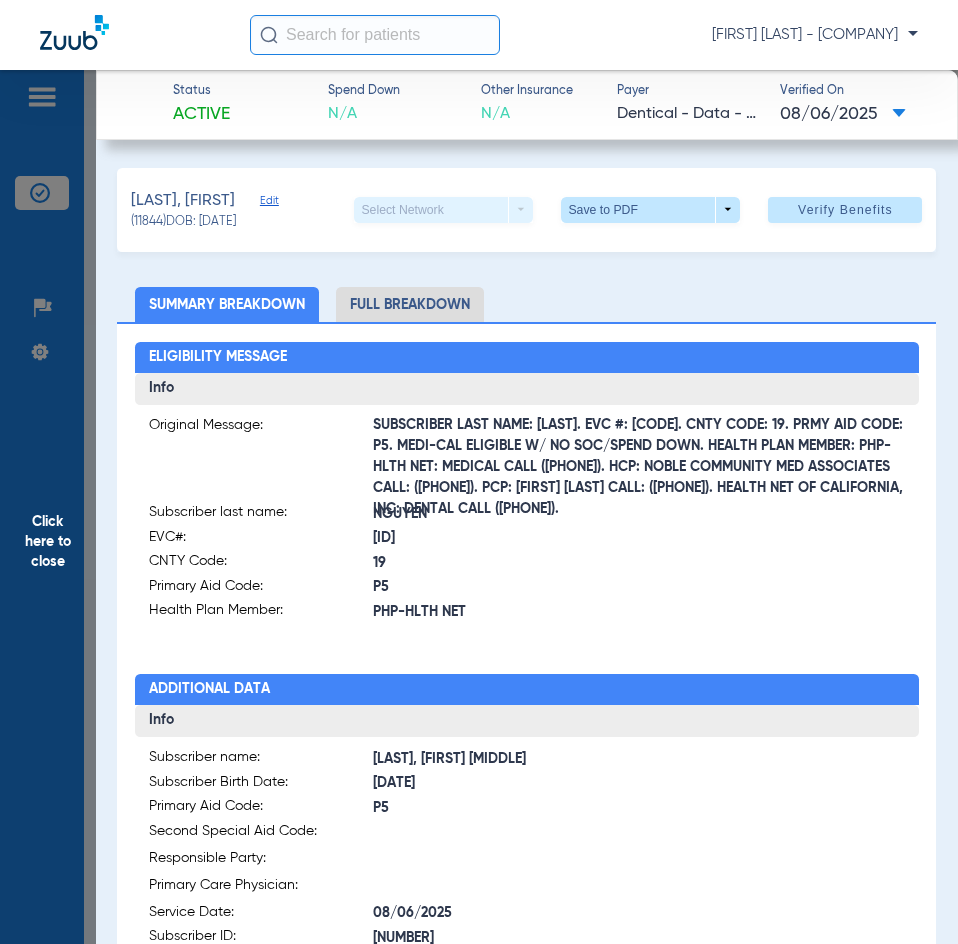 click on "Click here to close" 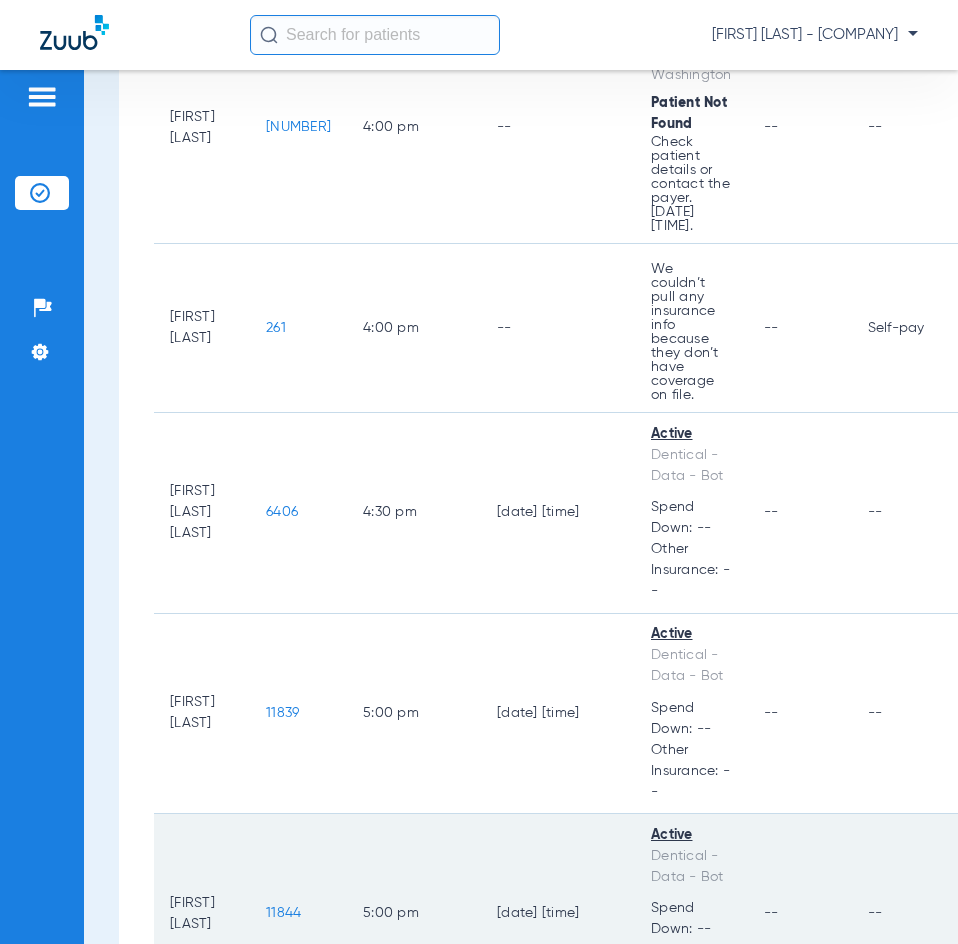 scroll, scrollTop: 6210, scrollLeft: 0, axis: vertical 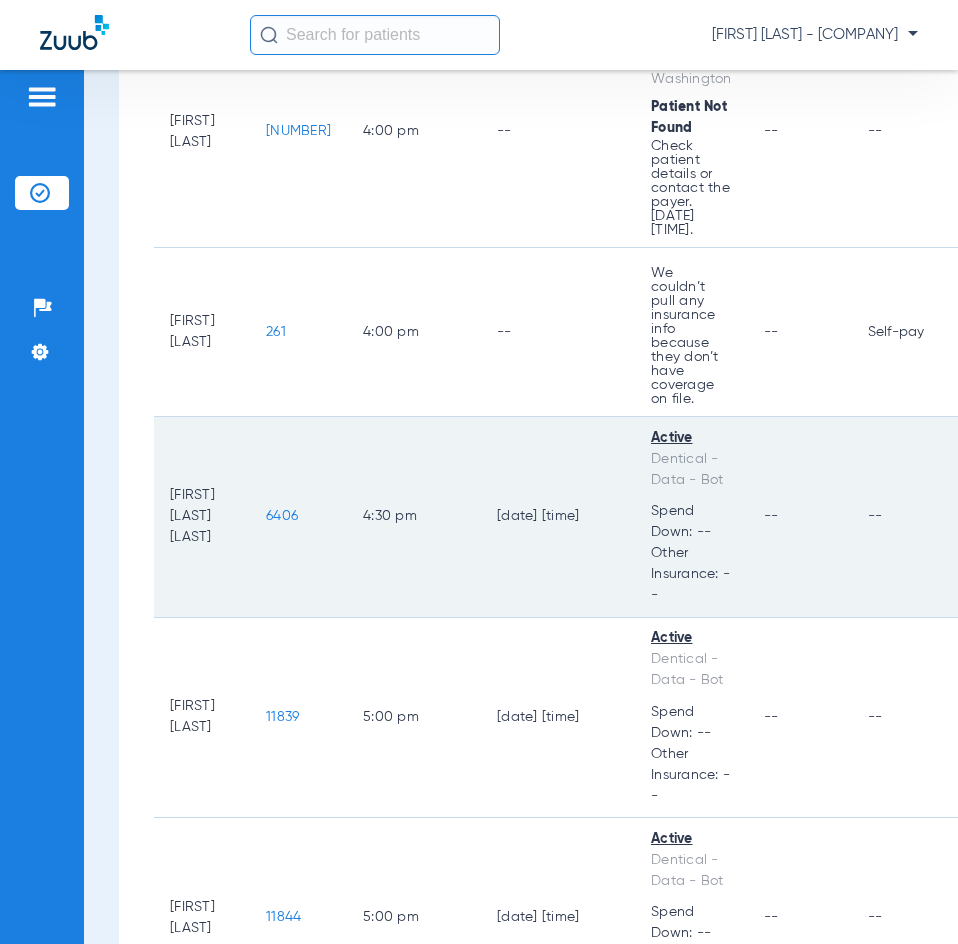 click on "6406" 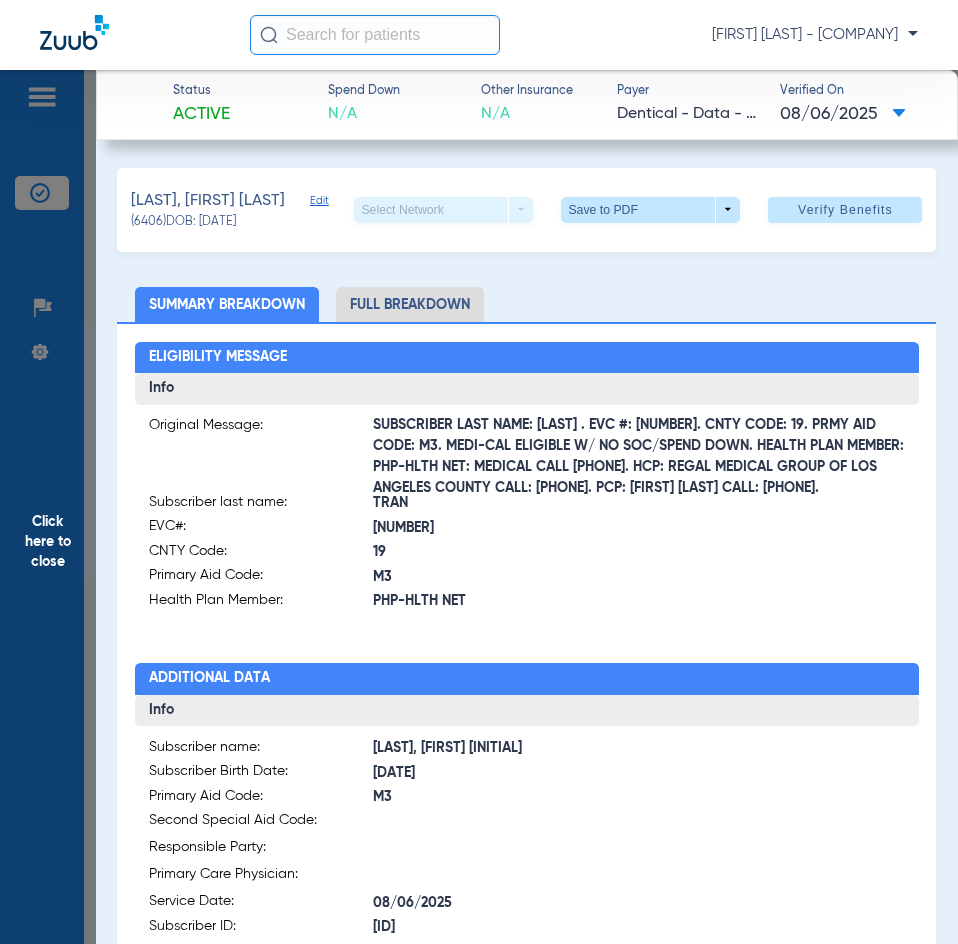 click on "Click here to close" 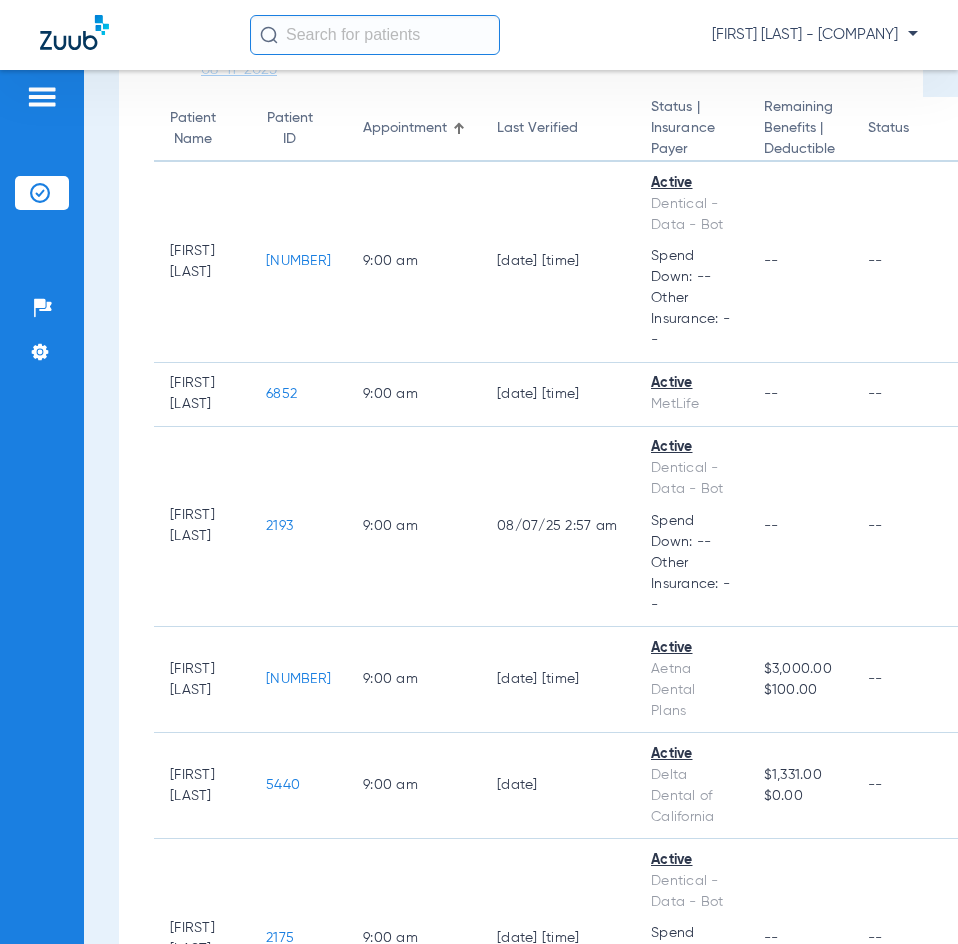 scroll, scrollTop: 0, scrollLeft: 0, axis: both 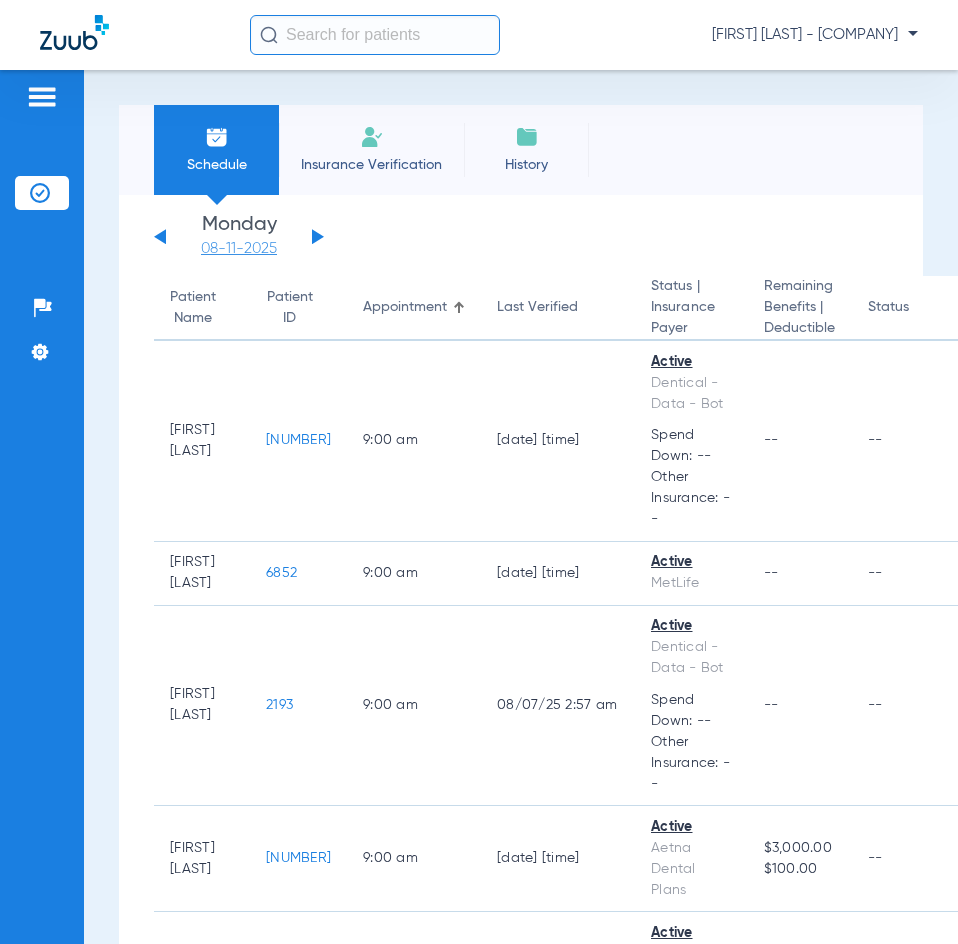 click on "08-11-2025" 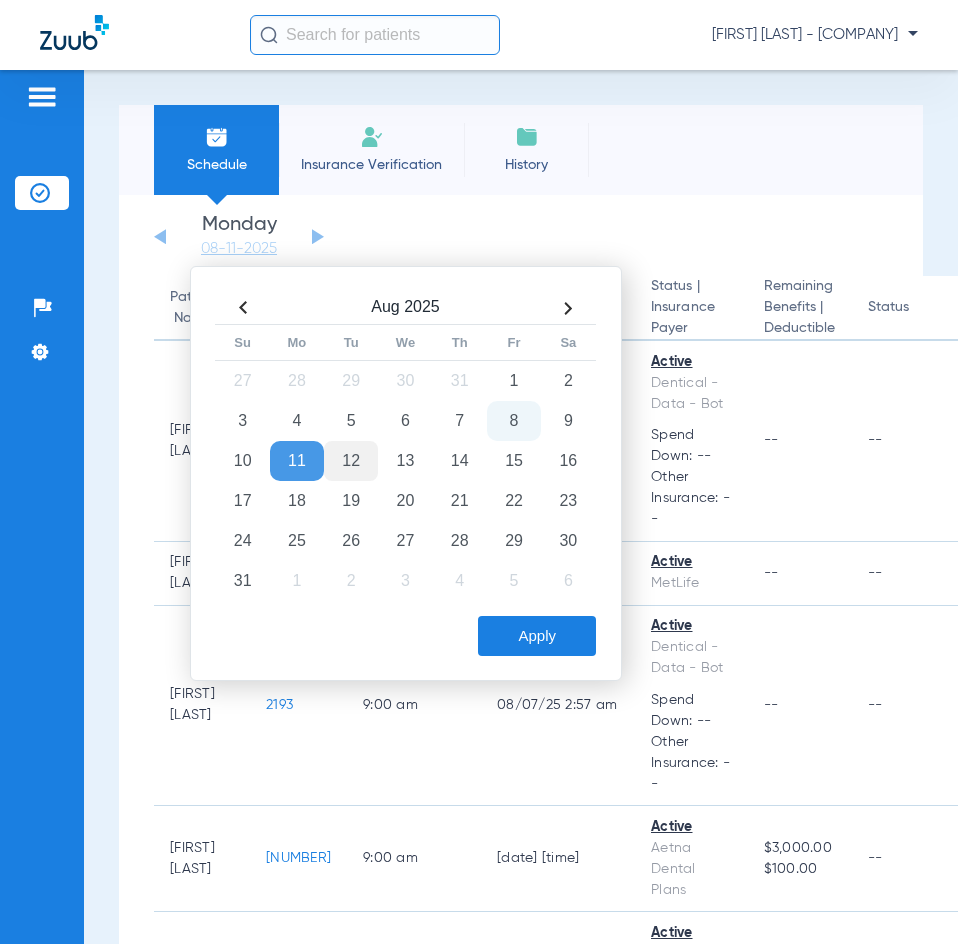 click on "12" 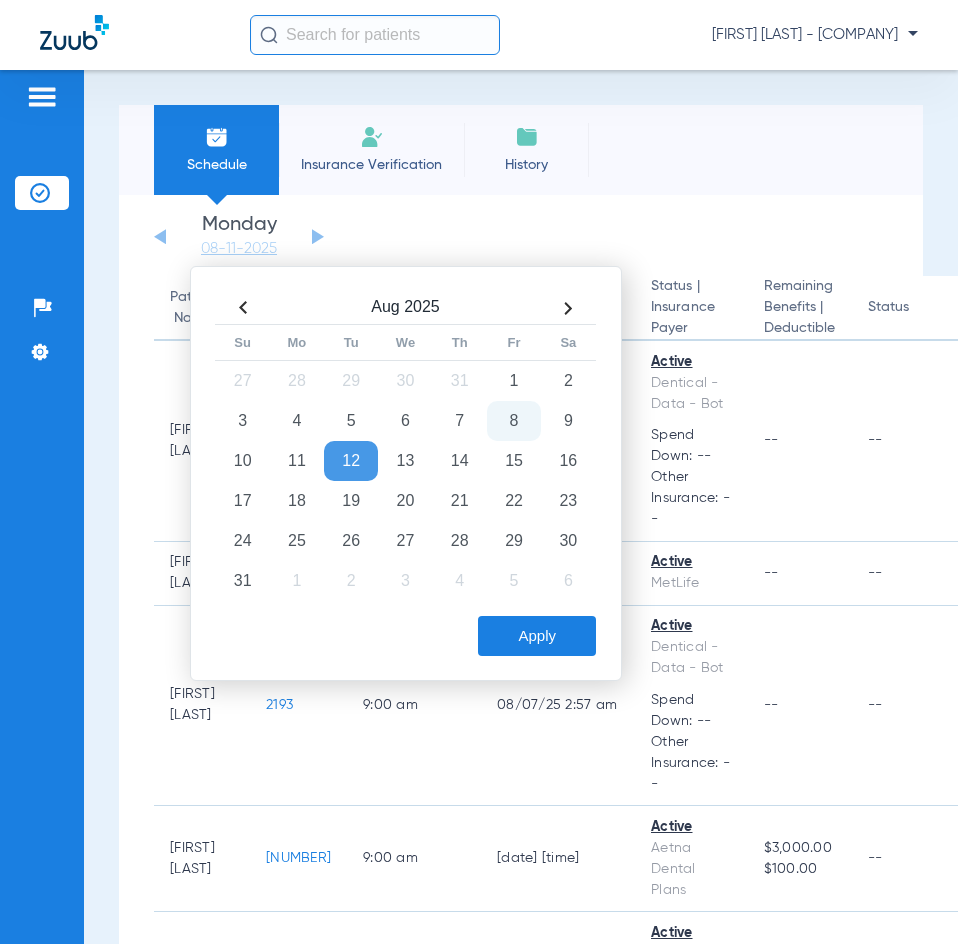 click on "Apply" 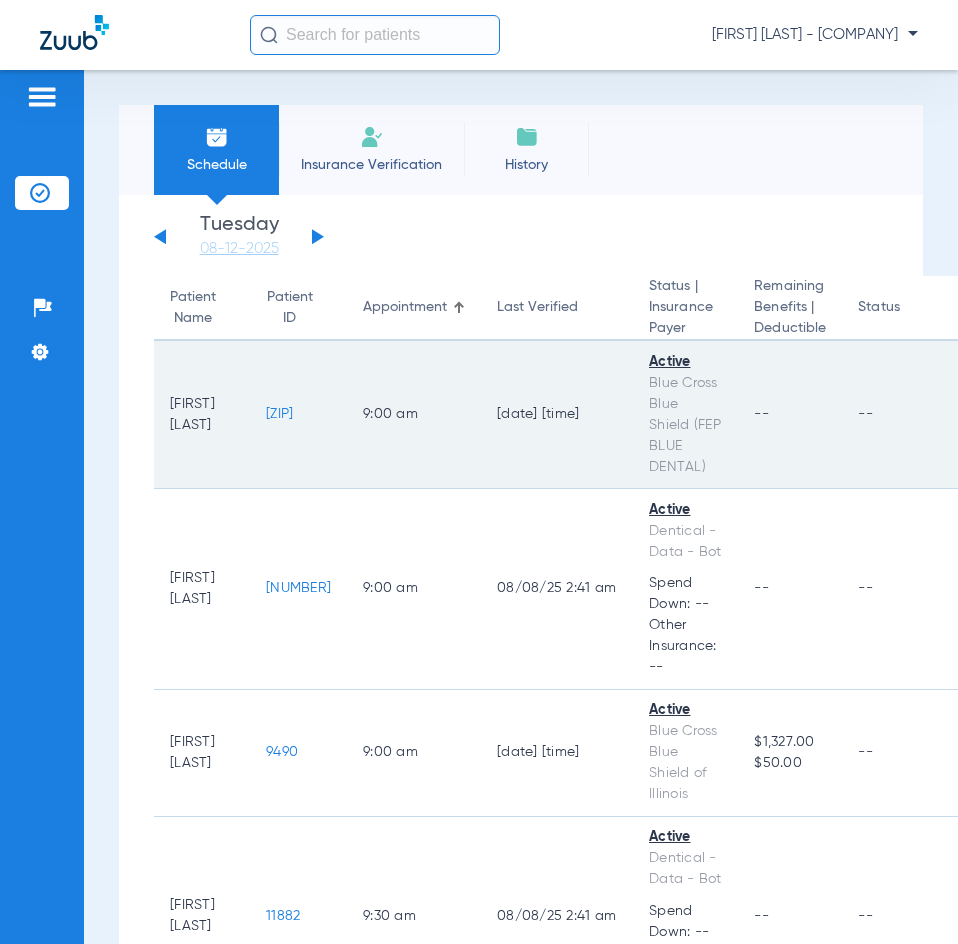 click on "[ZIP]" 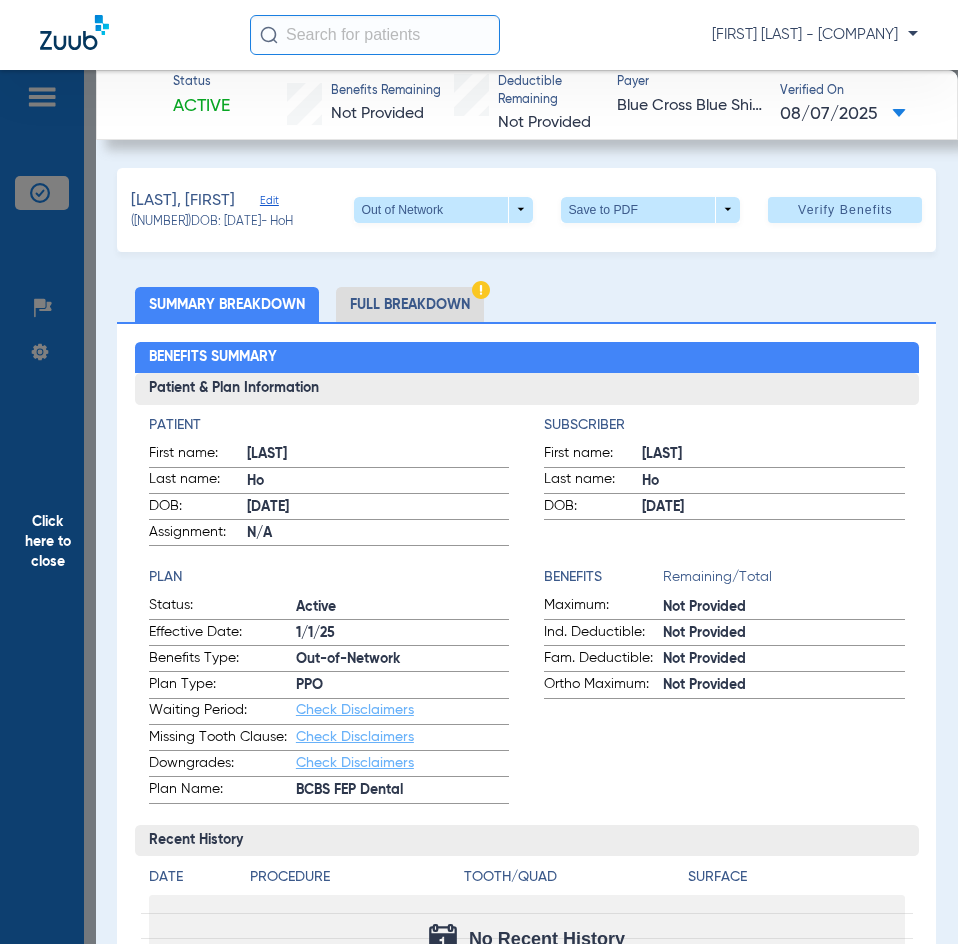 click on "Click here to close" 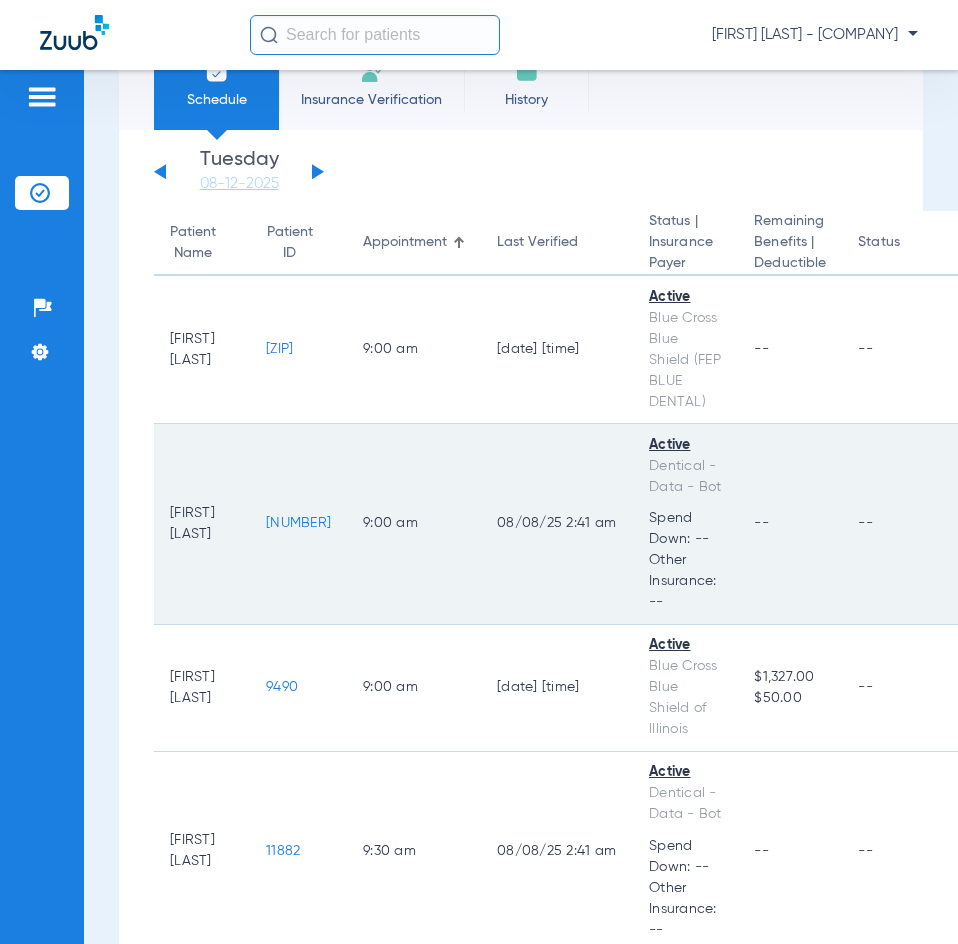 scroll, scrollTop: 100, scrollLeft: 0, axis: vertical 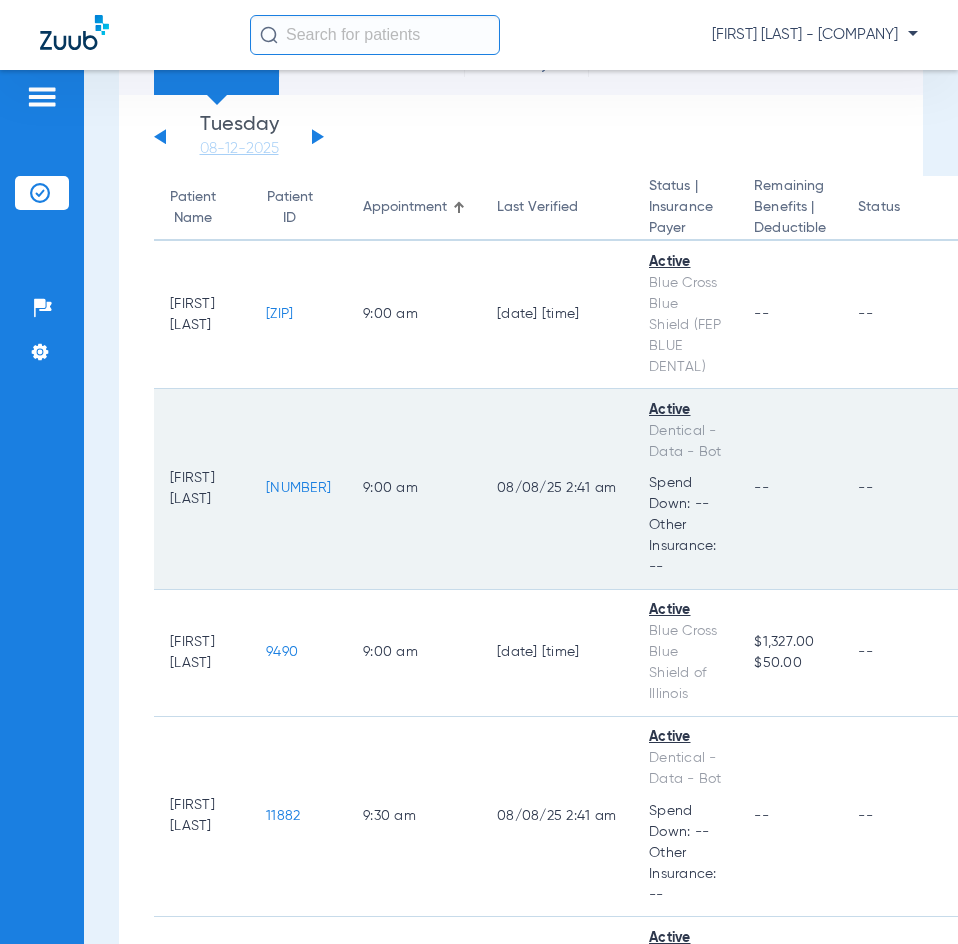 click on "[NUMBER]" 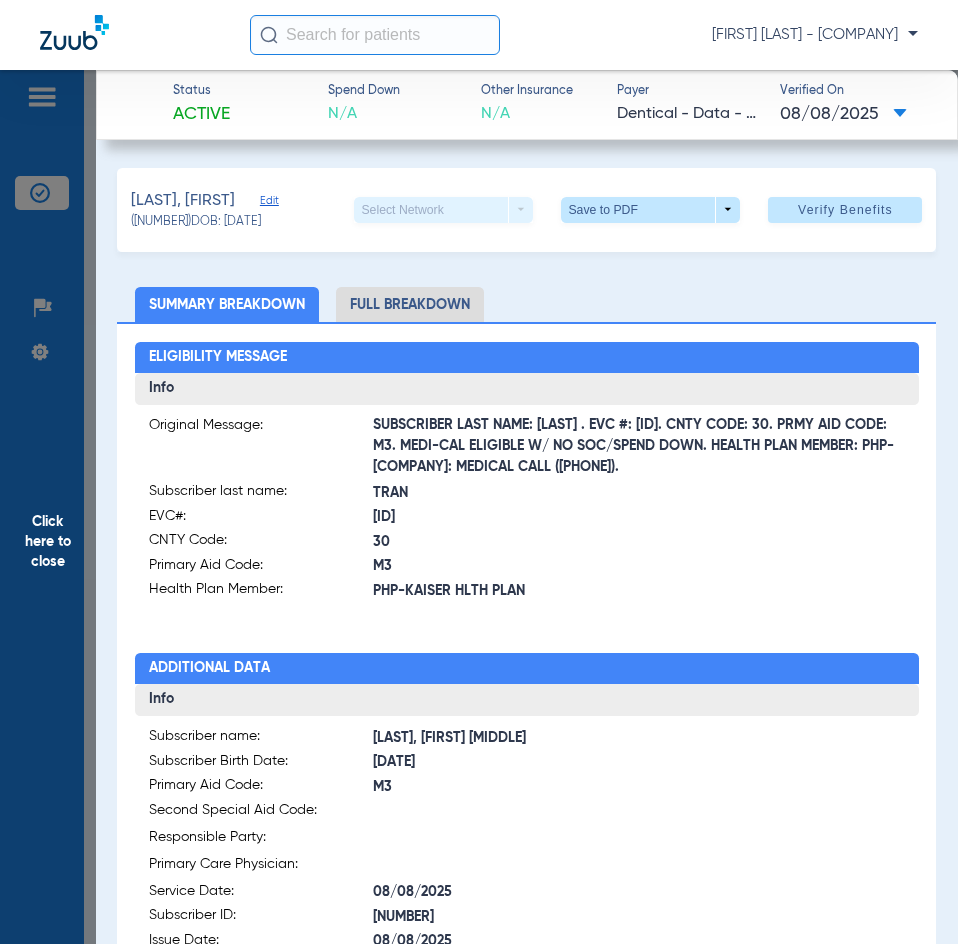 click on "Click here to close" 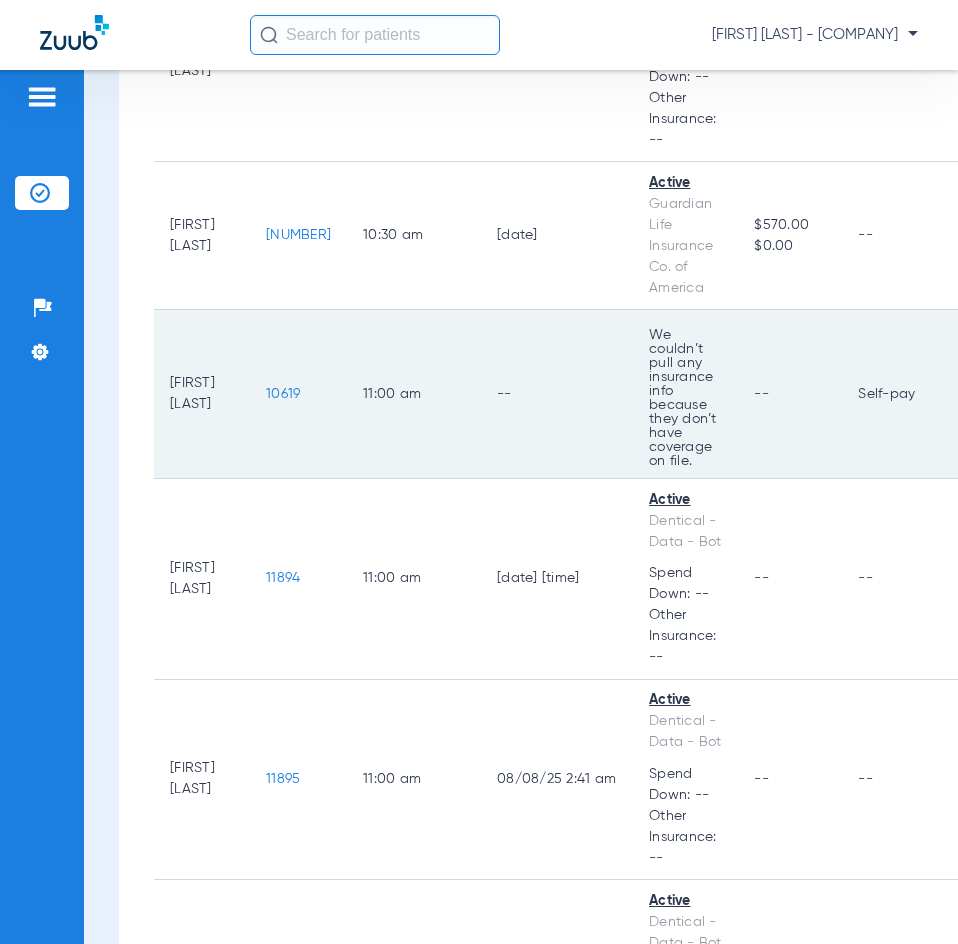 scroll, scrollTop: 1800, scrollLeft: 0, axis: vertical 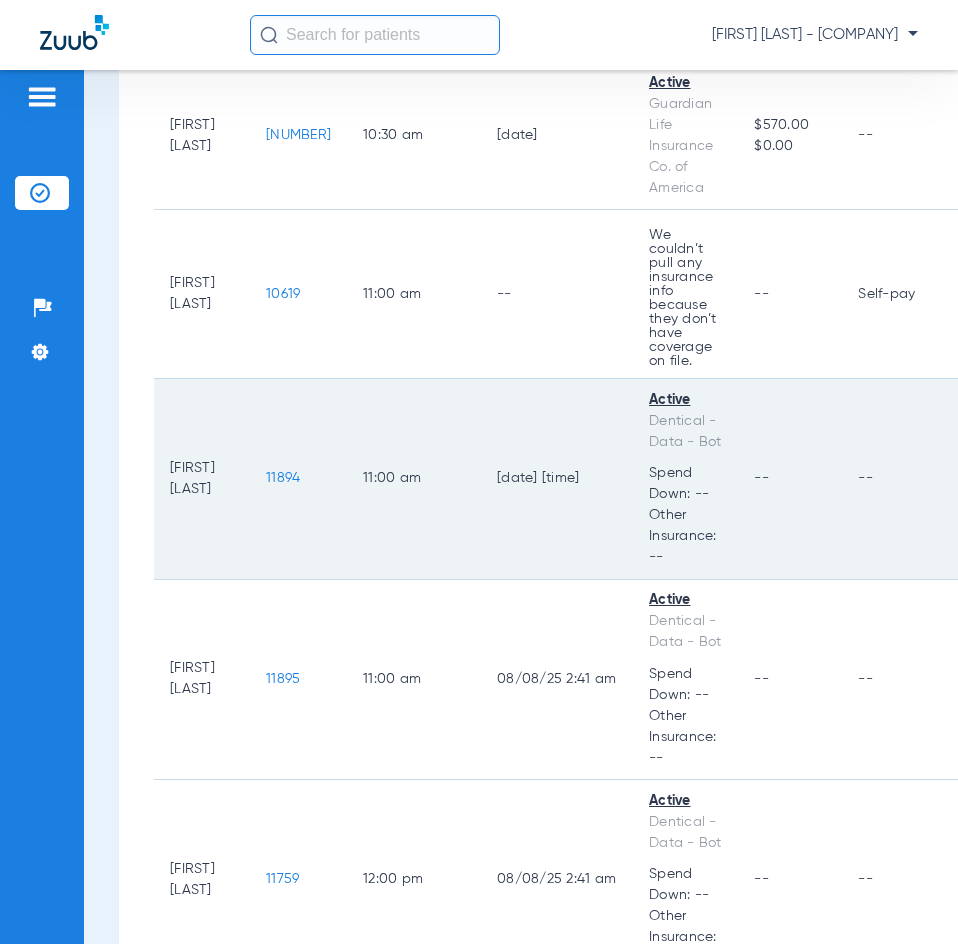 click on "11894" 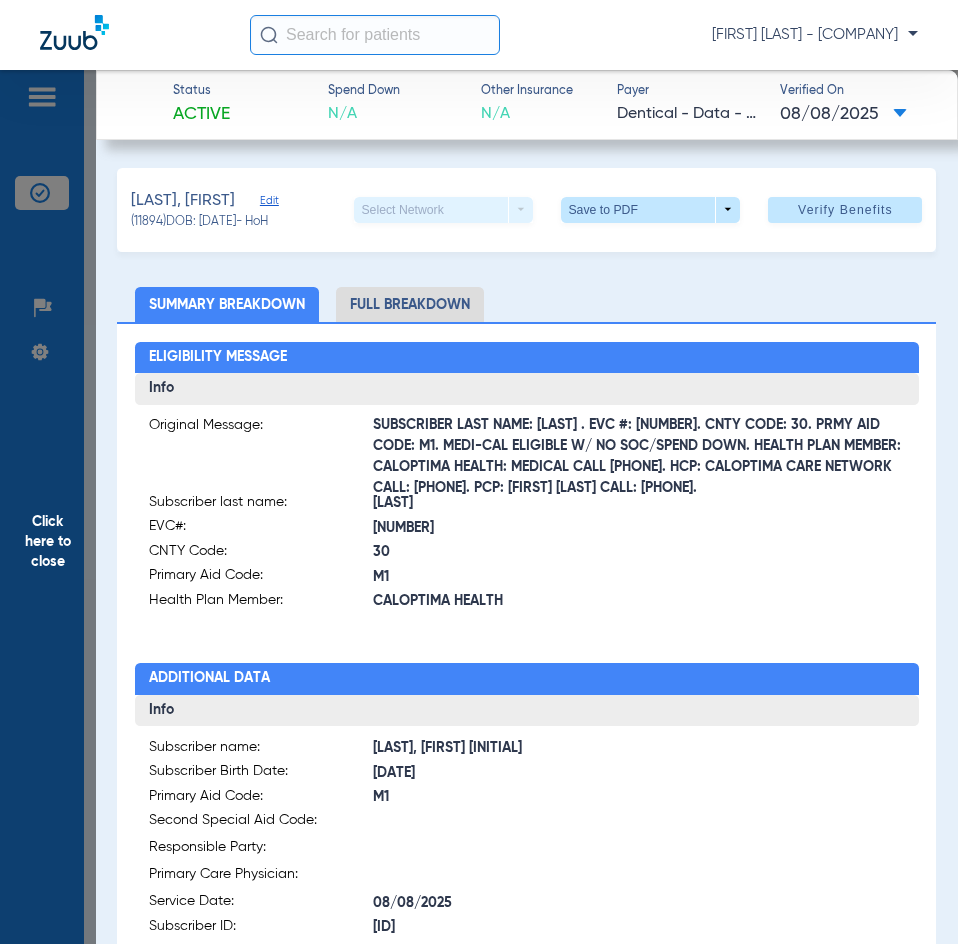 click on "Click here to close" 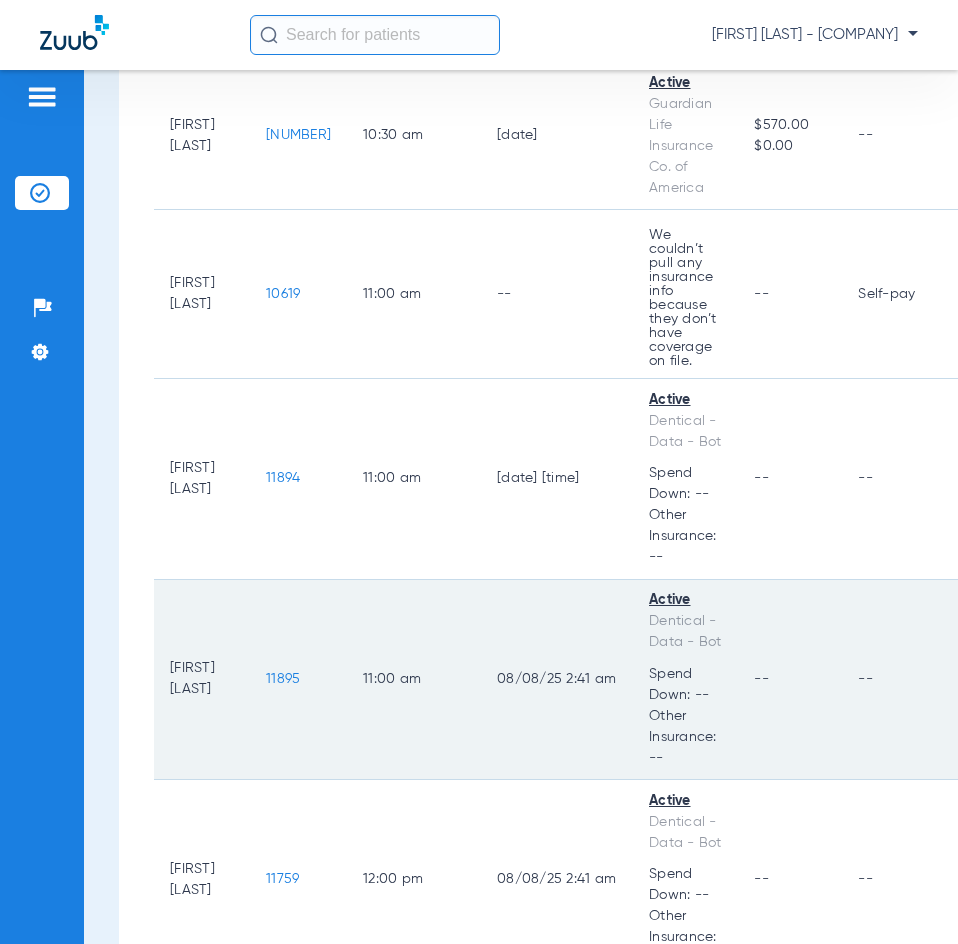 click on "11895" 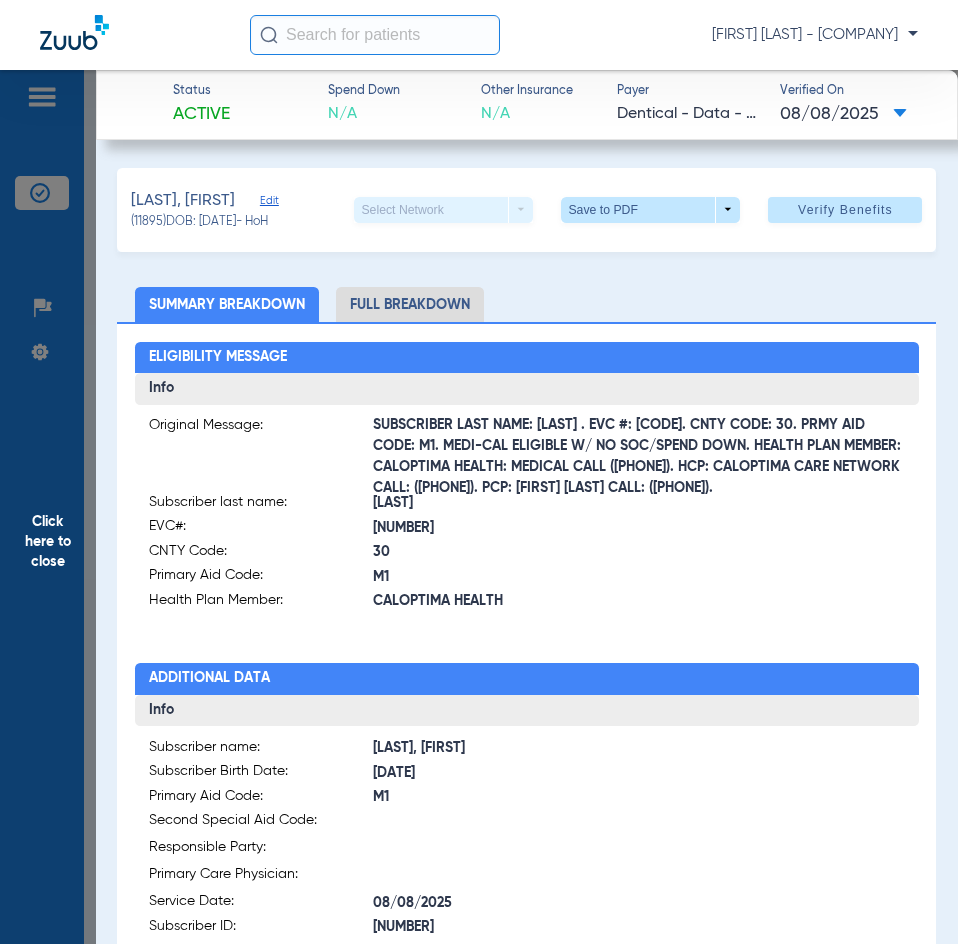 click on "Click here to close" 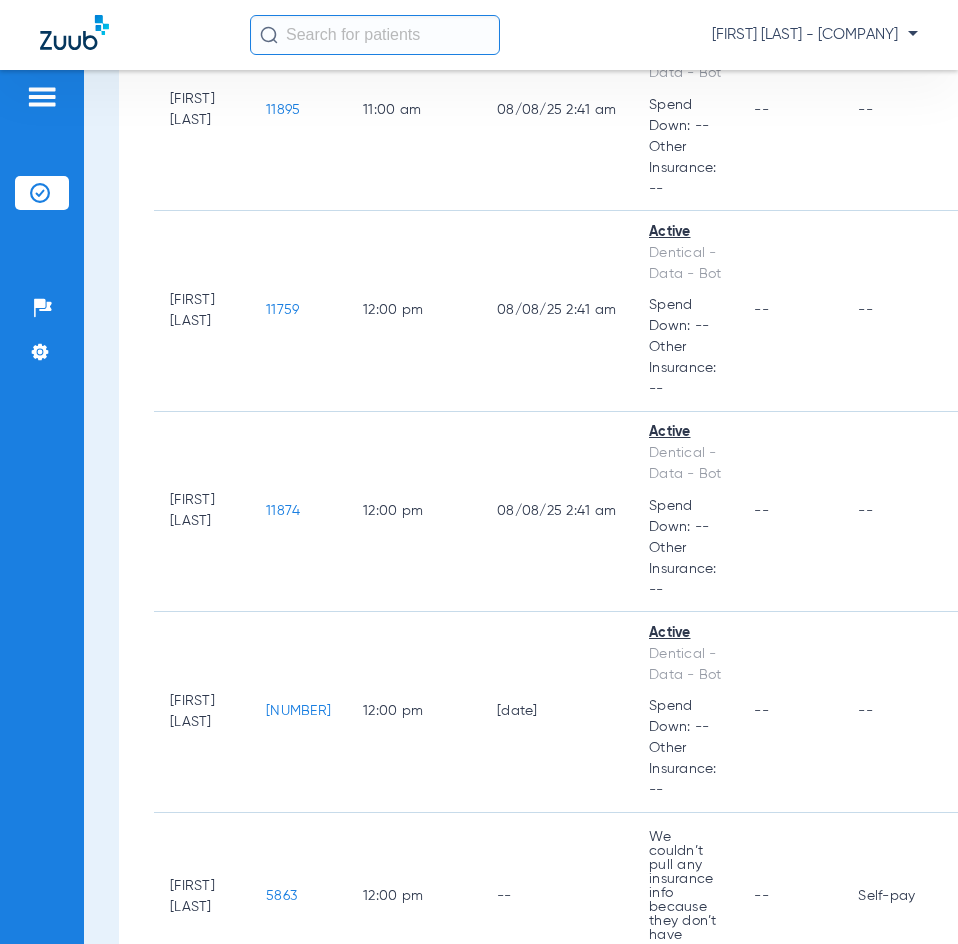 scroll, scrollTop: 2400, scrollLeft: 0, axis: vertical 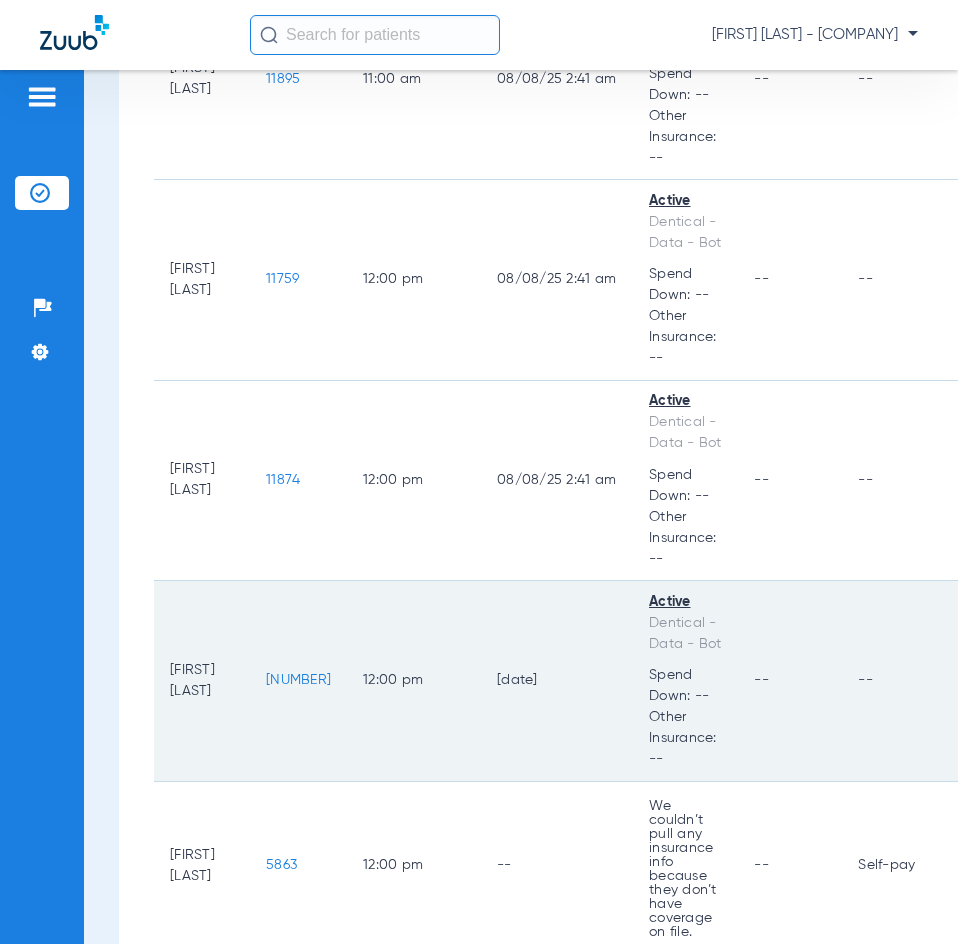 click on "[NUMBER]" 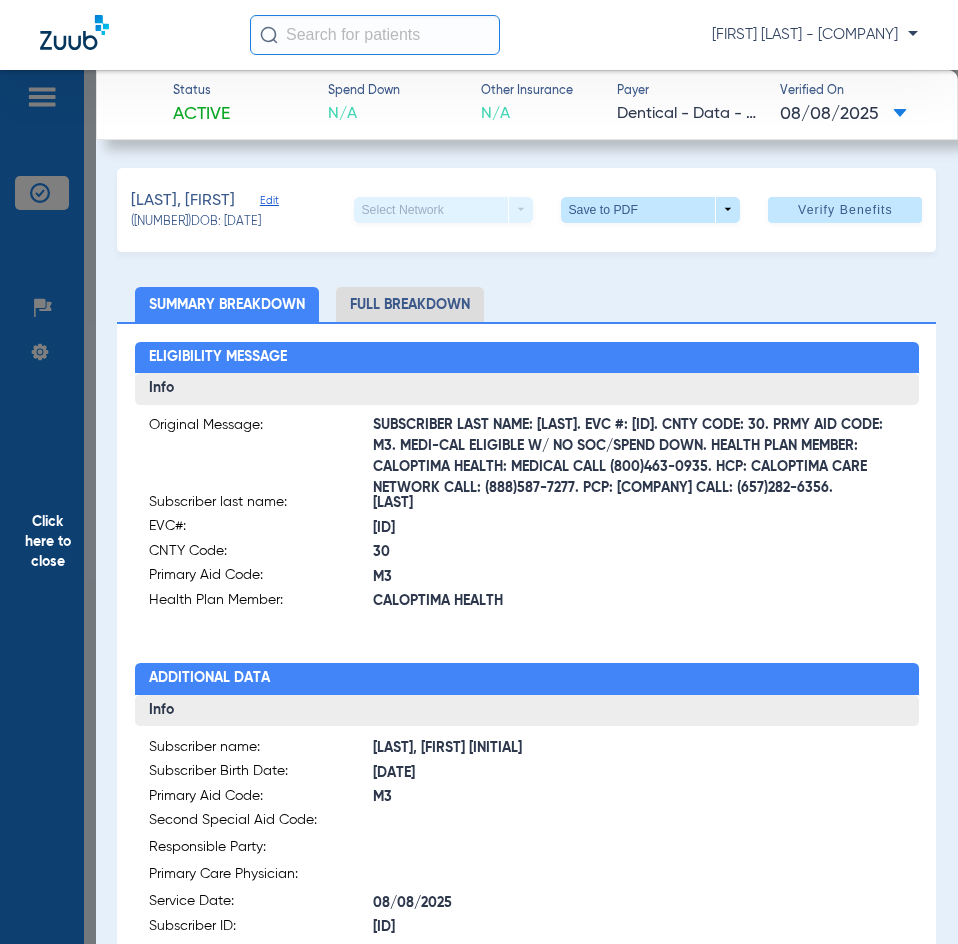 click on "Click here to close" 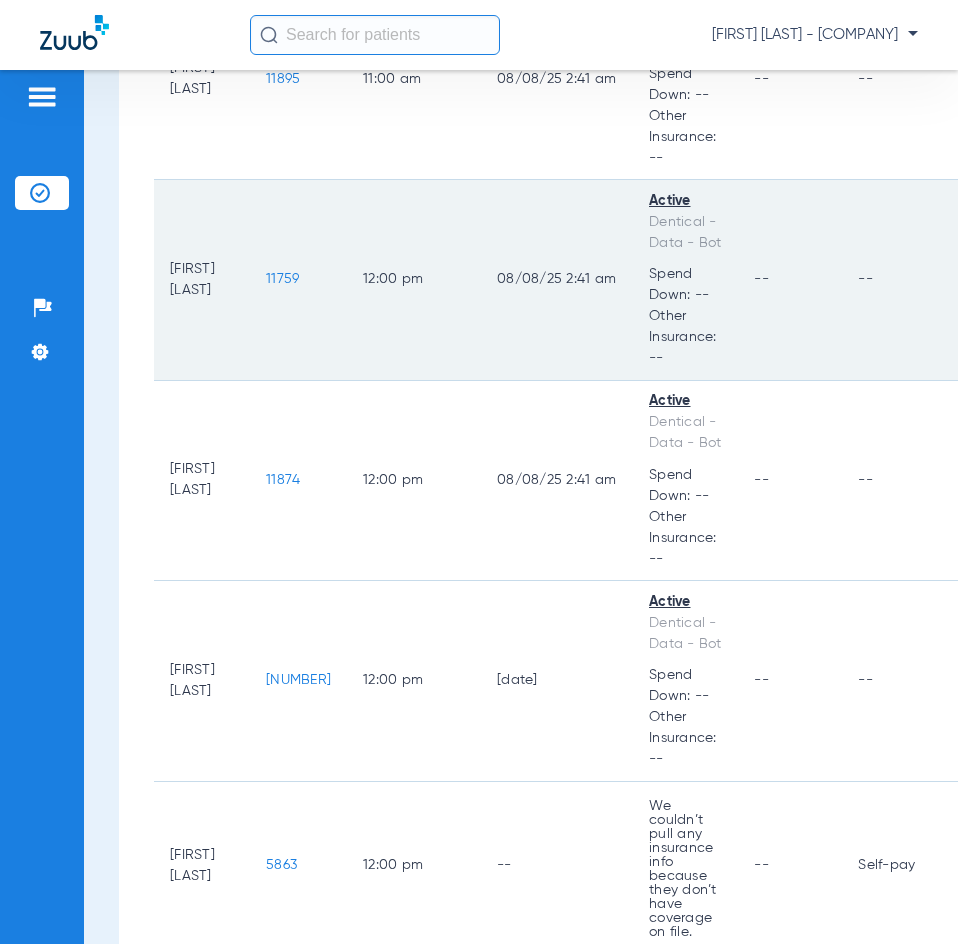 click on "11759" 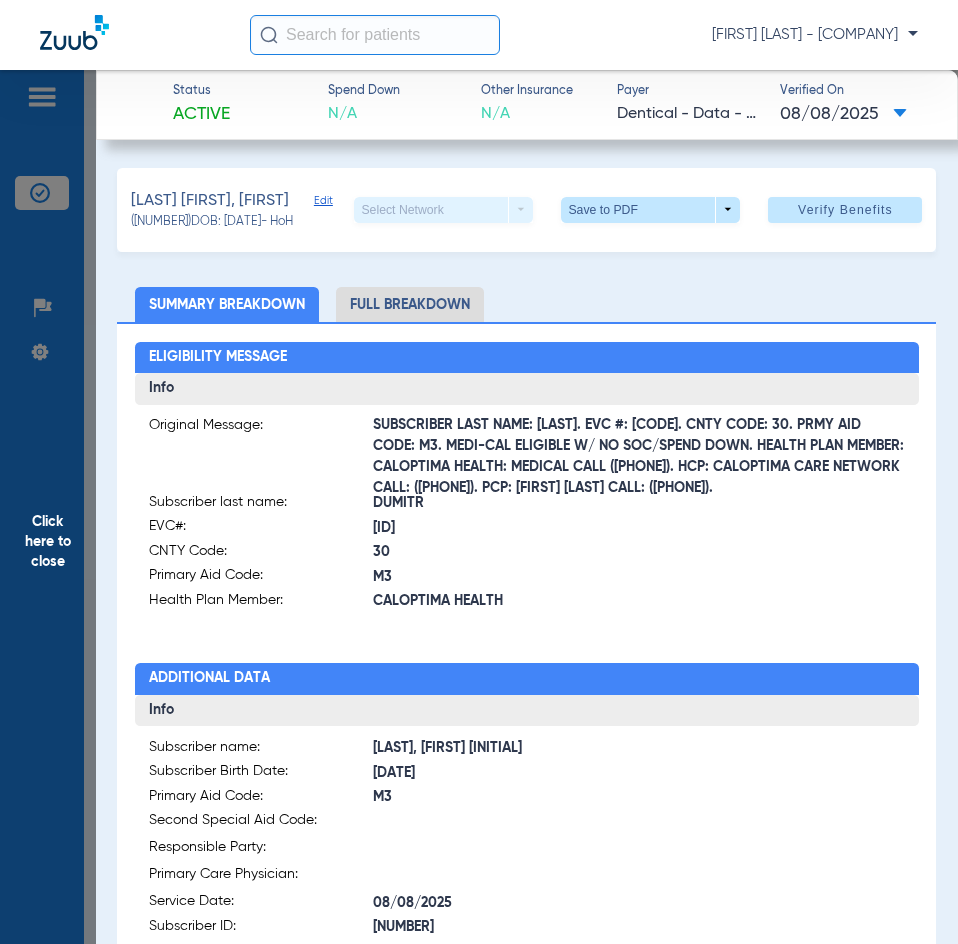 click on "Click here to close" 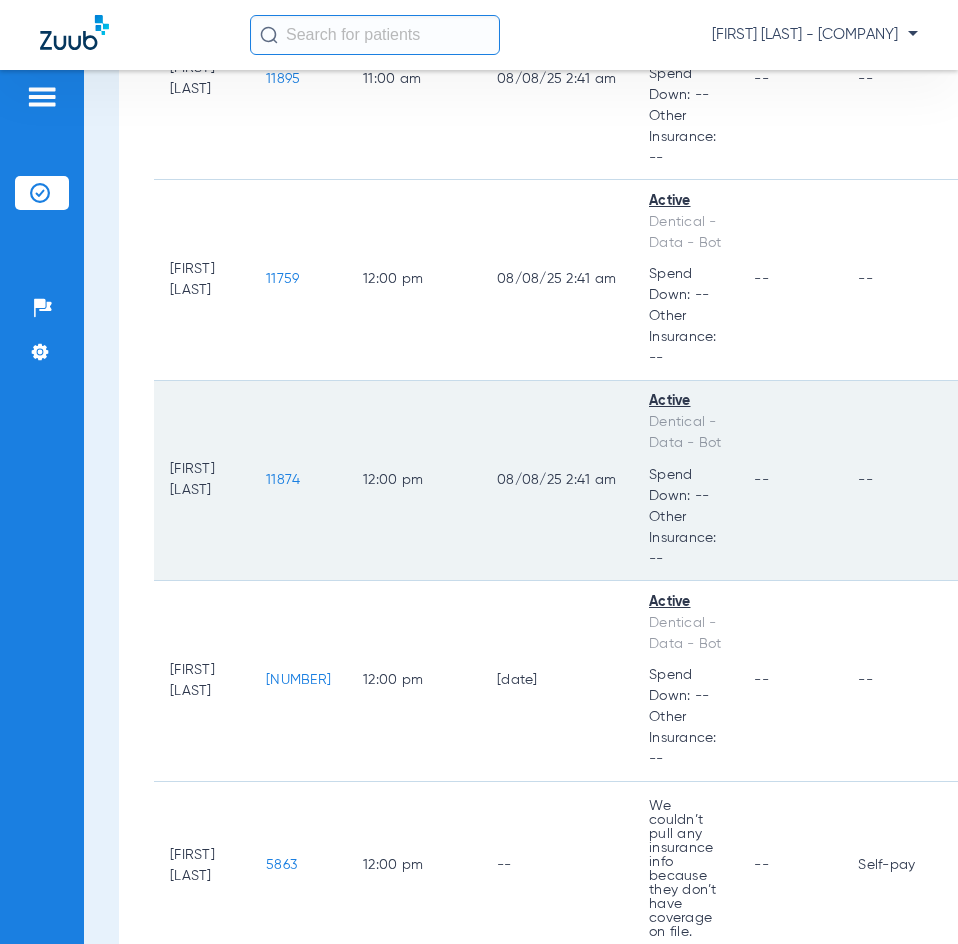 click on "11874" 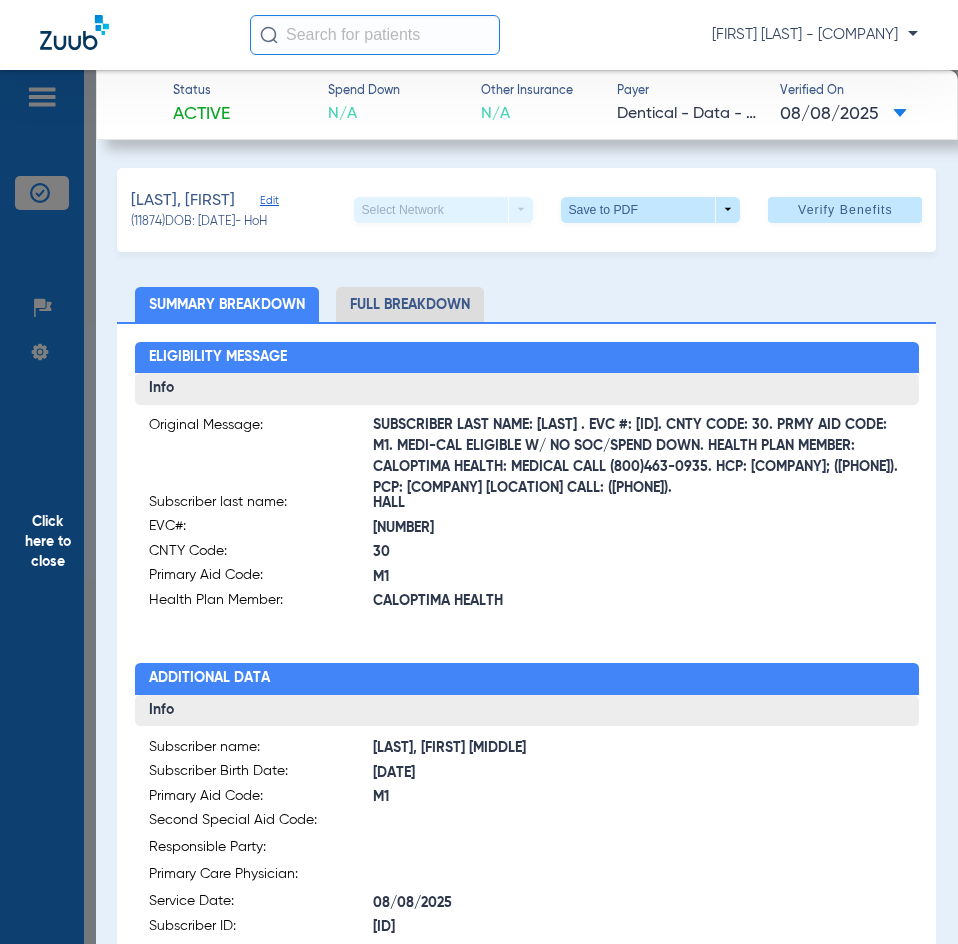 click on "Click here to close" 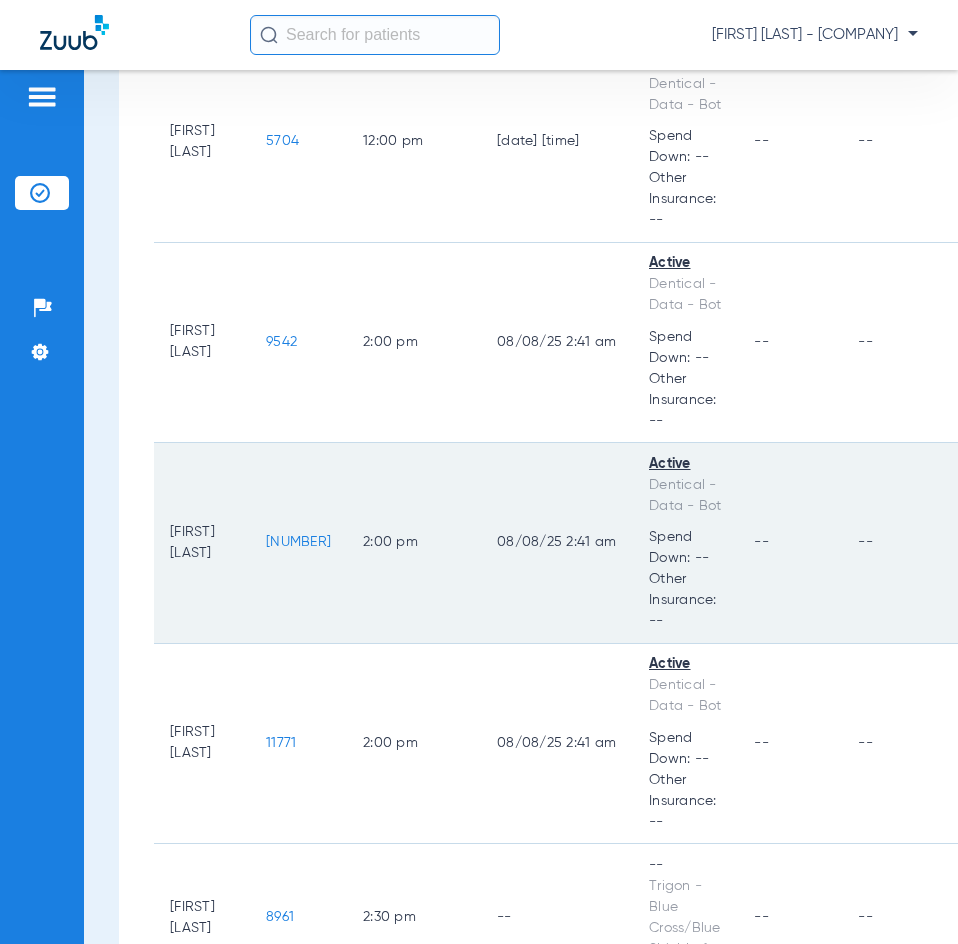 scroll, scrollTop: 3500, scrollLeft: 0, axis: vertical 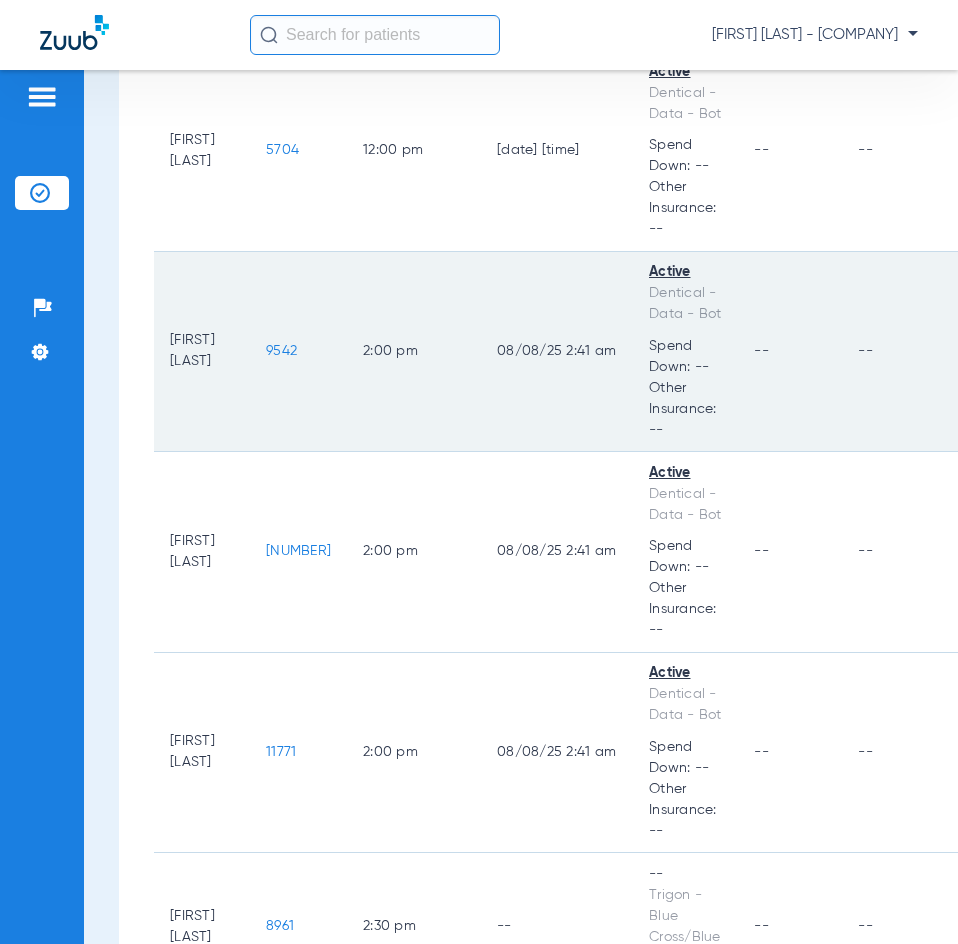 click on "9542" 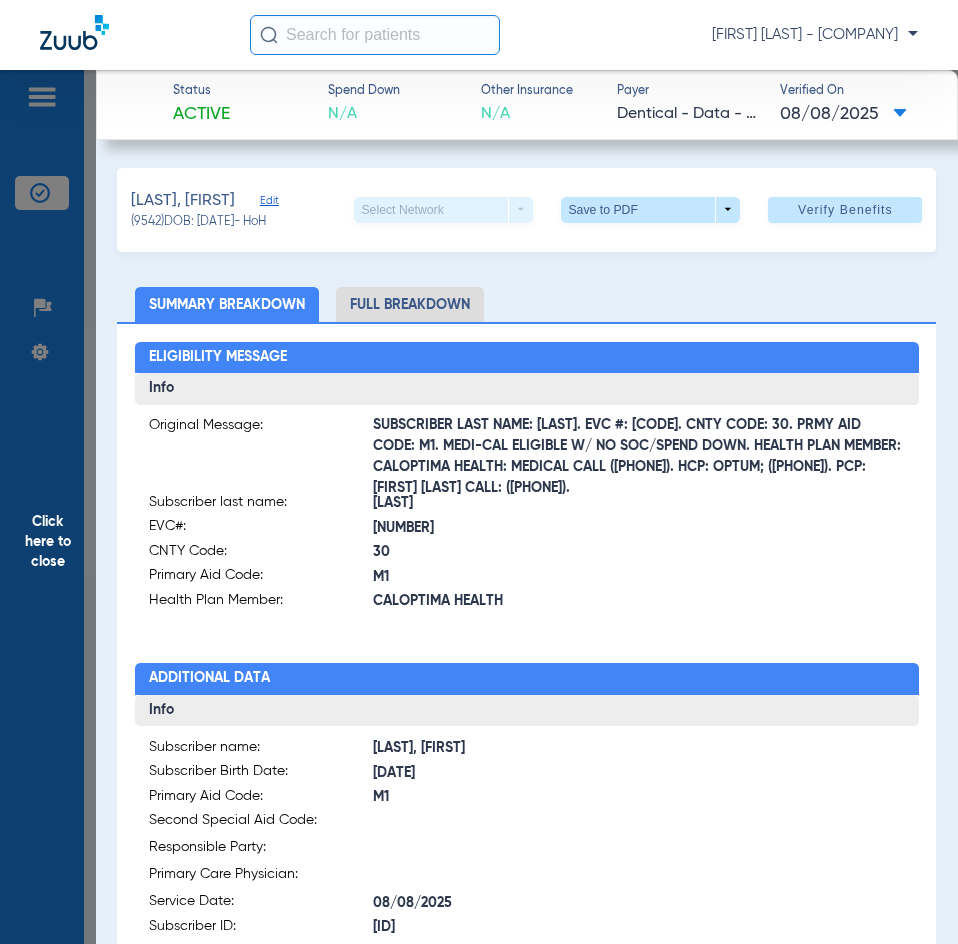click on "Click here to close" 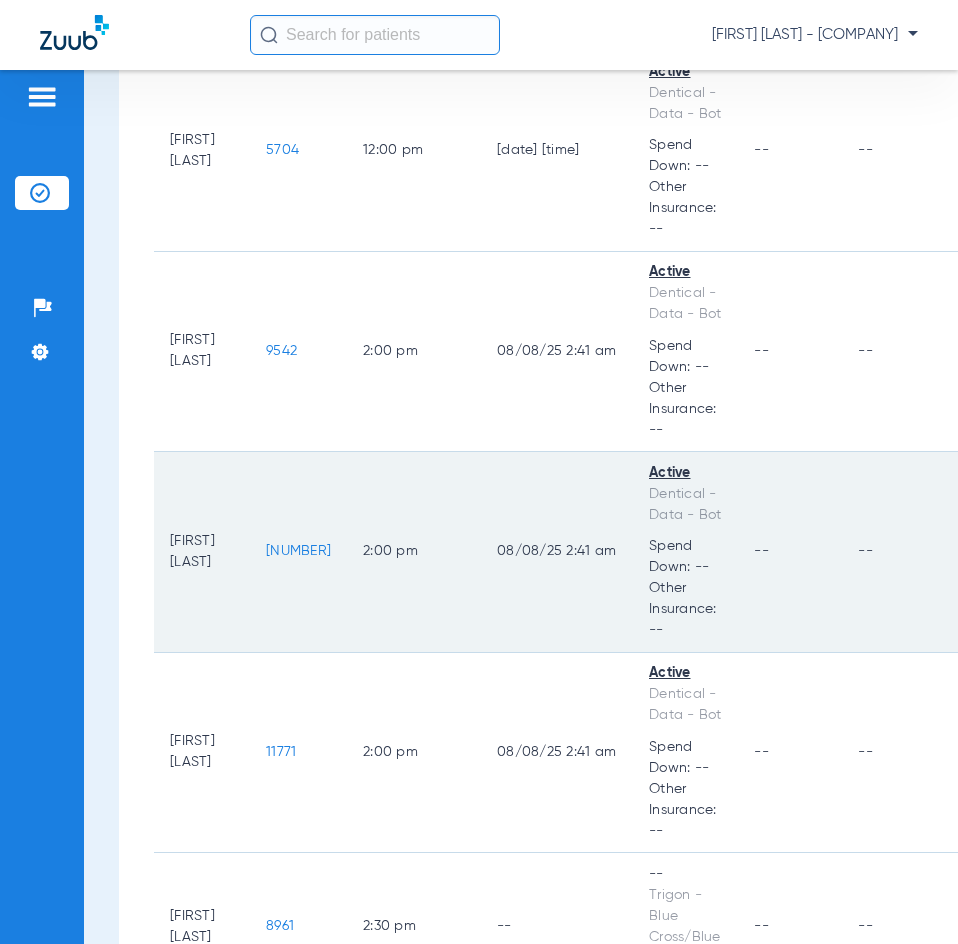 click on "[NUMBER]" 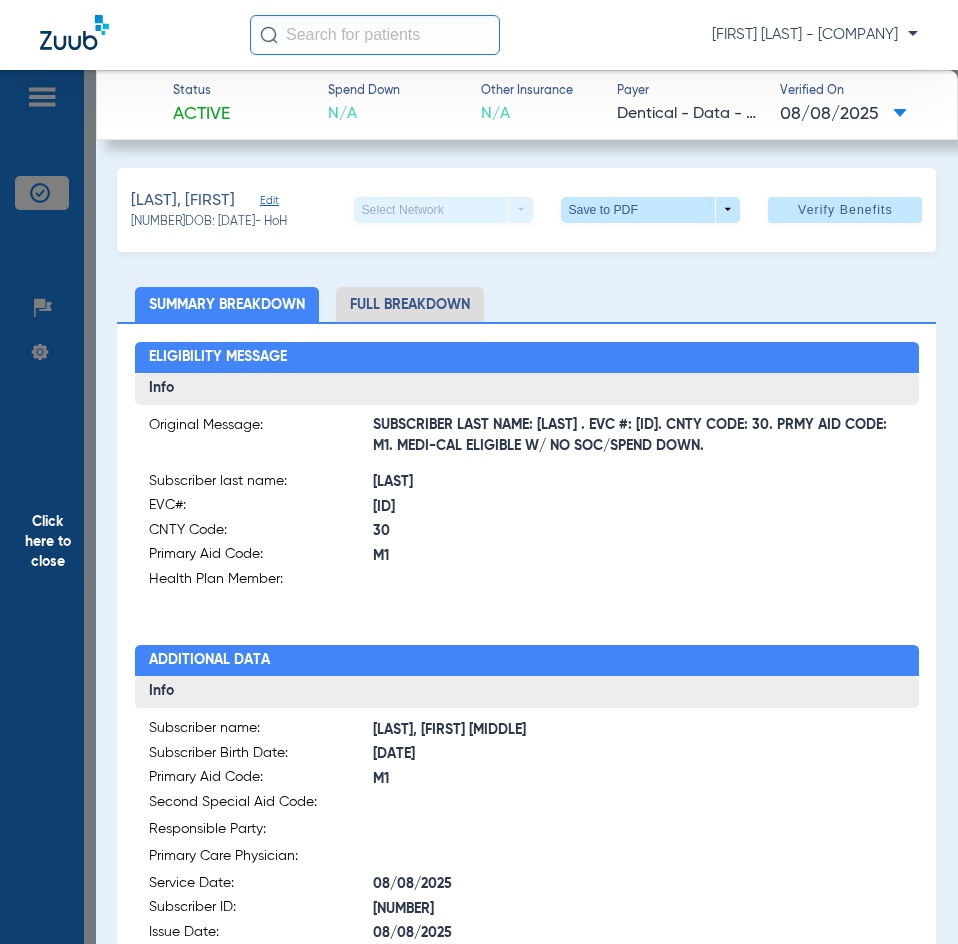 click on "Click here to close" 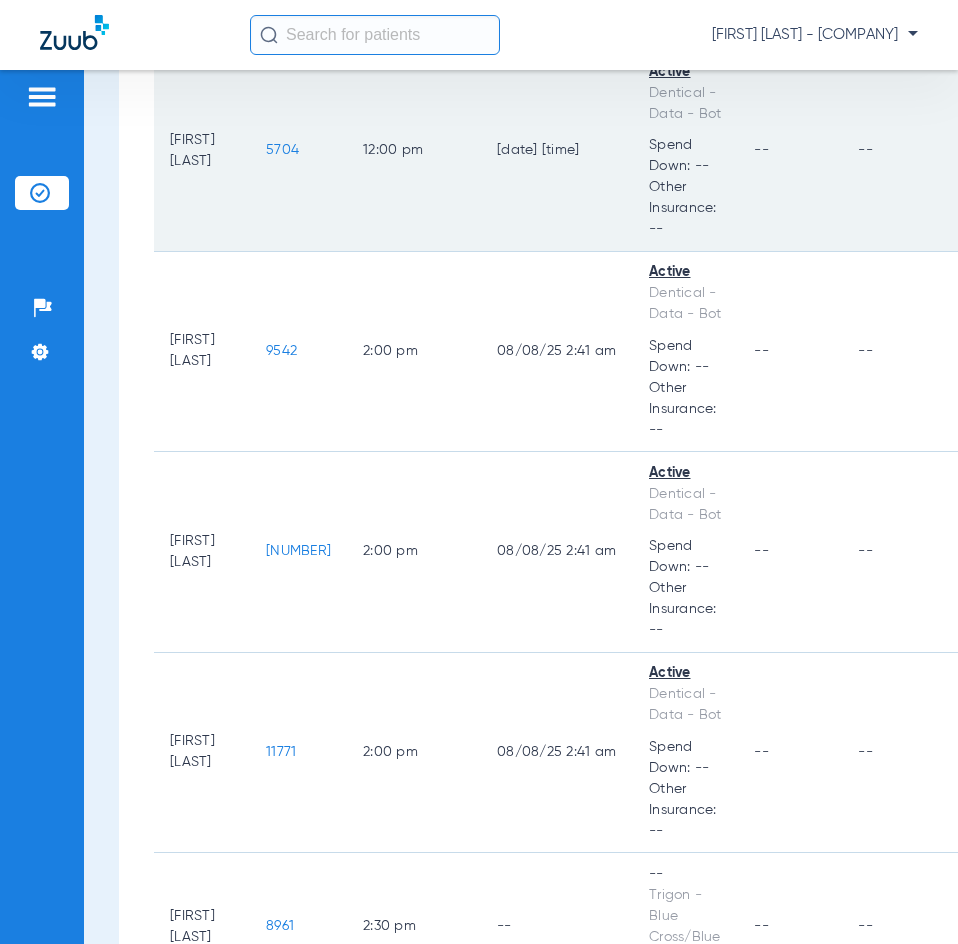 scroll, scrollTop: 3800, scrollLeft: 0, axis: vertical 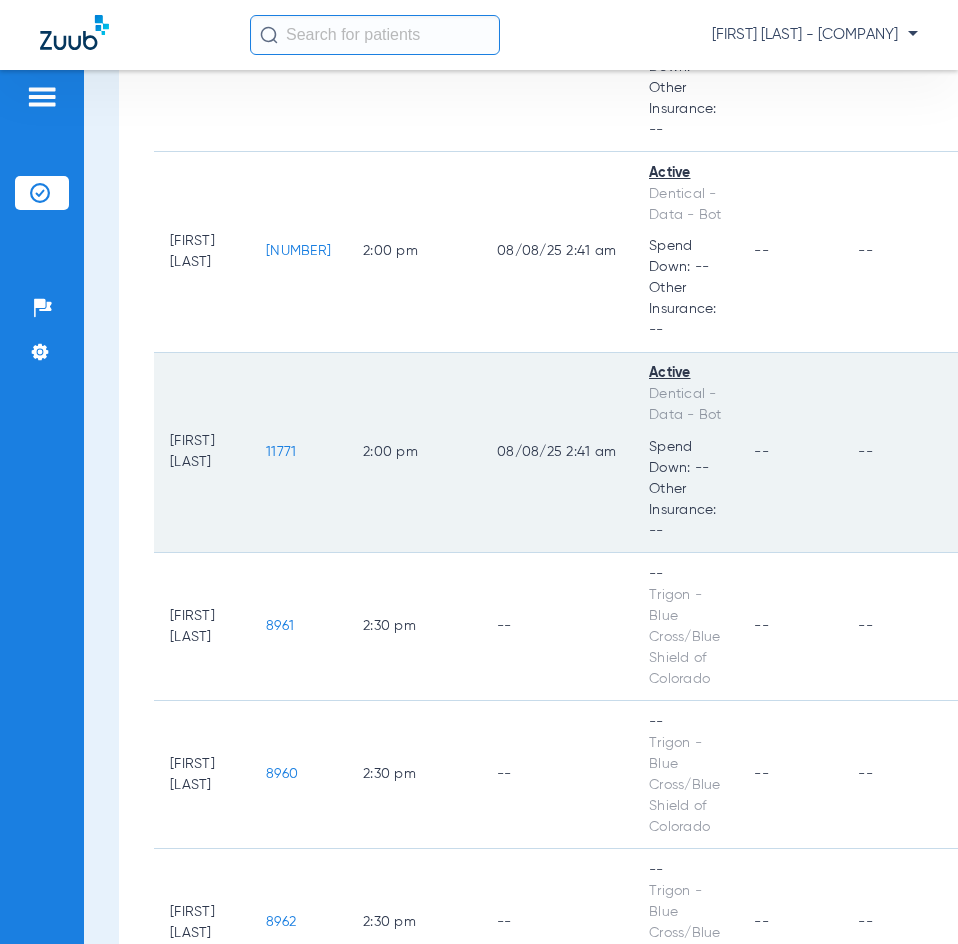 click on "11771" 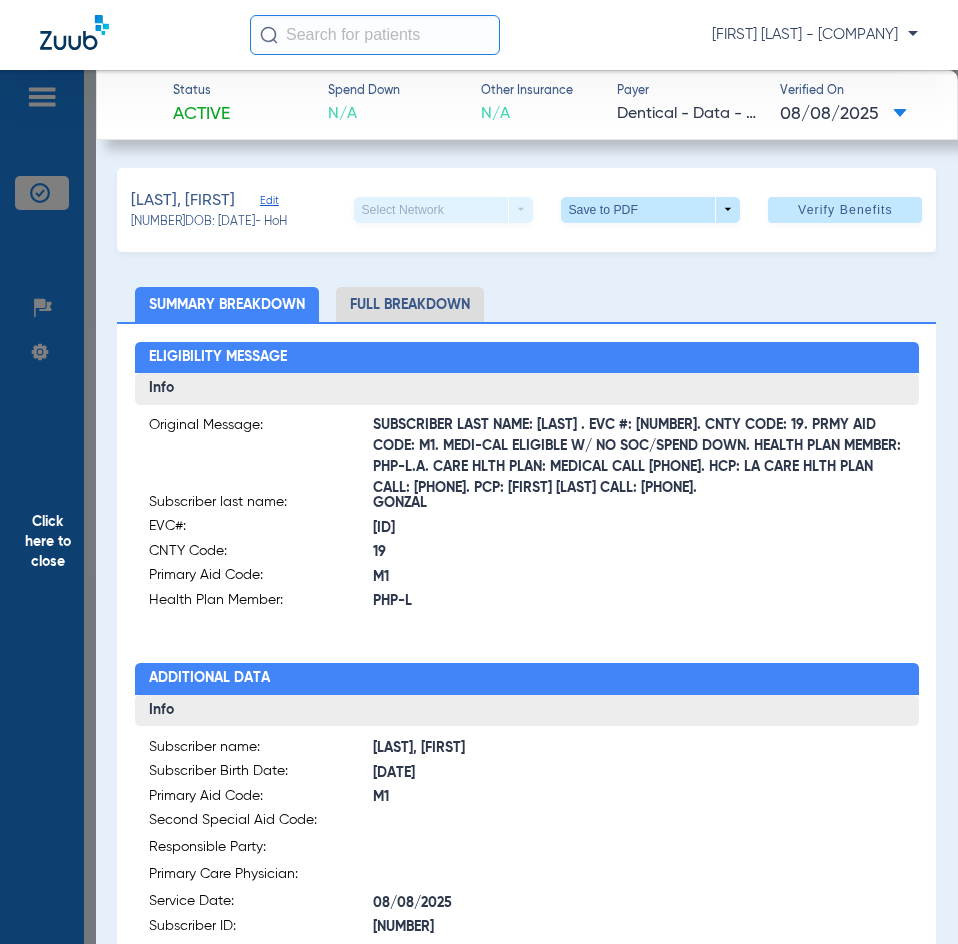 click on "Click here to close" 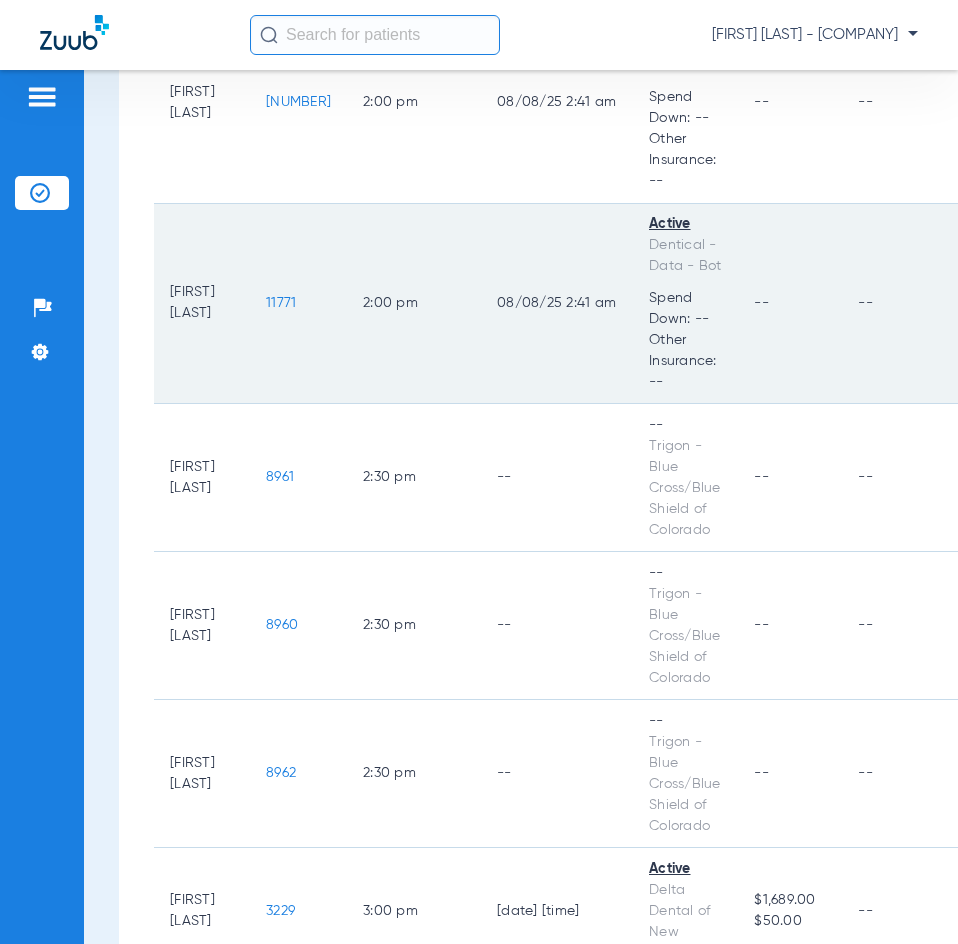 scroll, scrollTop: 4000, scrollLeft: 0, axis: vertical 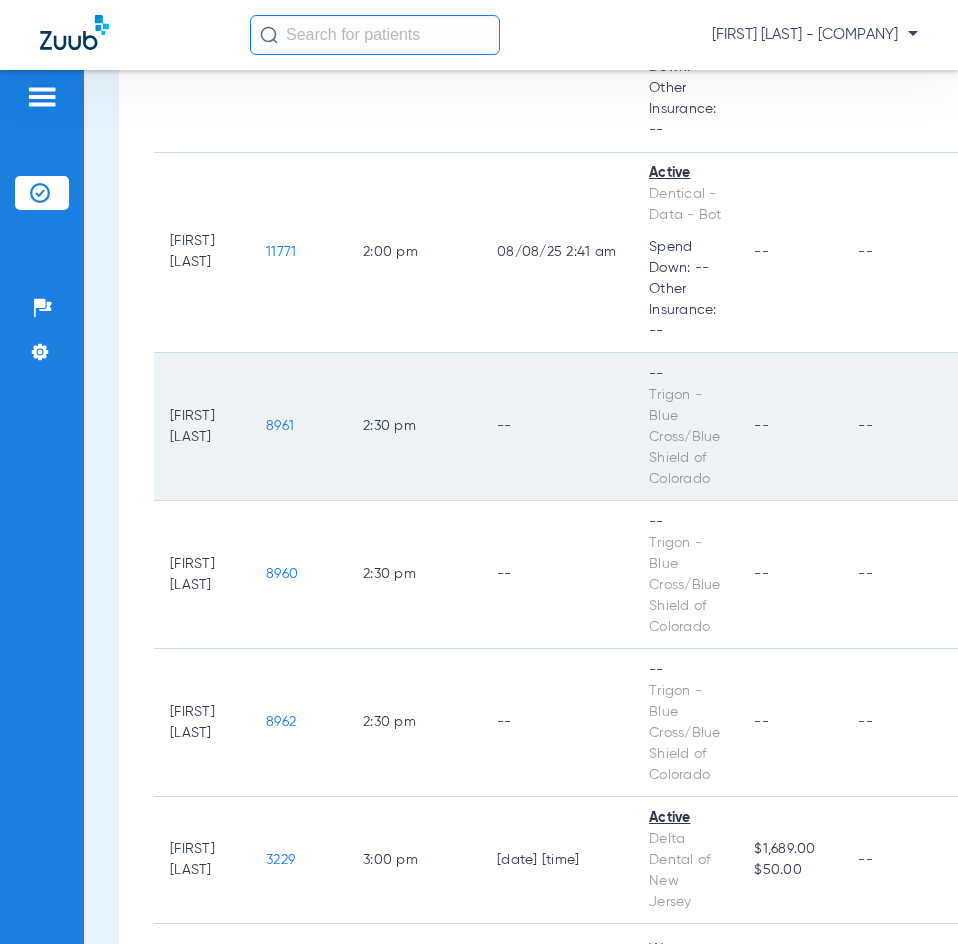 click on "8961" 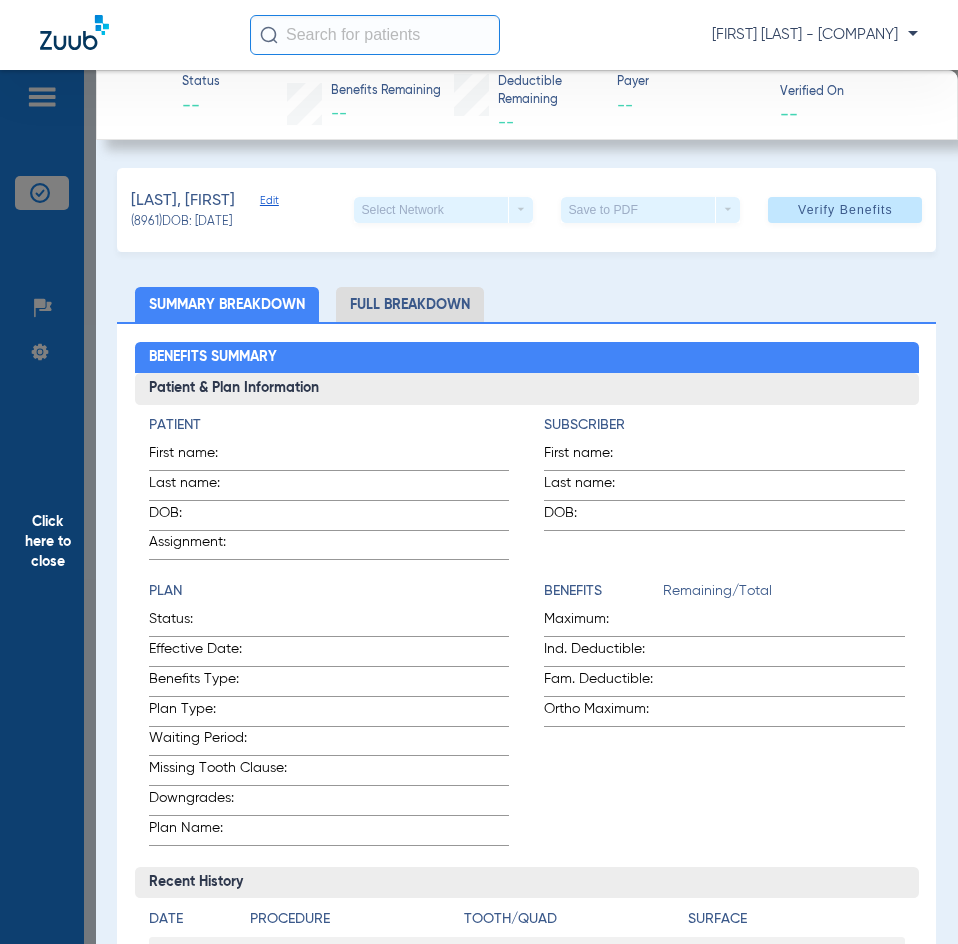 click on "Click here to close" 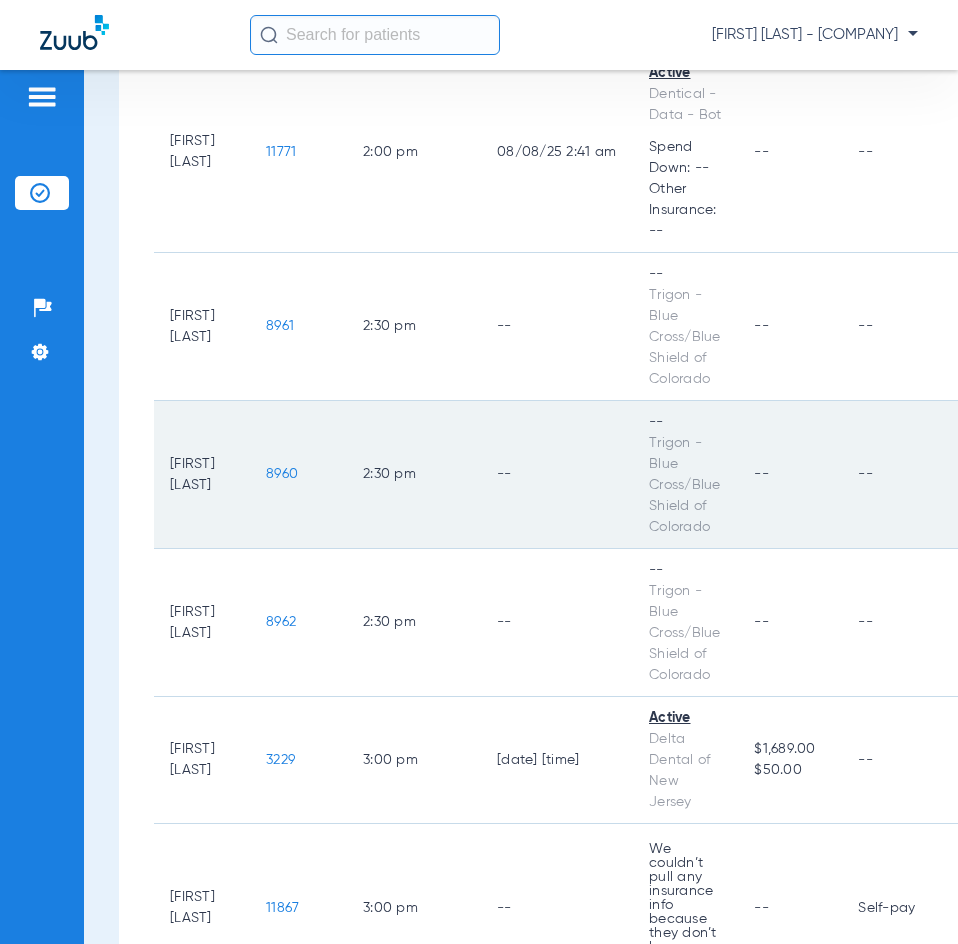 scroll, scrollTop: 4200, scrollLeft: 0, axis: vertical 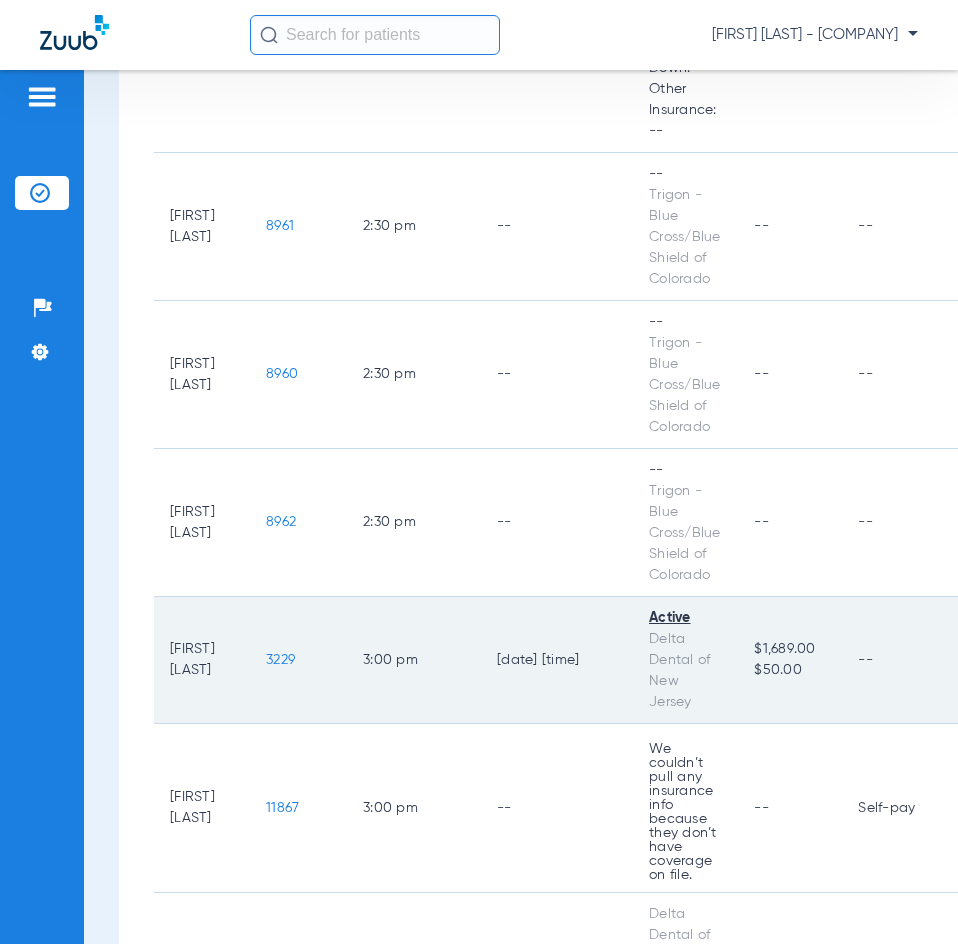 click on "3229" 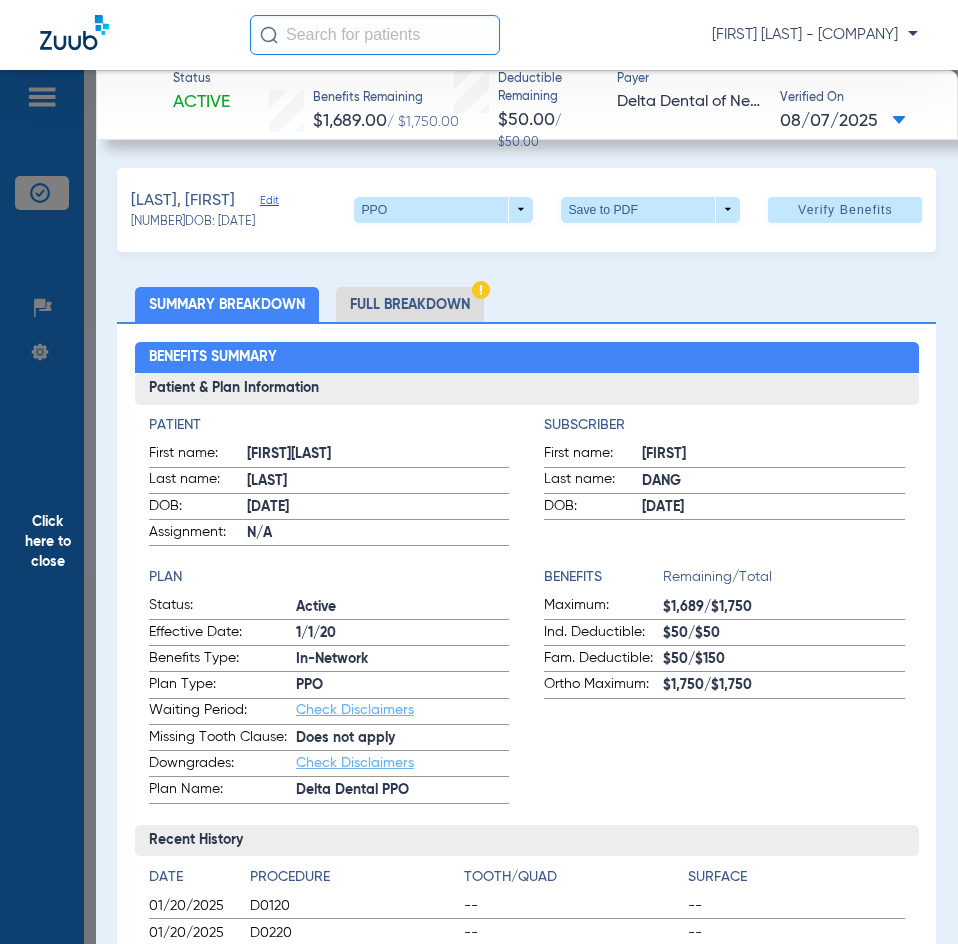 click on "Click here to close" 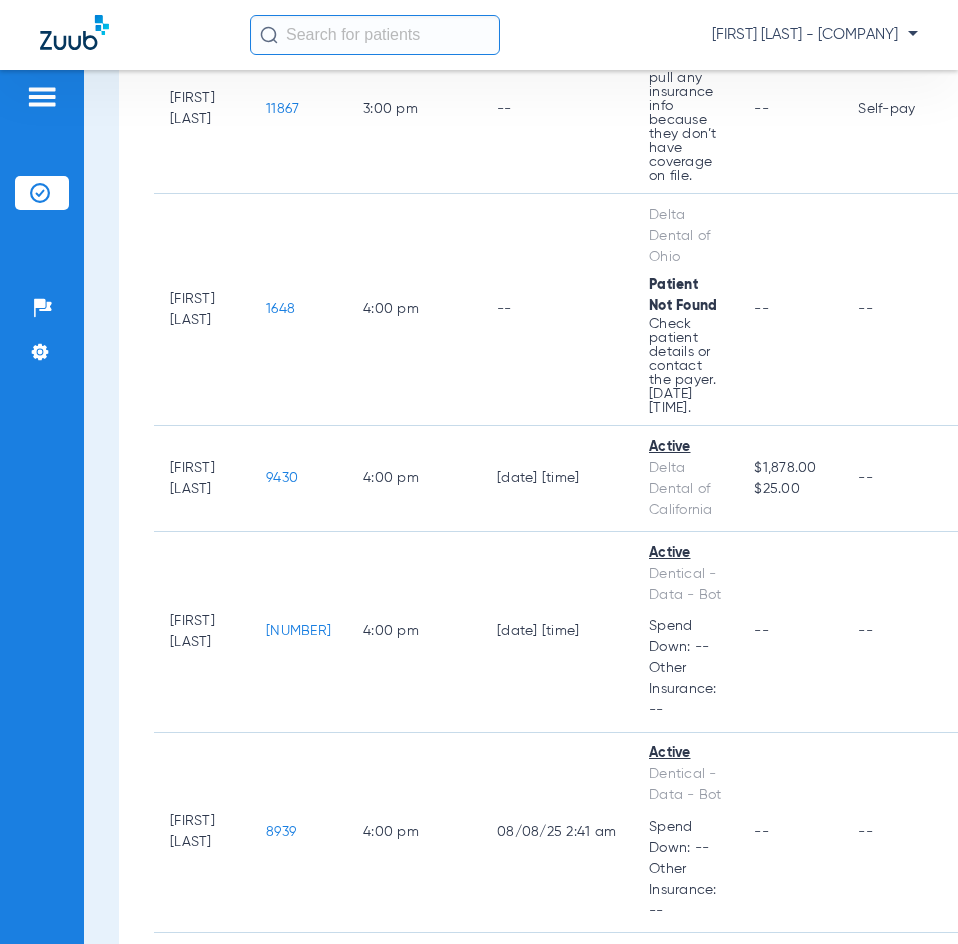 scroll, scrollTop: 4900, scrollLeft: 0, axis: vertical 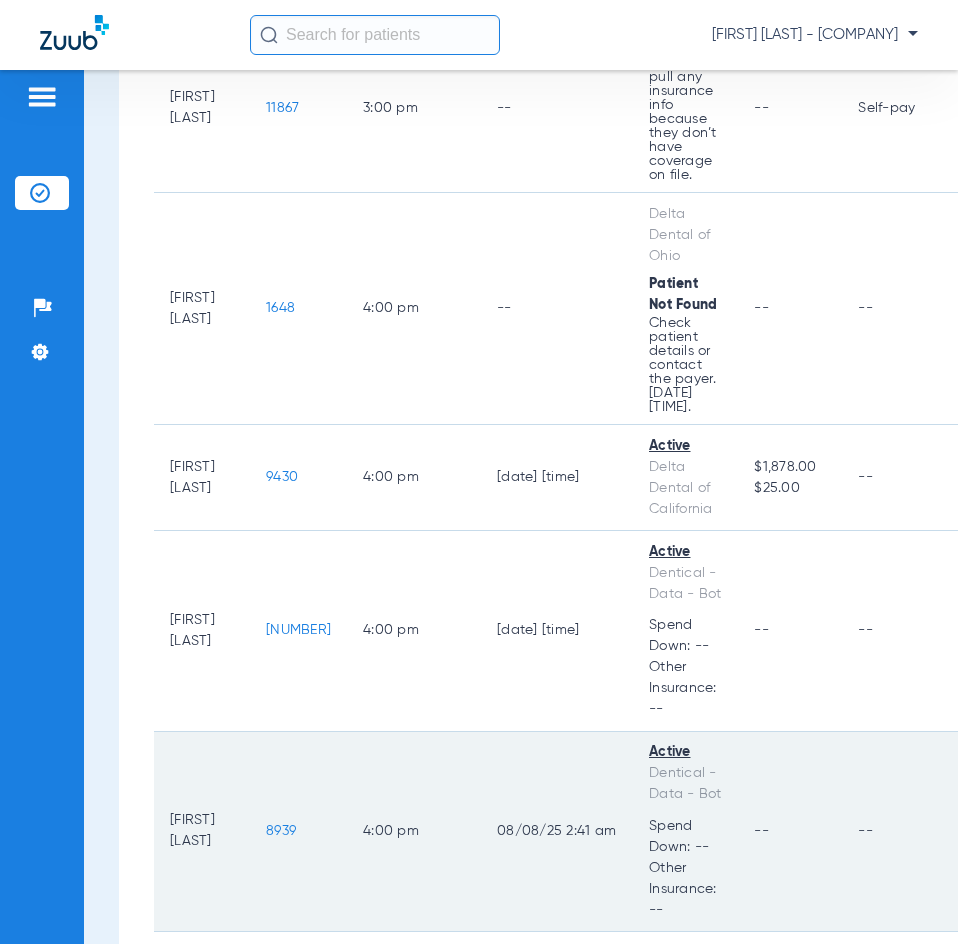 click on "8939" 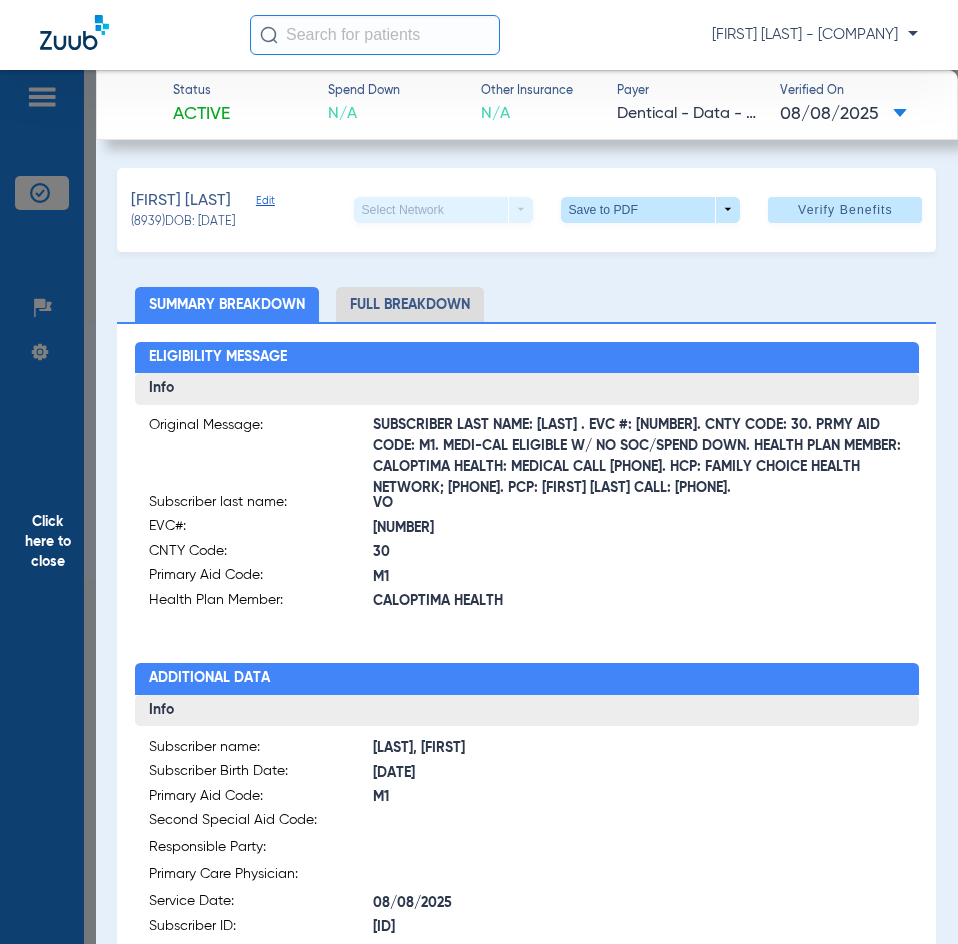 click on "Click here to close" 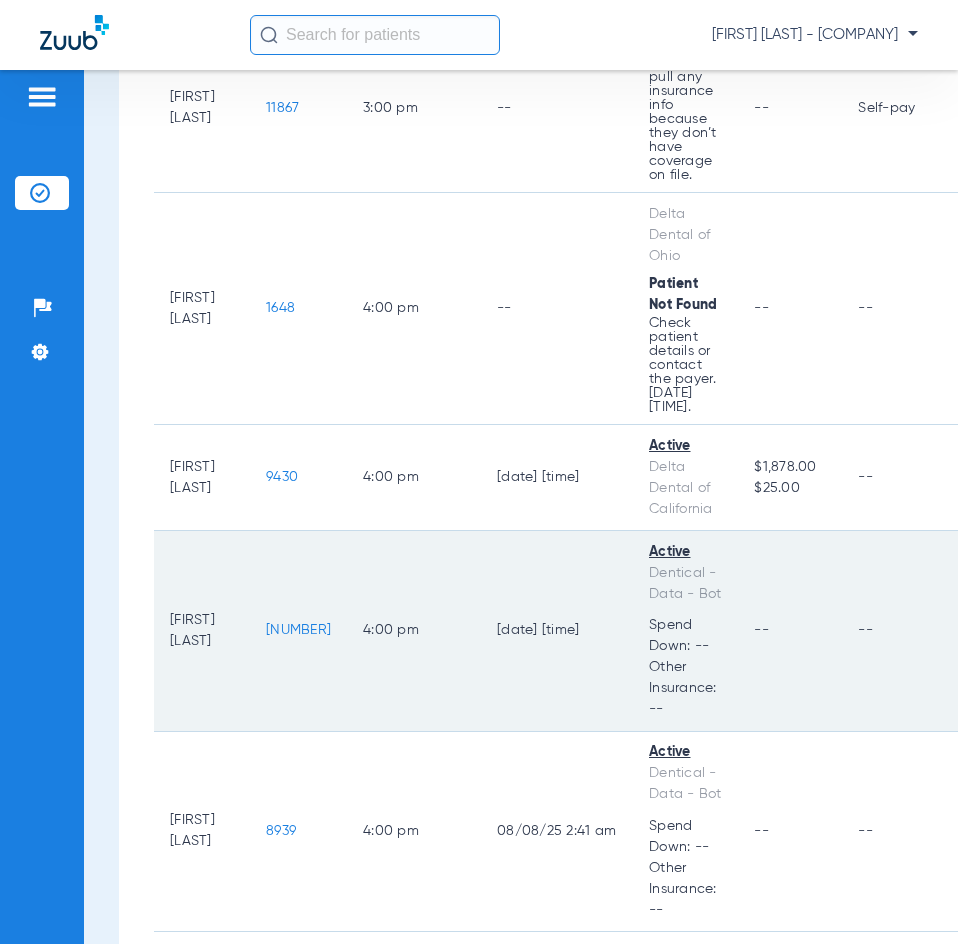 click on "[NUMBER]" 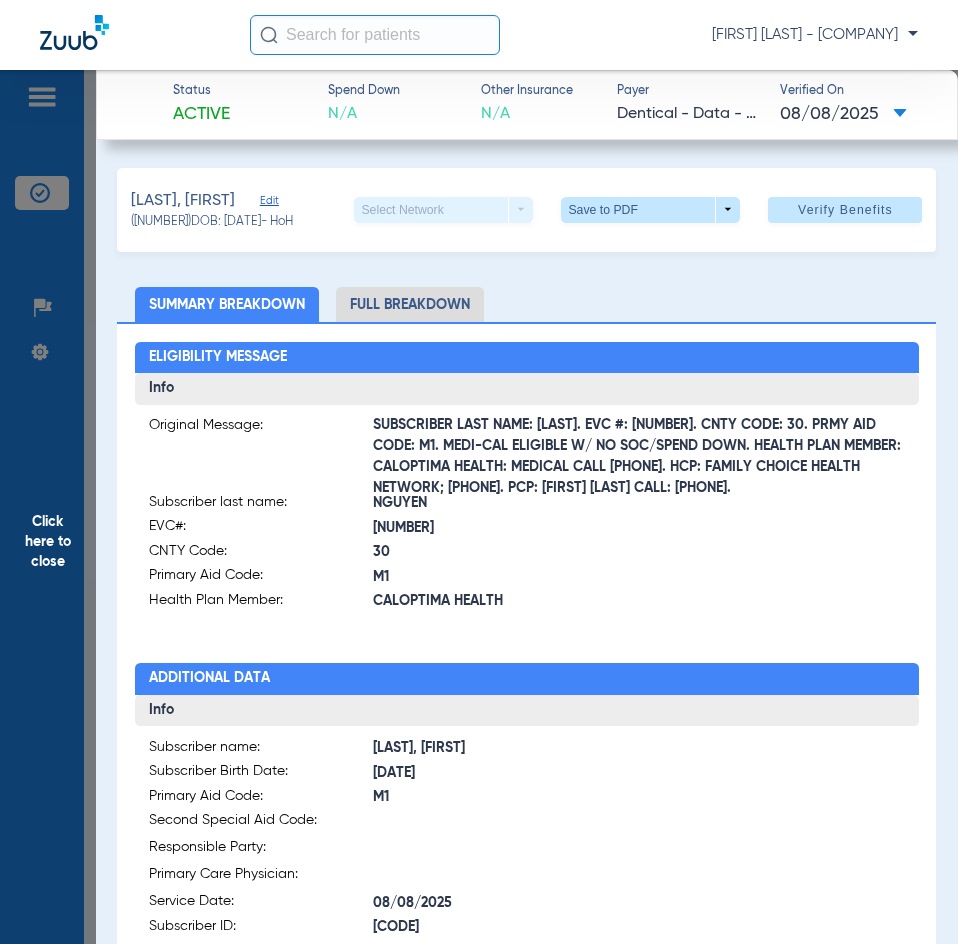 click on "Click here to close" 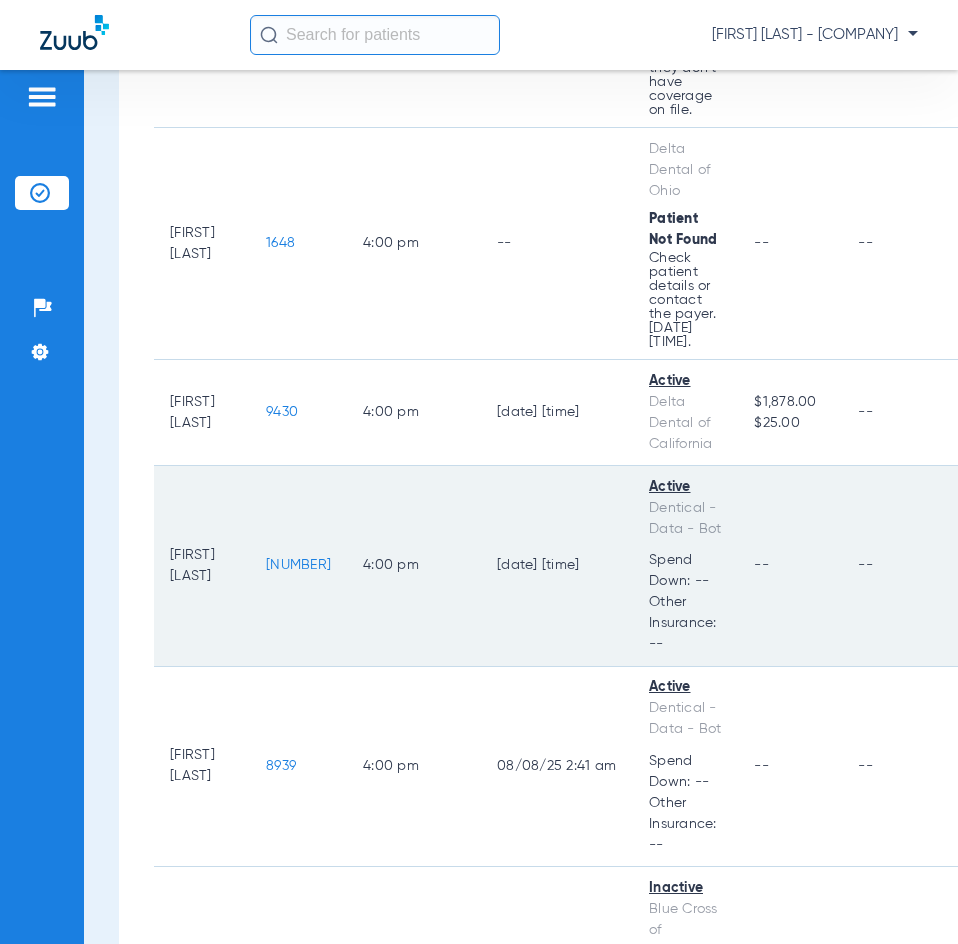 scroll, scrollTop: 5000, scrollLeft: 0, axis: vertical 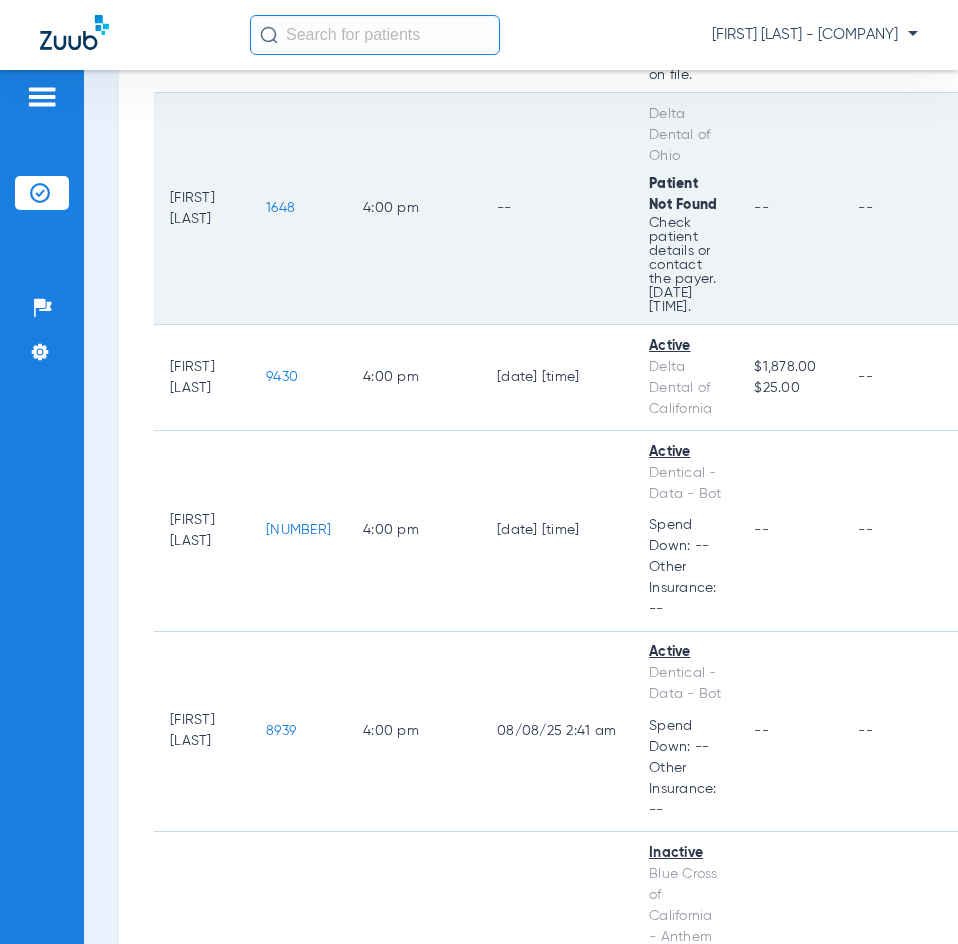 click on "1648" 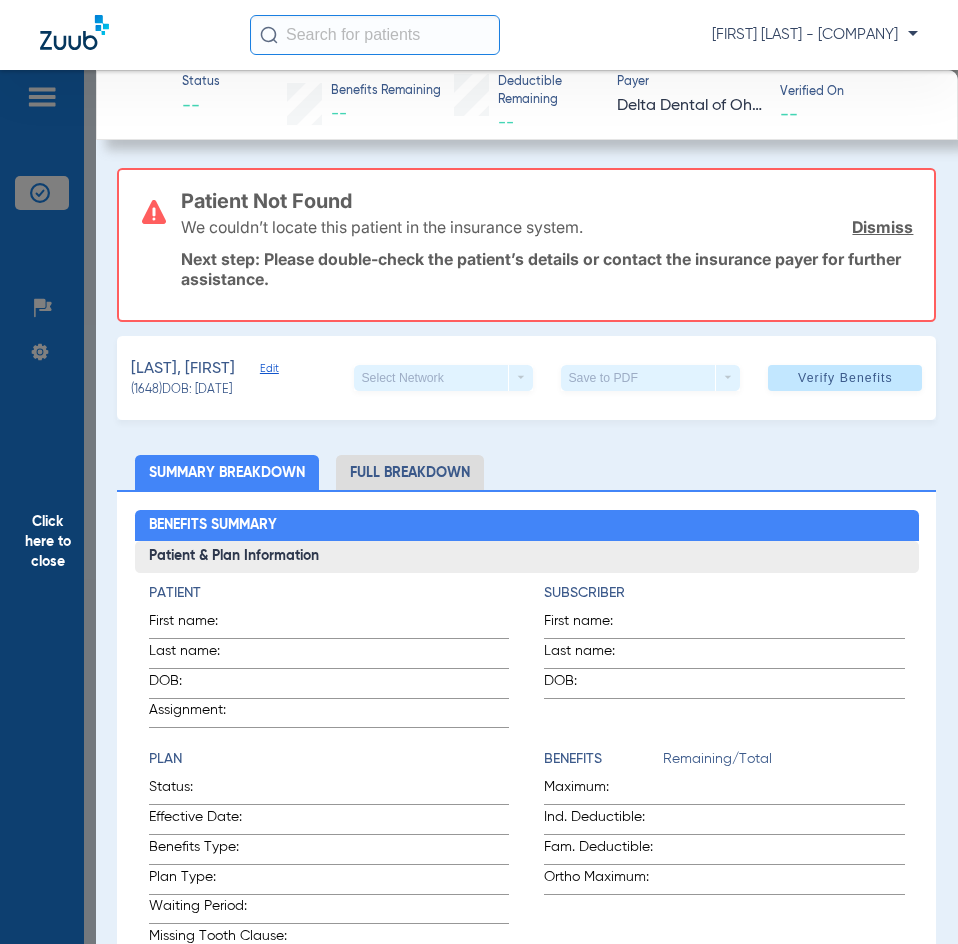 click on "Click here to close" 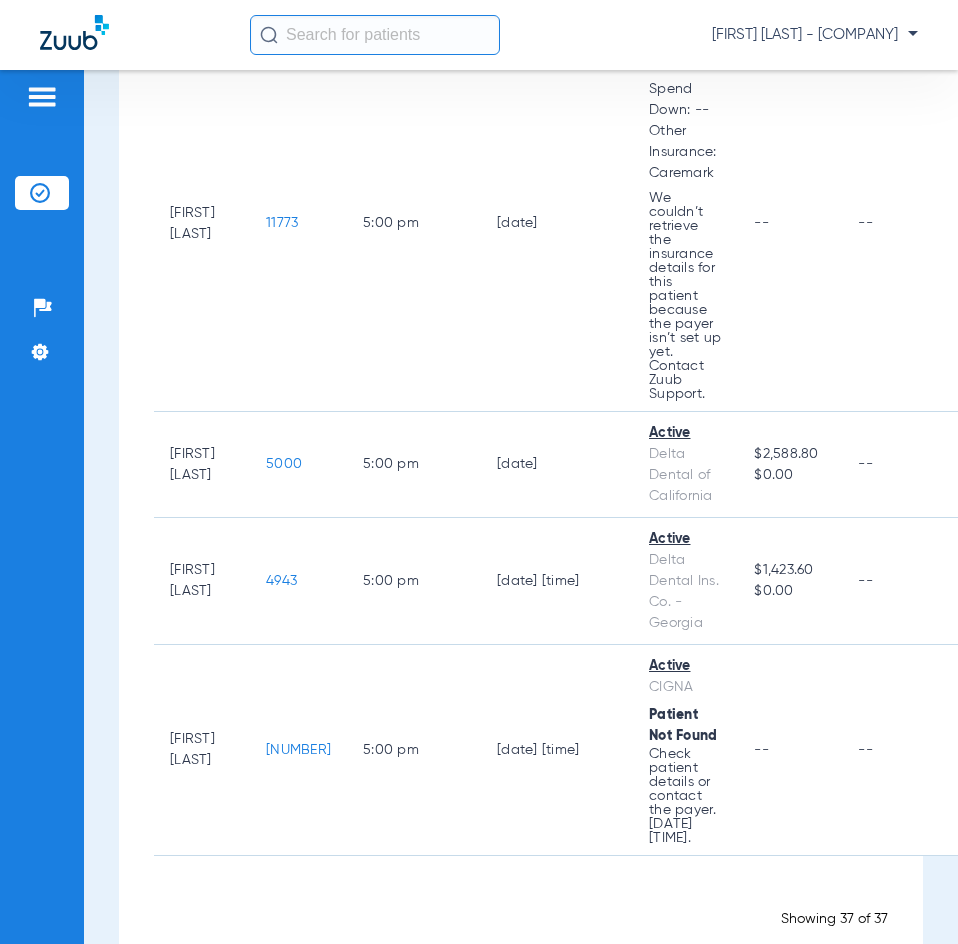 scroll, scrollTop: 6520, scrollLeft: 0, axis: vertical 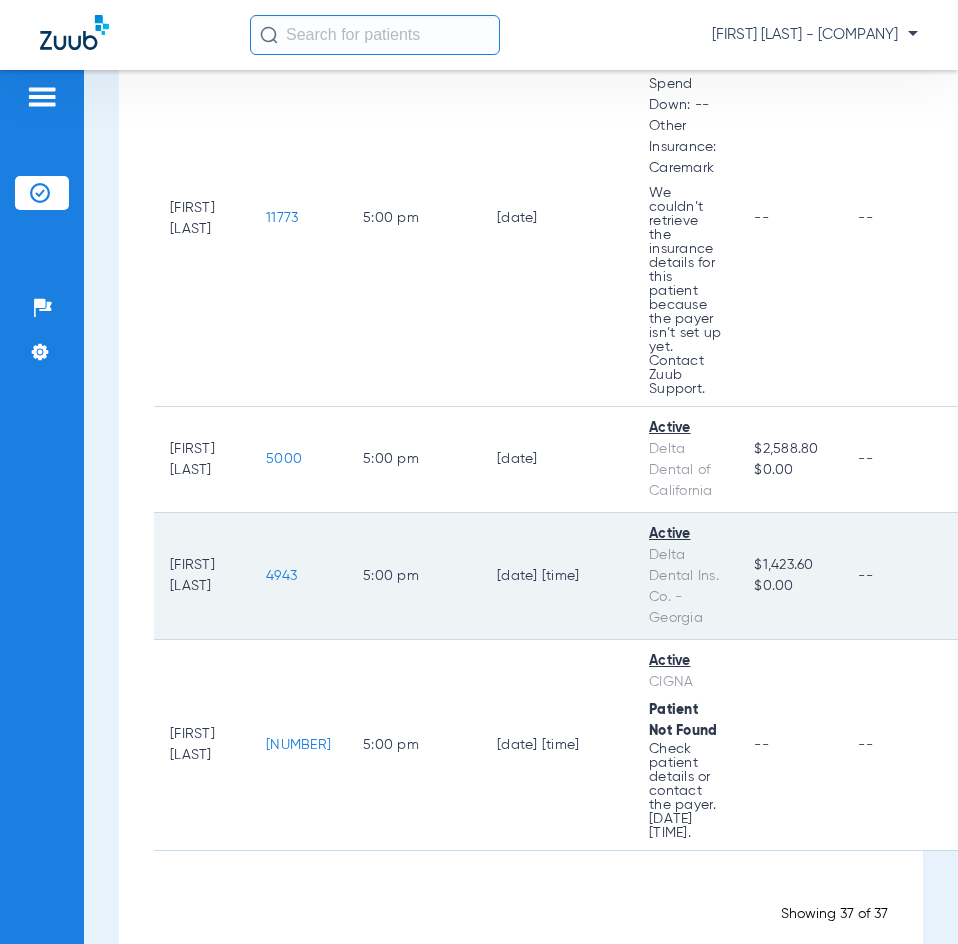 click on "4943" 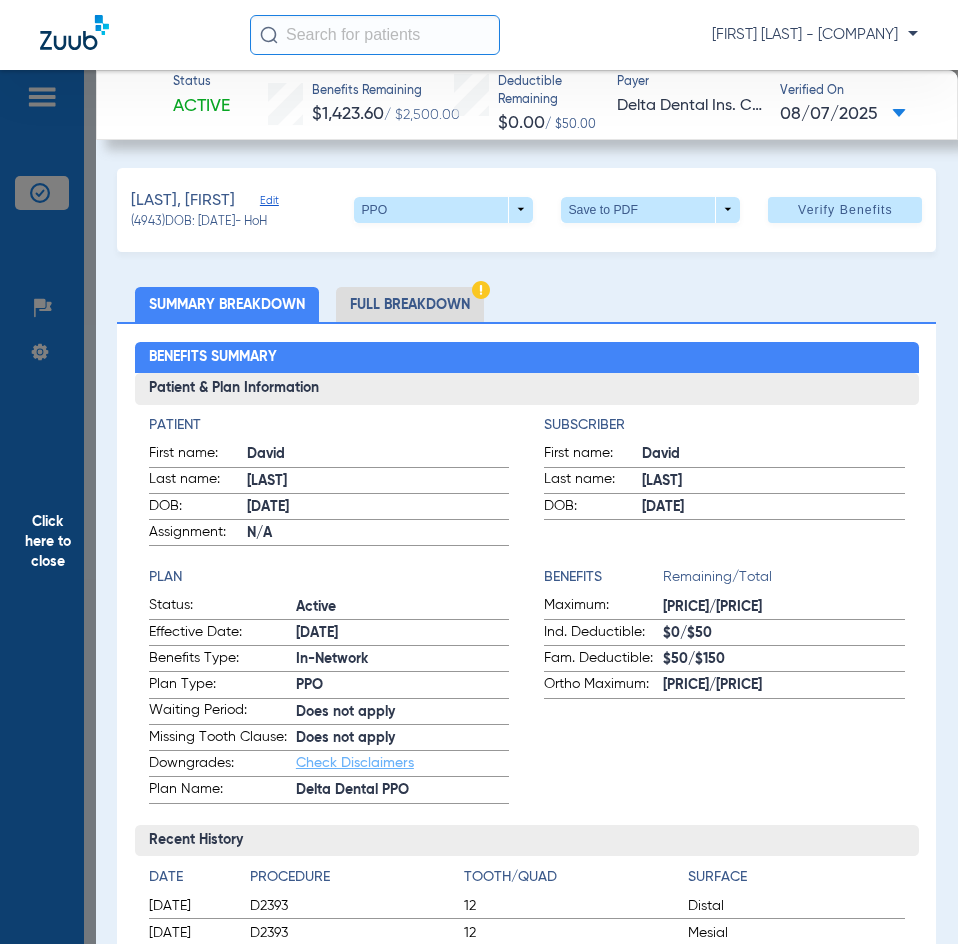 click on "Click here to close" 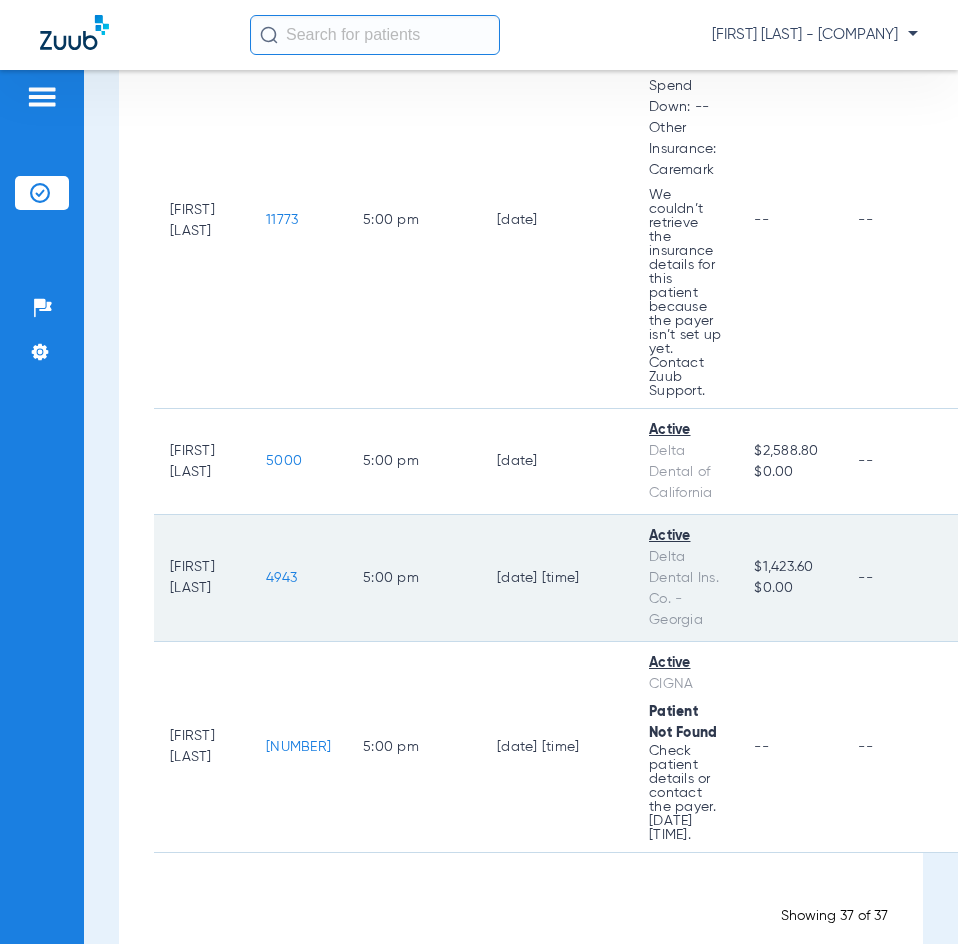 scroll, scrollTop: 6520, scrollLeft: 0, axis: vertical 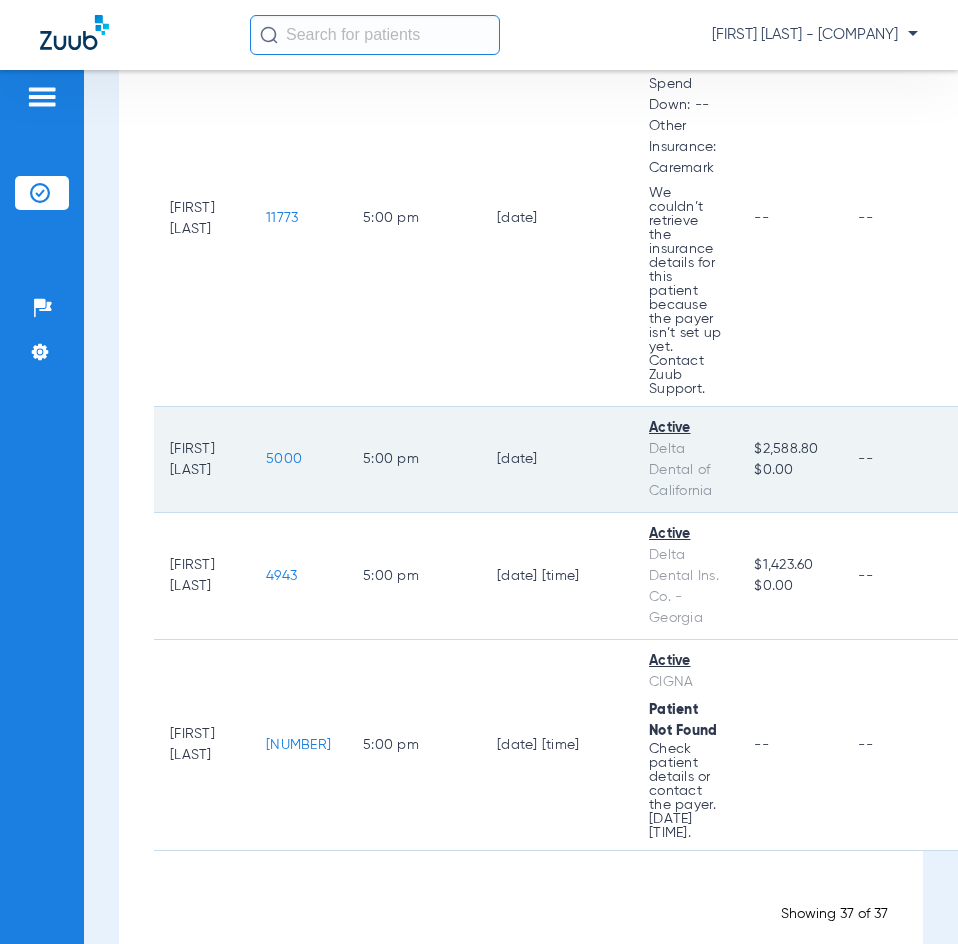 click on "5000" 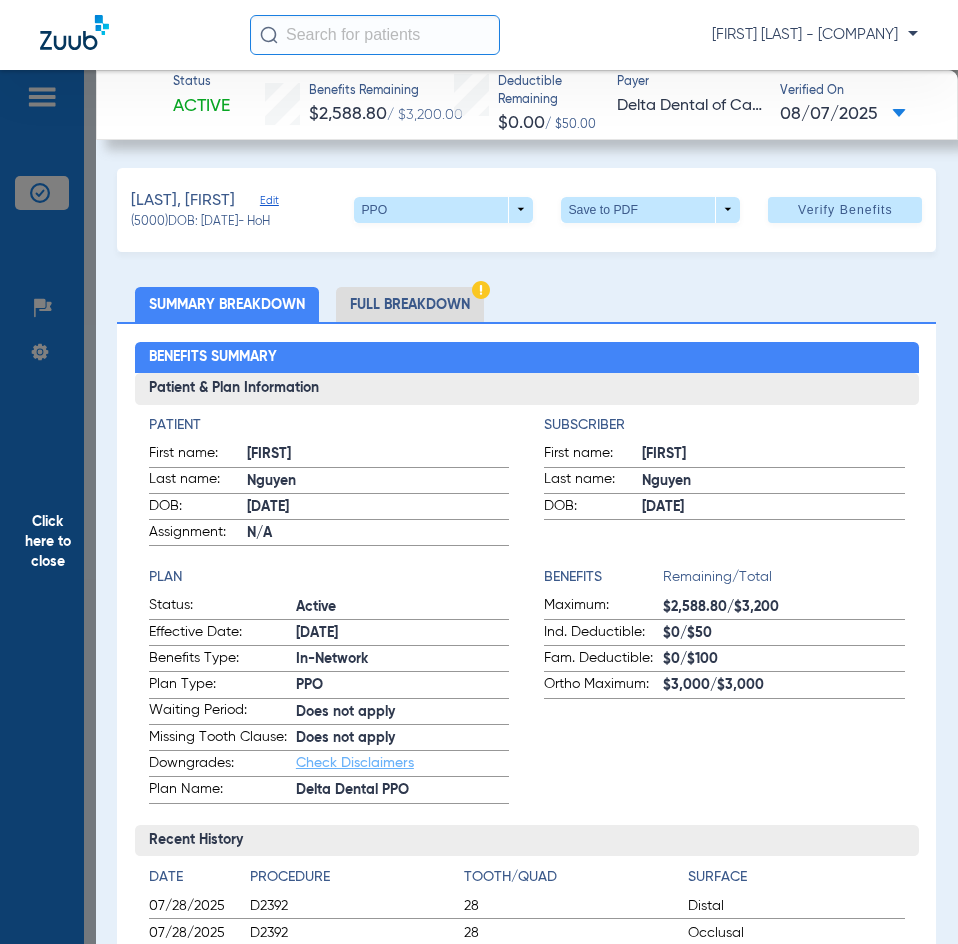 click on "Click here to close" 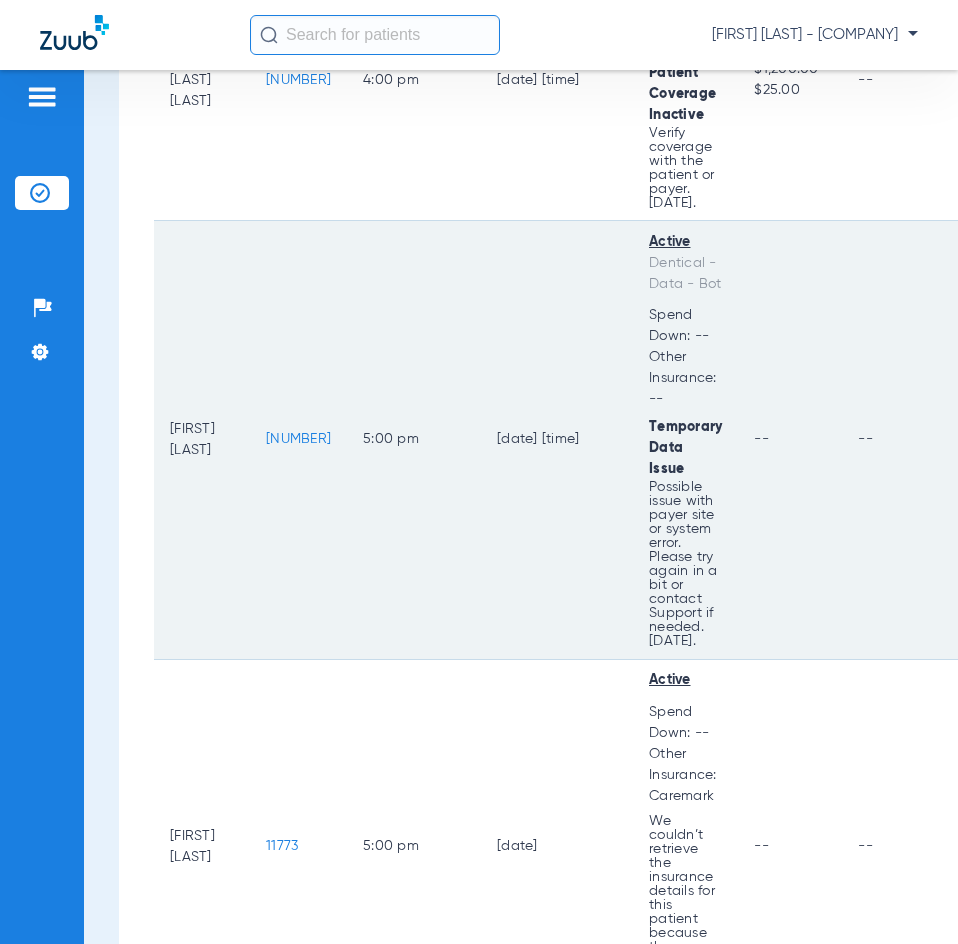 scroll, scrollTop: 6120, scrollLeft: 0, axis: vertical 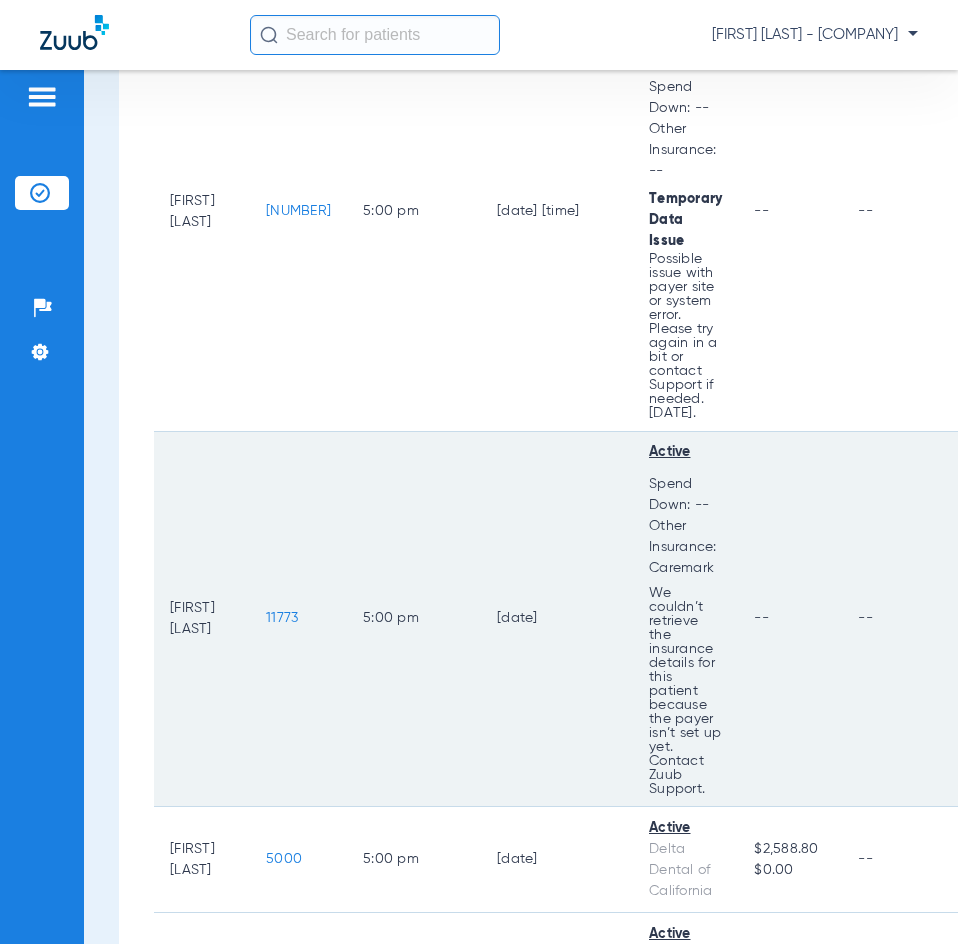 click on "11773" 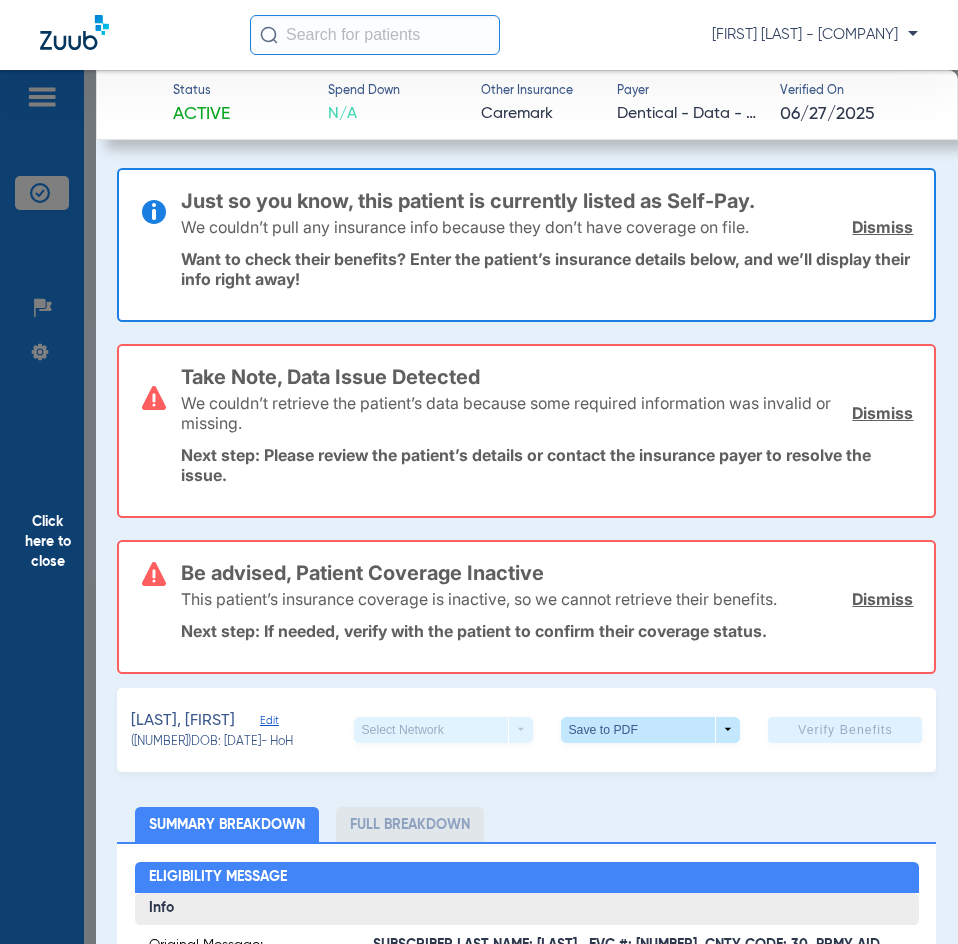 click on "Click here to close" 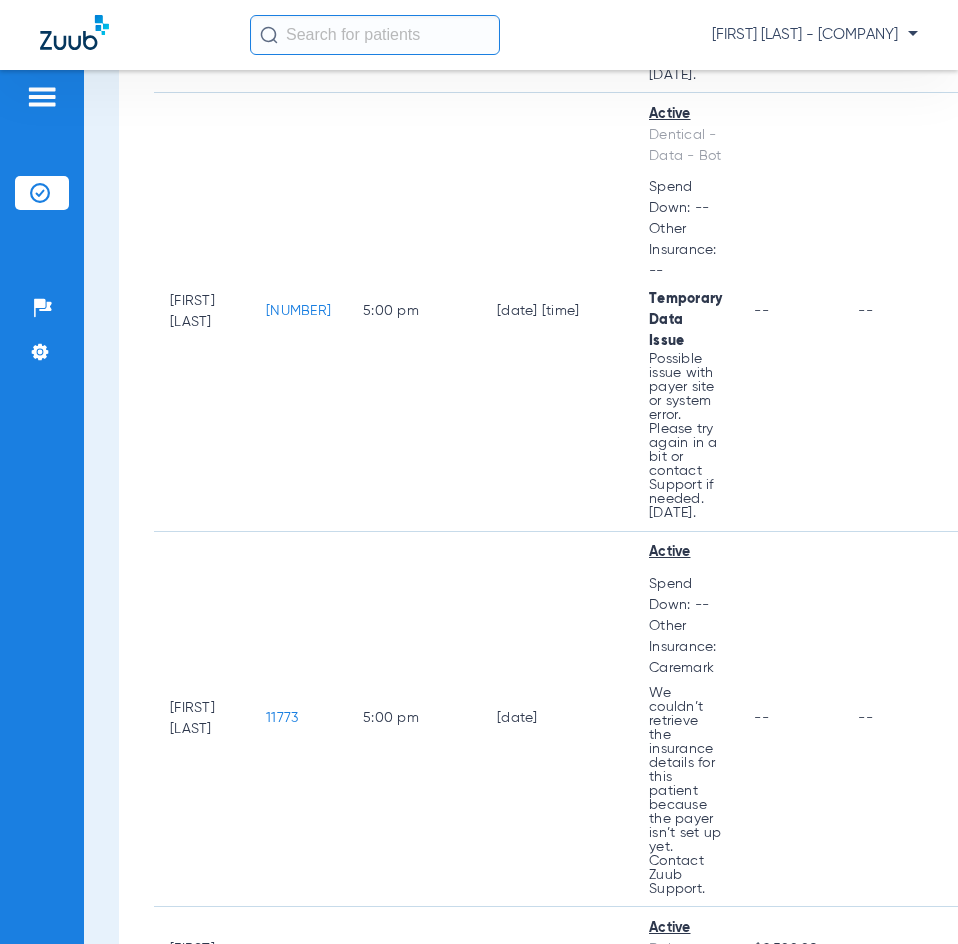 scroll, scrollTop: 5720, scrollLeft: 0, axis: vertical 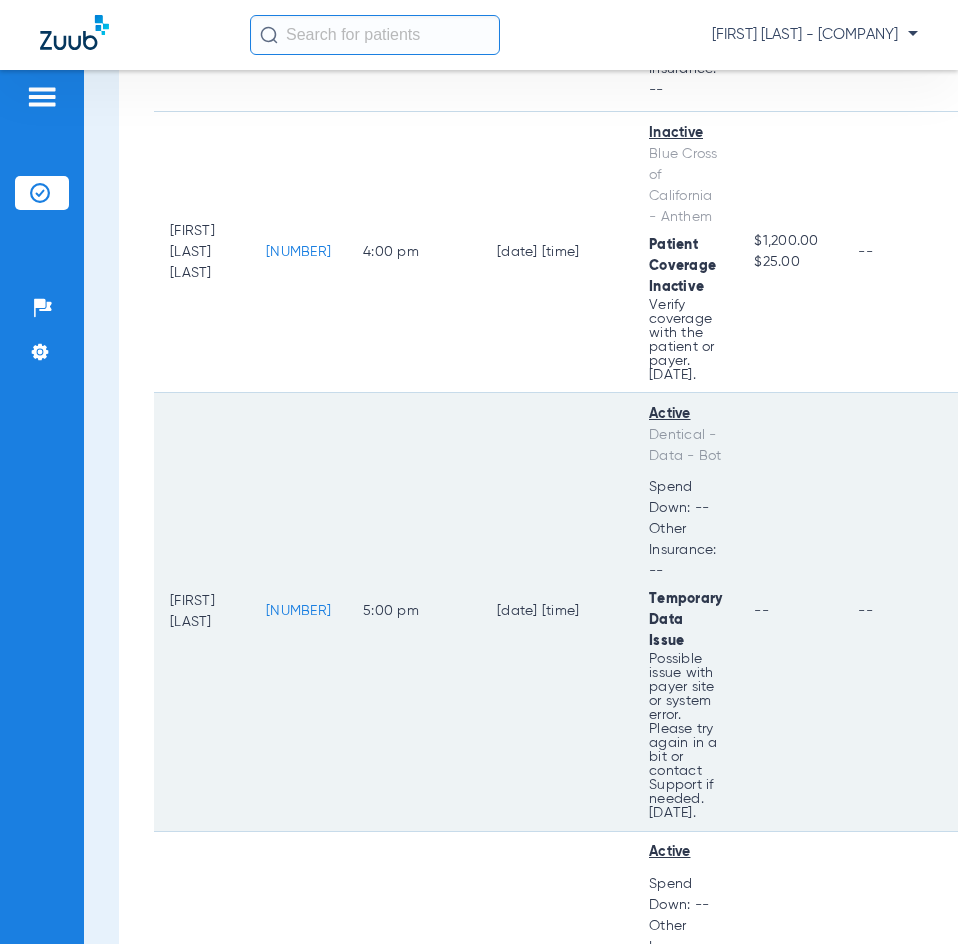 click on "[NUMBER]" 